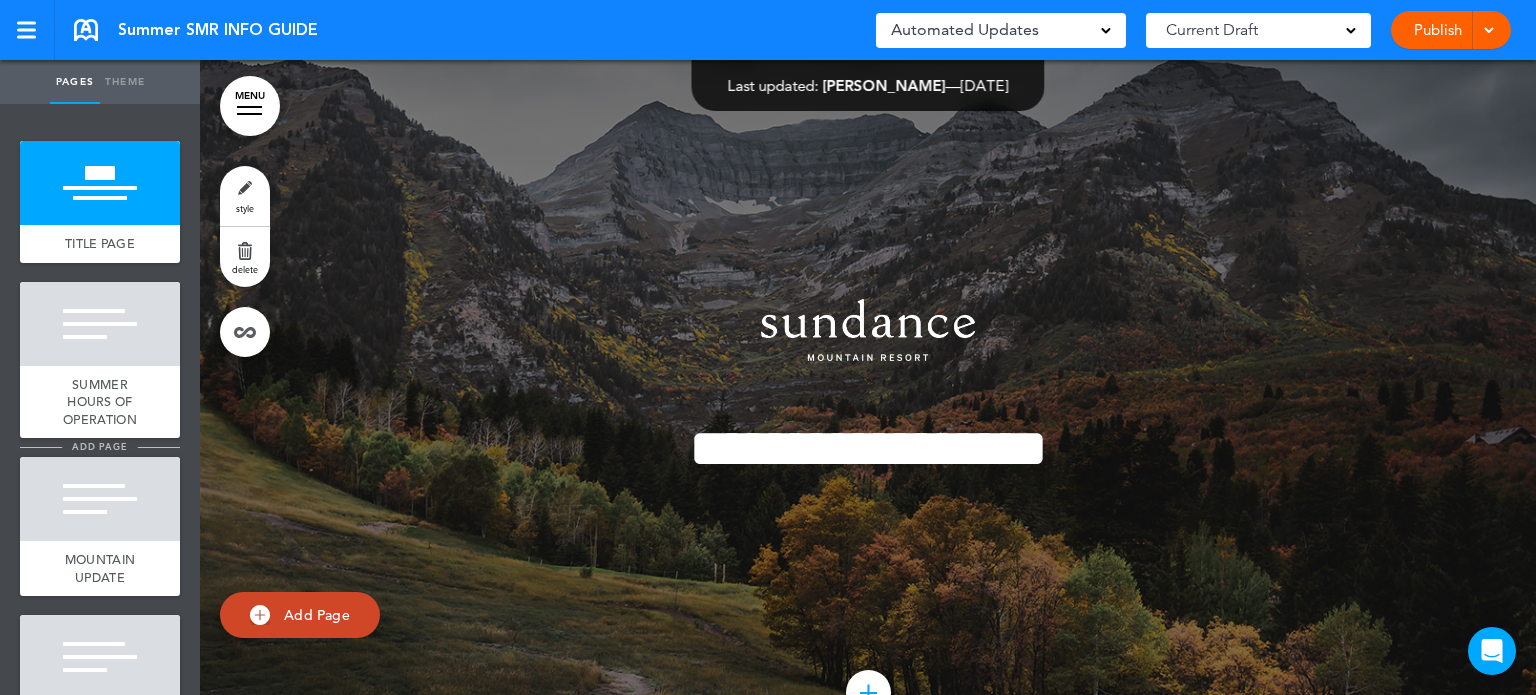scroll, scrollTop: 0, scrollLeft: 0, axis: both 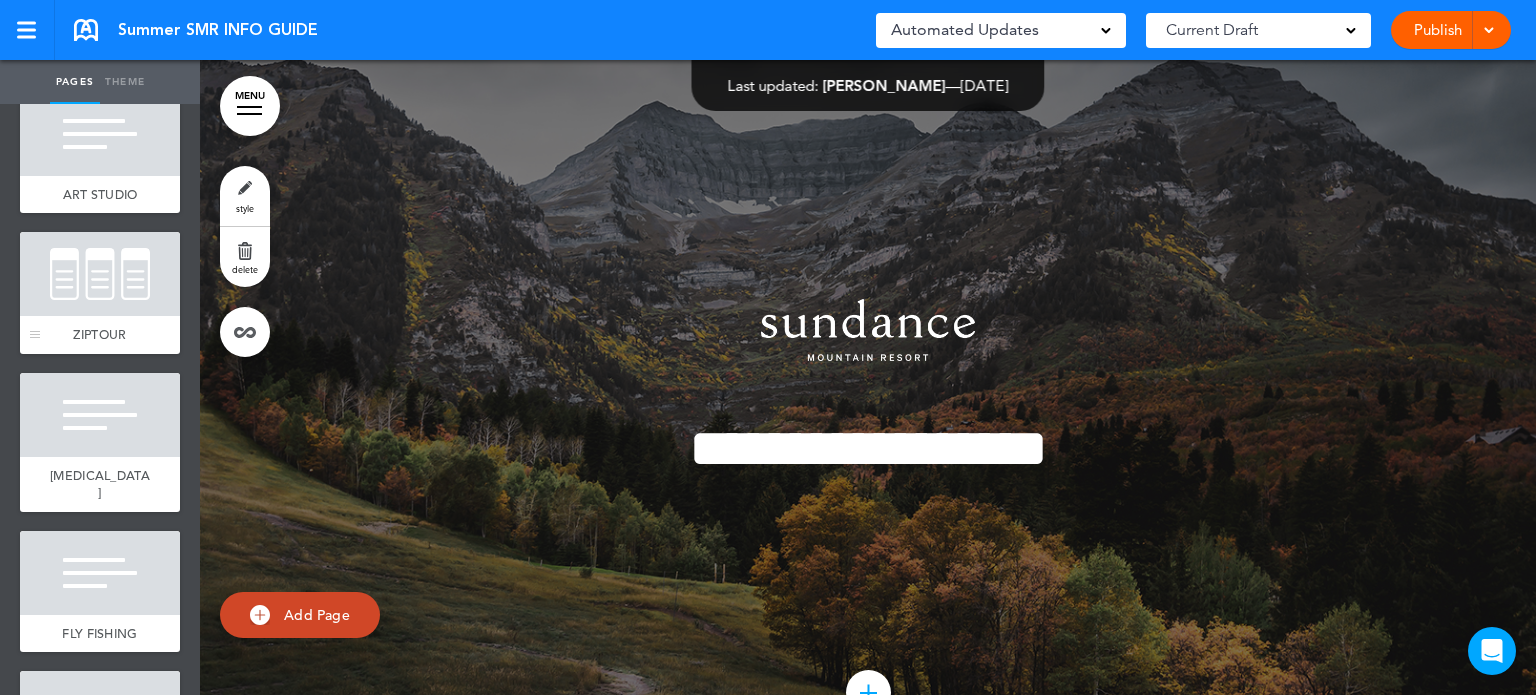 click at bounding box center (100, 274) 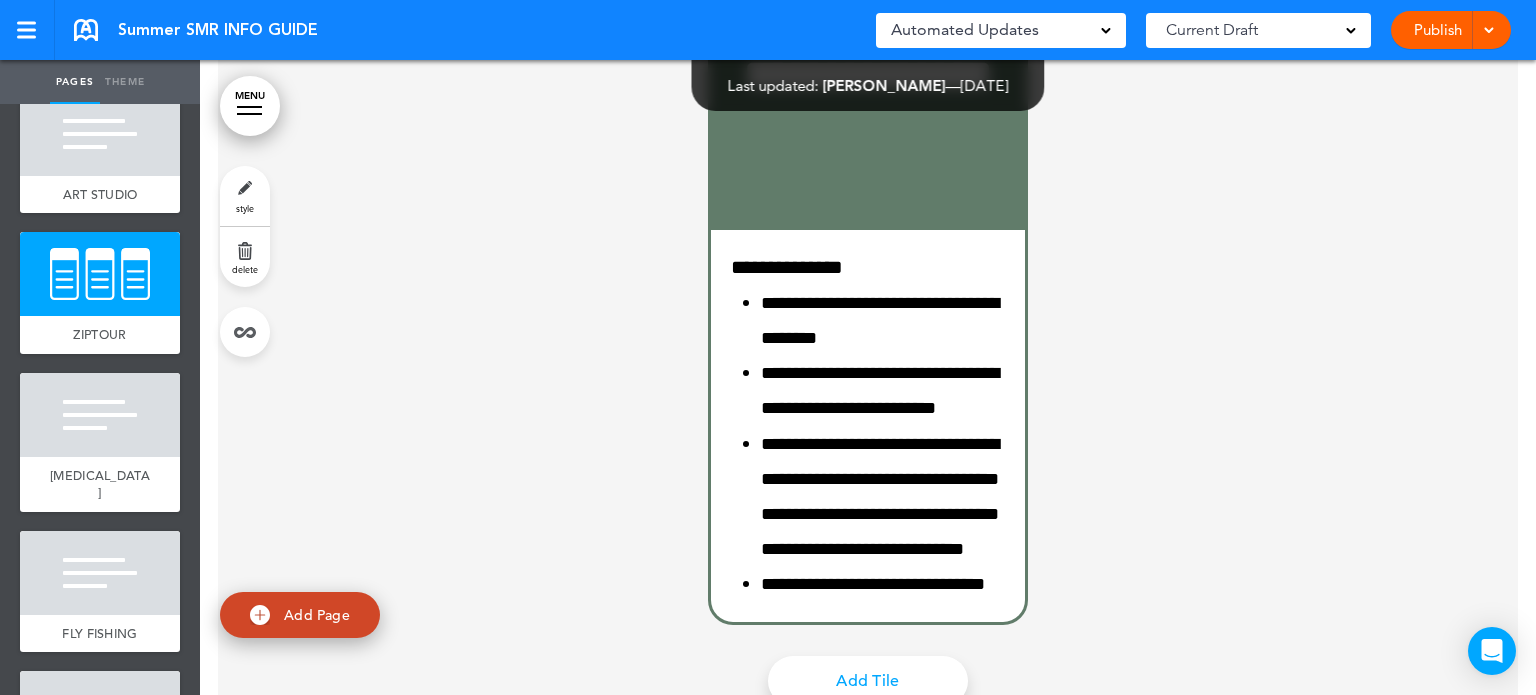 scroll, scrollTop: 20353, scrollLeft: 0, axis: vertical 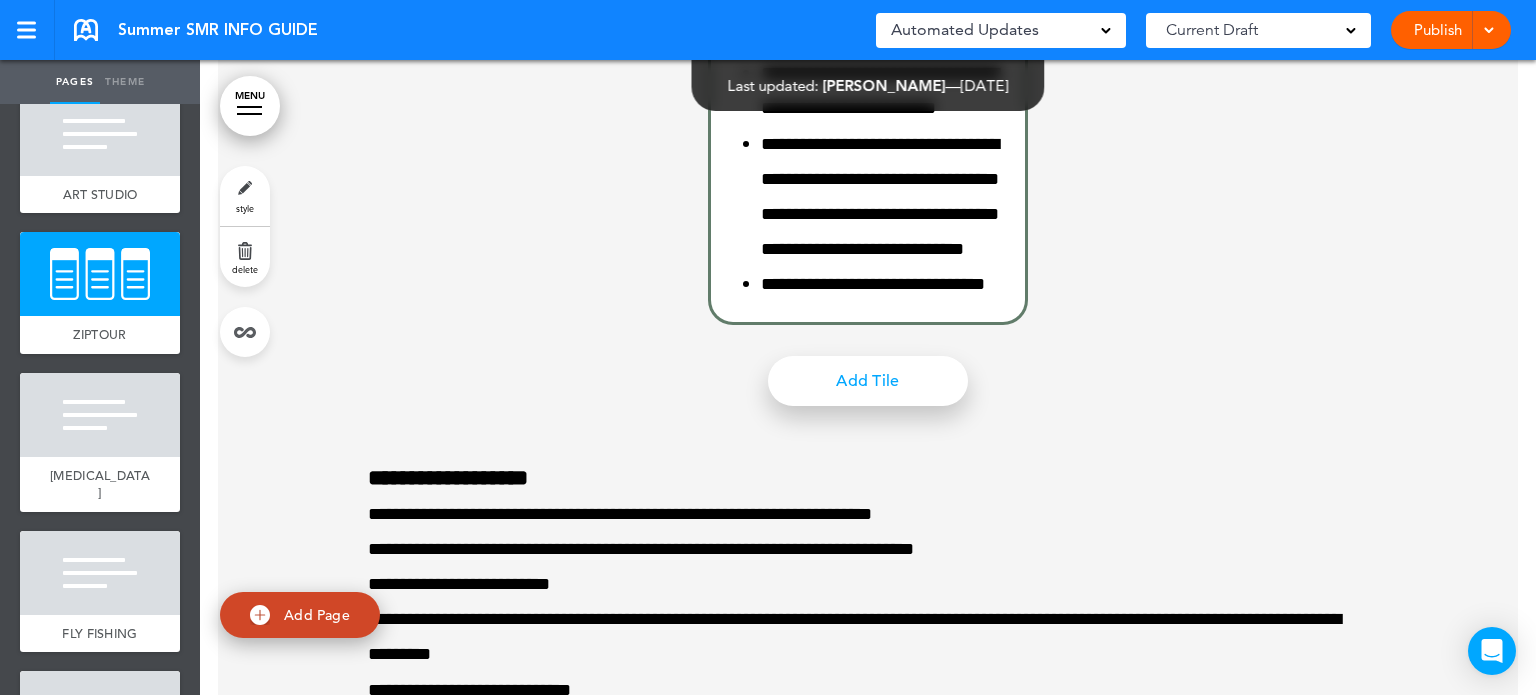 click on "Add Tile" at bounding box center [868, 381] 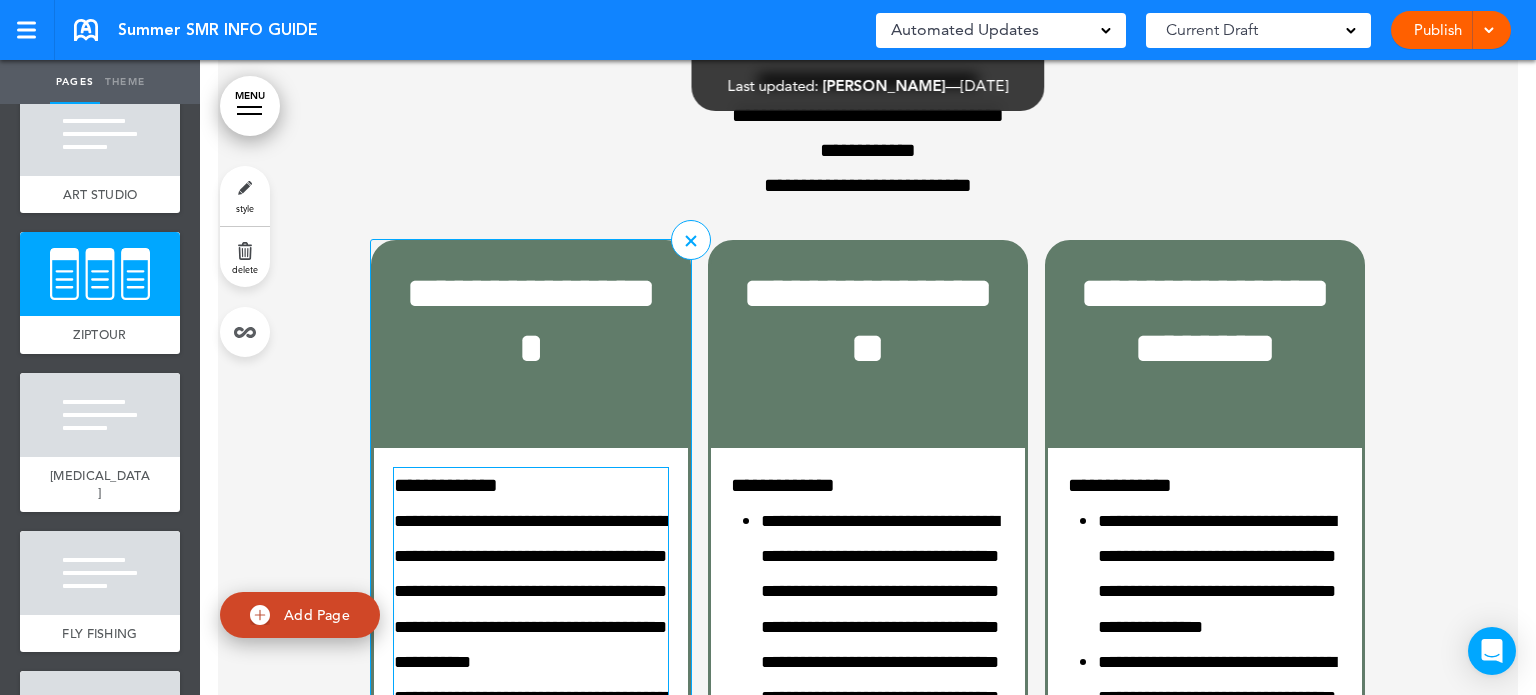 scroll, scrollTop: 18953, scrollLeft: 0, axis: vertical 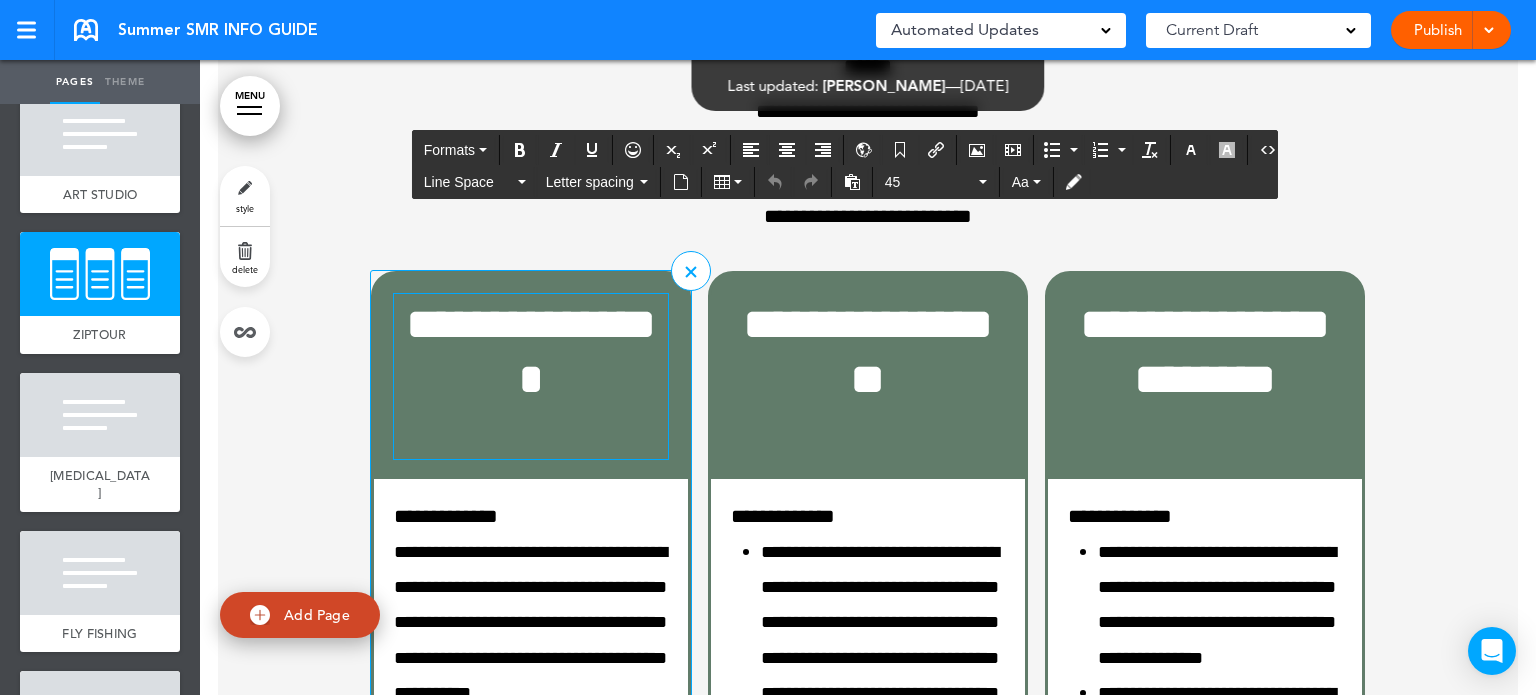 click on "**********" at bounding box center [531, 351] 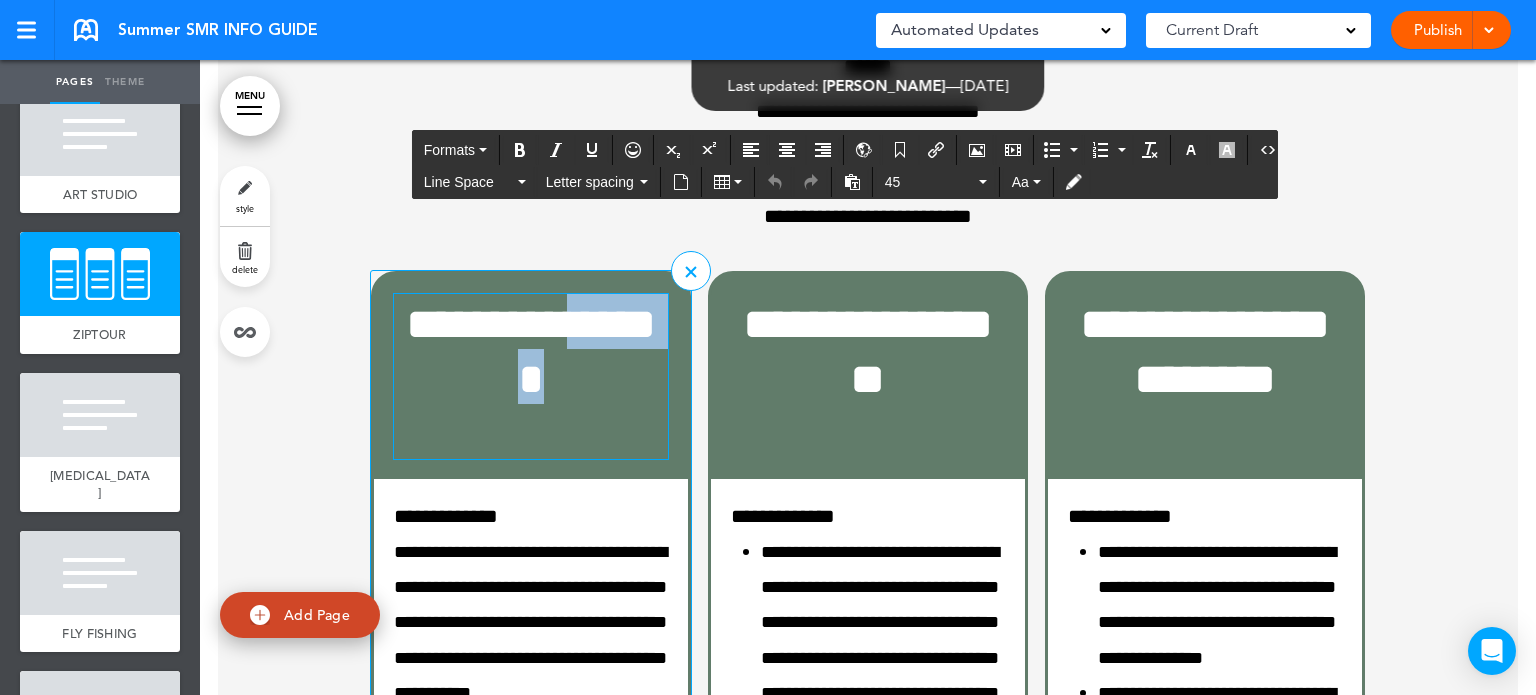 click on "**********" at bounding box center (531, 351) 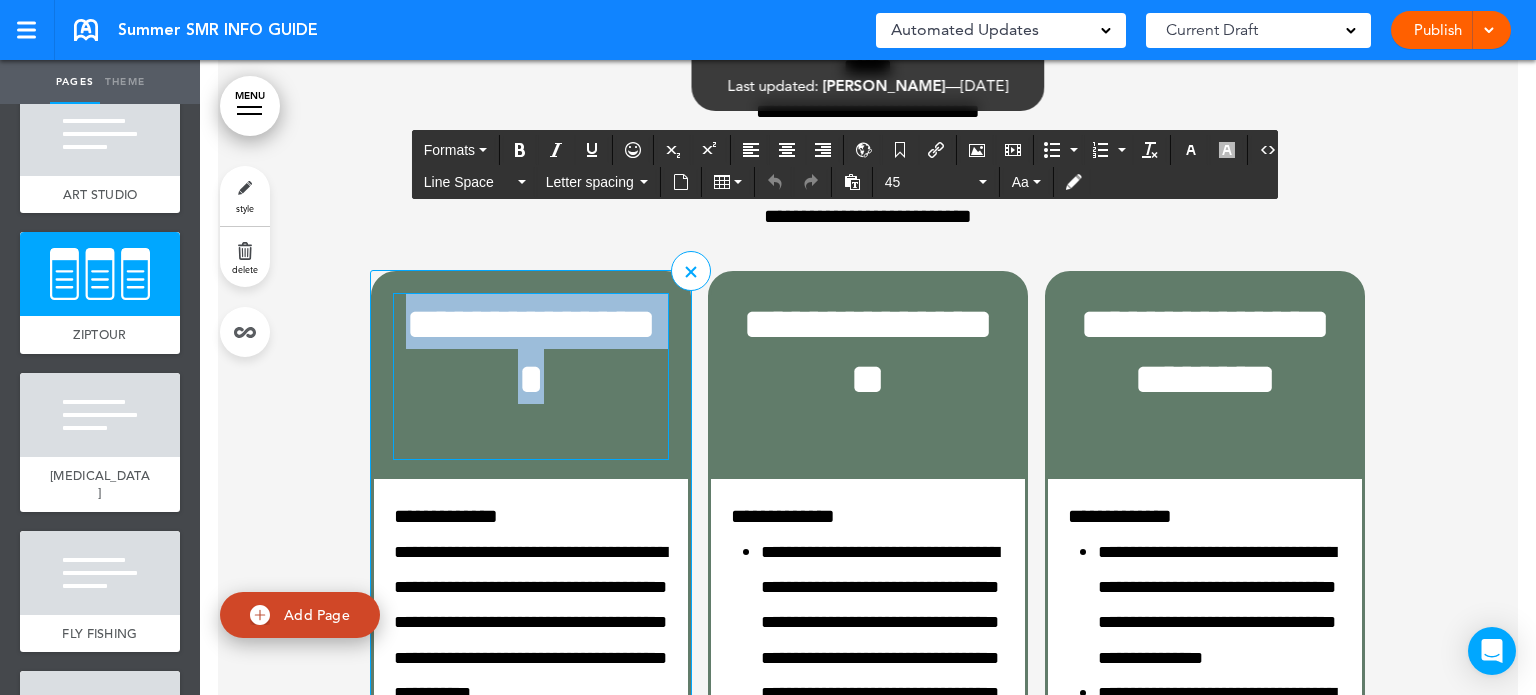 click on "**********" at bounding box center [531, 351] 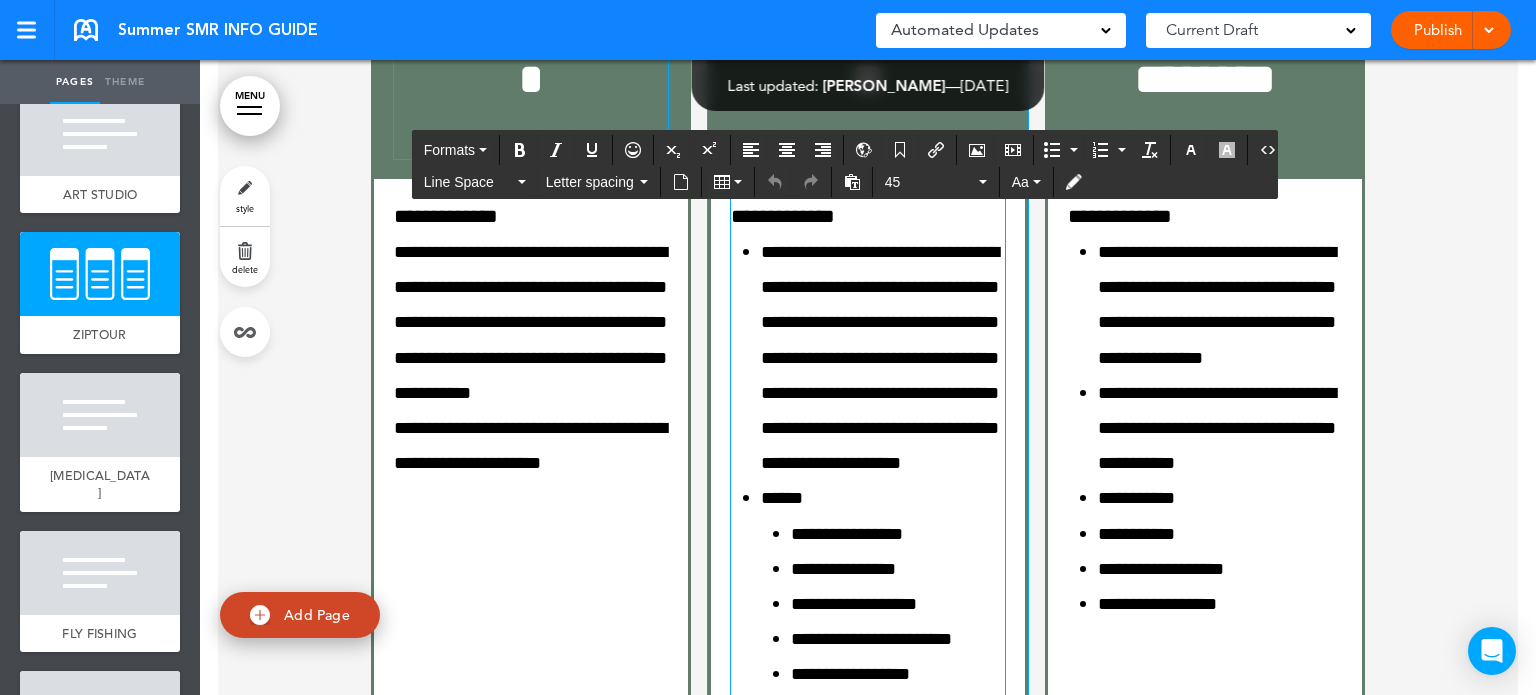 scroll, scrollTop: 19653, scrollLeft: 0, axis: vertical 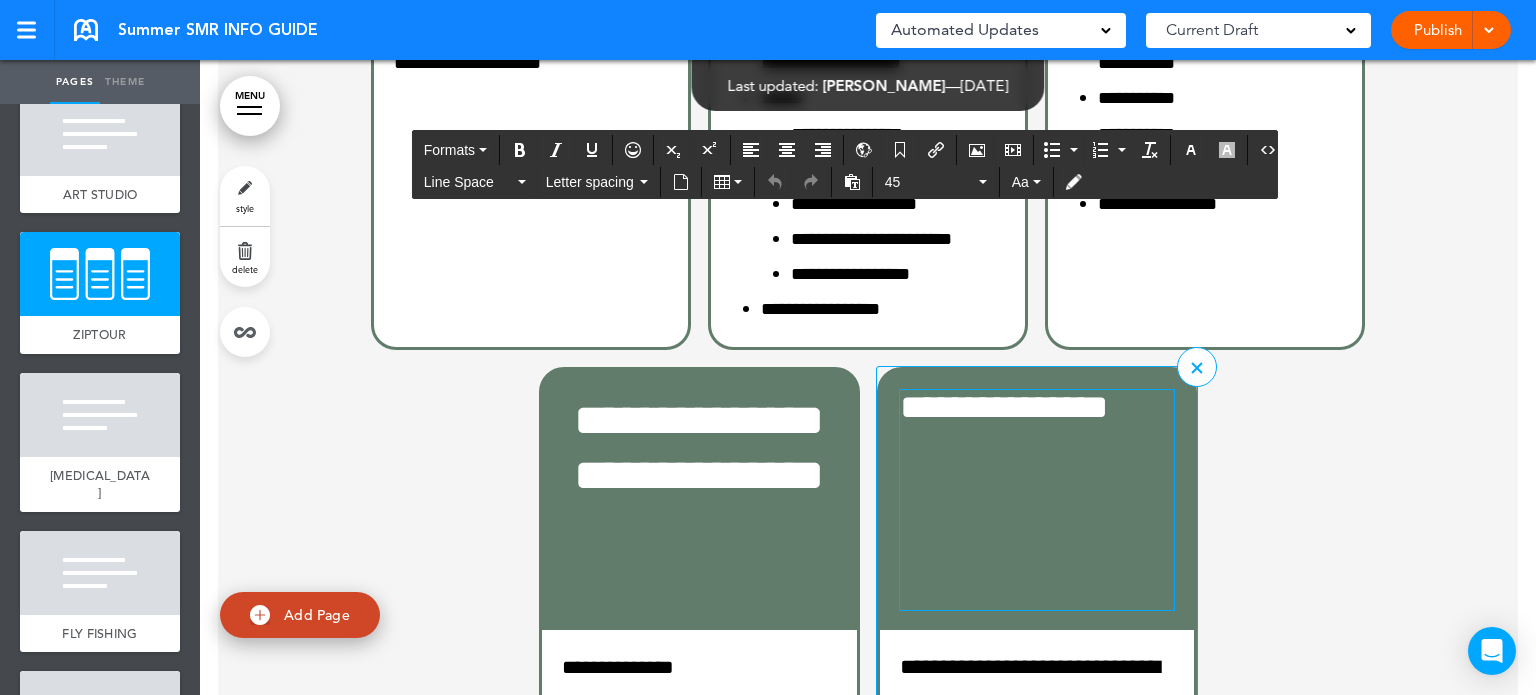 click on "**********" at bounding box center (1038, 407) 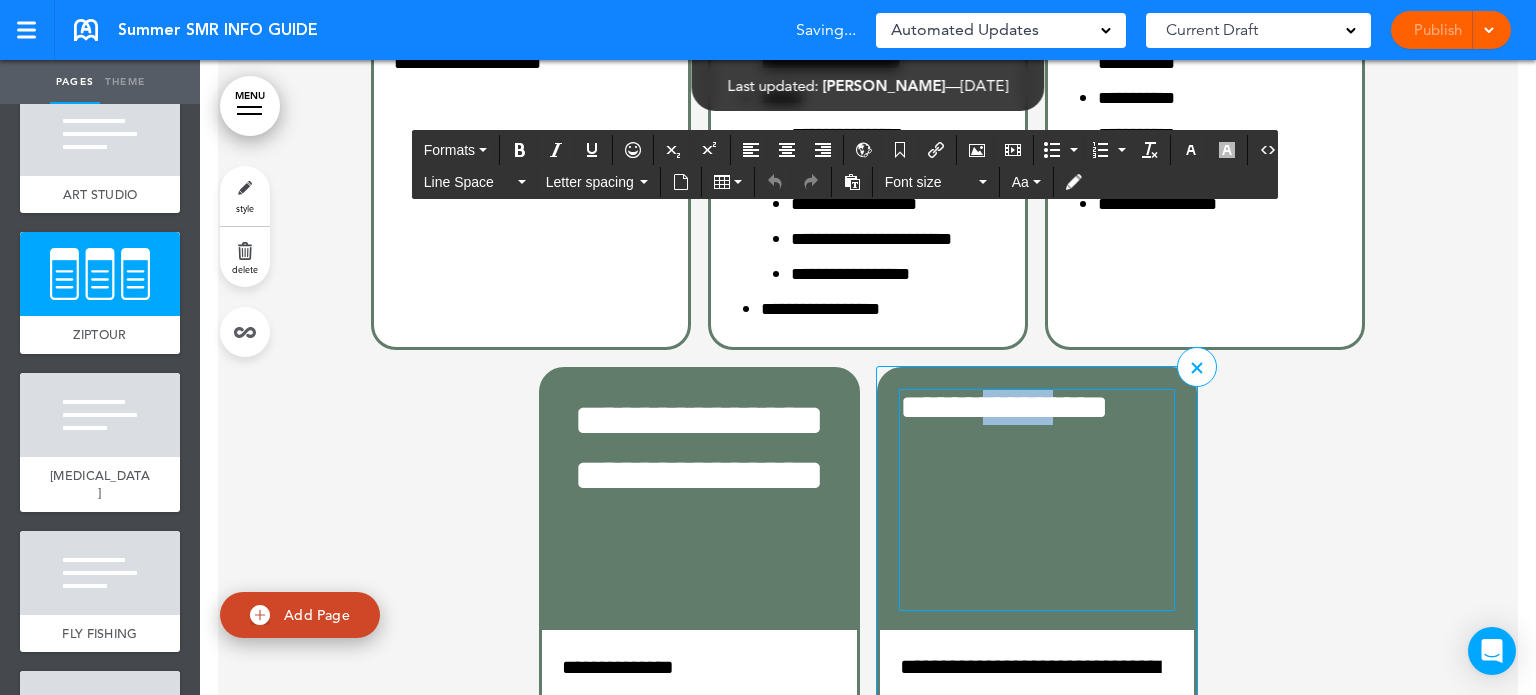 click on "**********" at bounding box center [1038, 407] 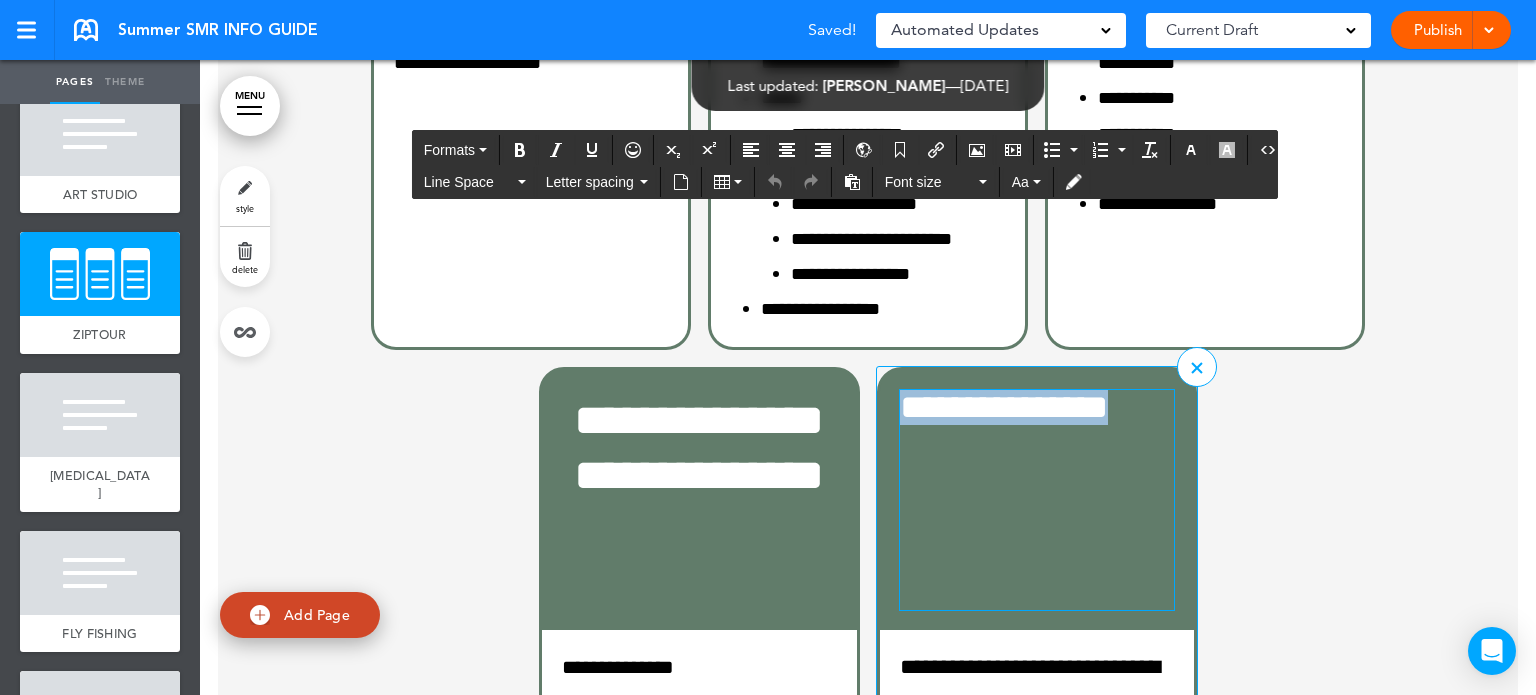 click on "**********" at bounding box center [1038, 407] 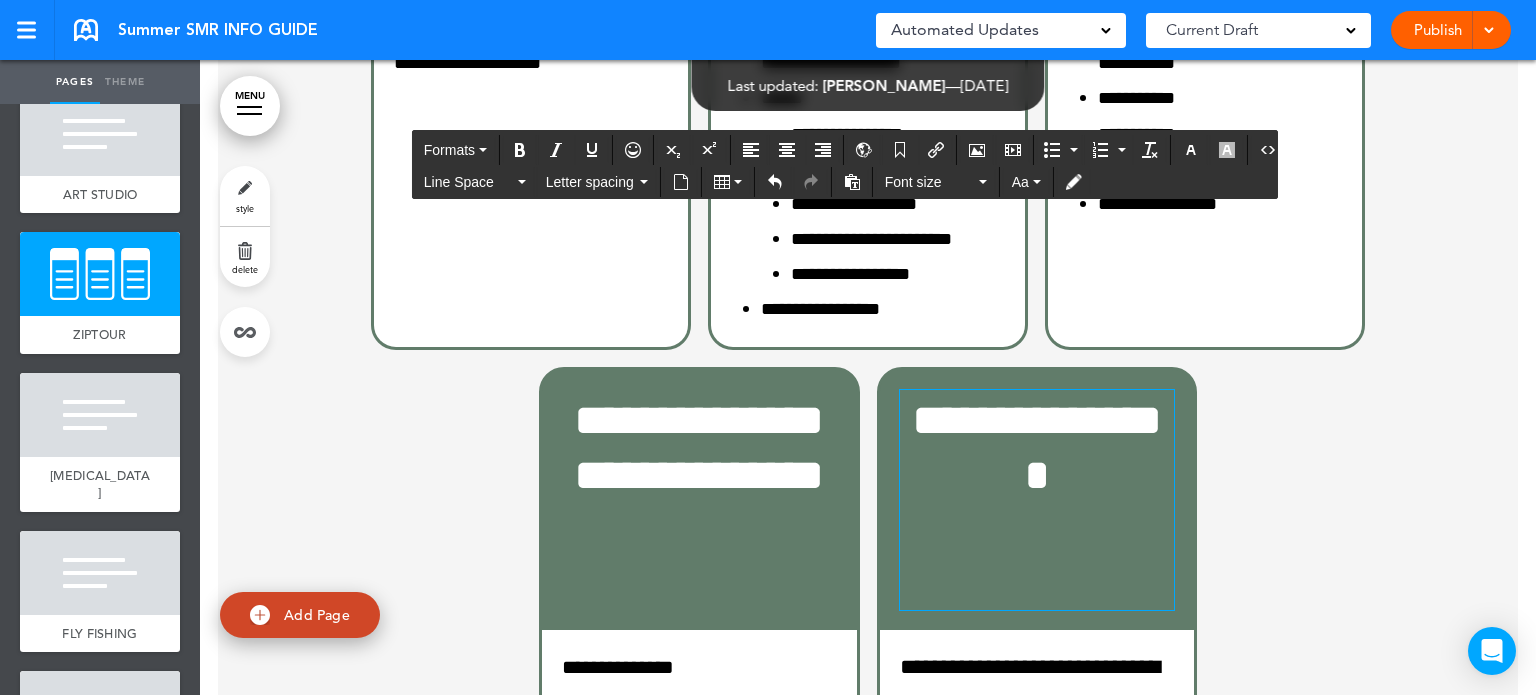 click on "**********" at bounding box center (1037, 447) 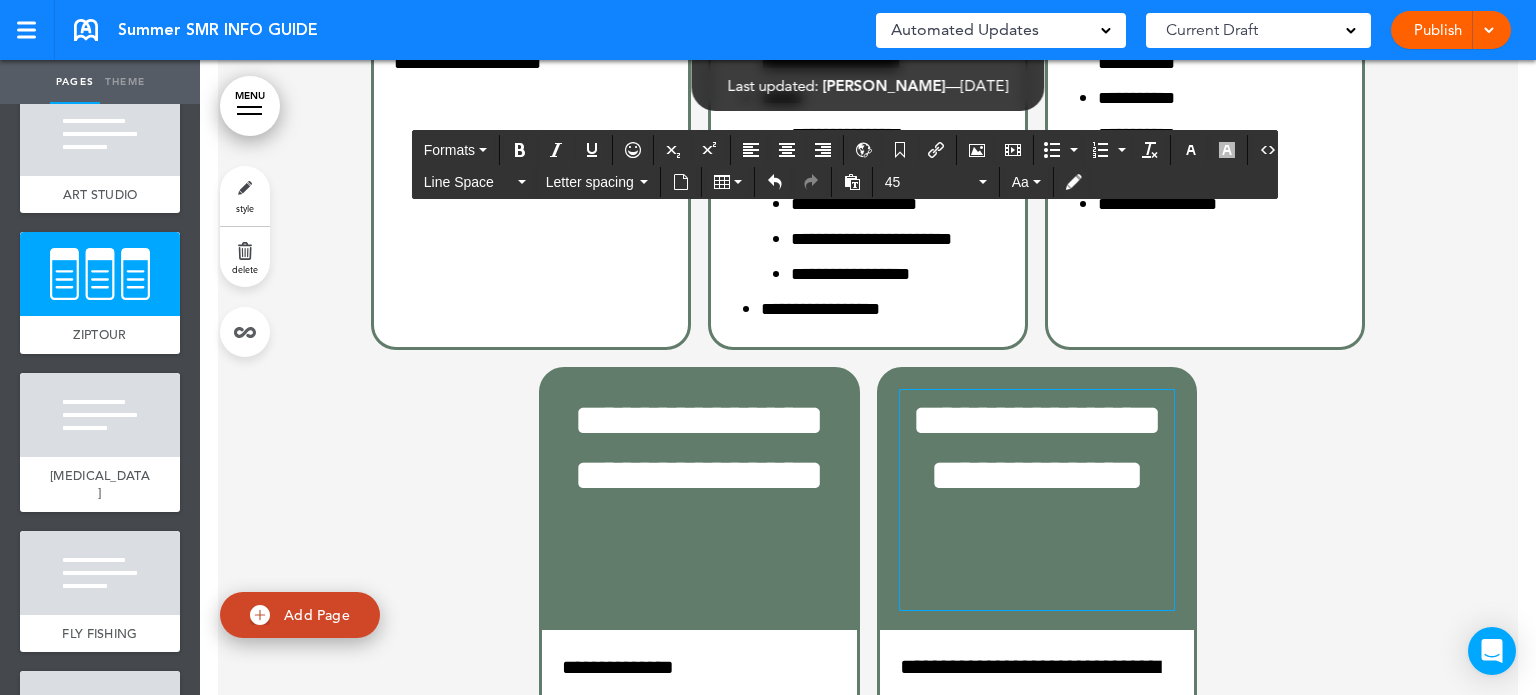 drag, startPoint x: 1039, startPoint y: 529, endPoint x: 1056, endPoint y: 558, distance: 33.61547 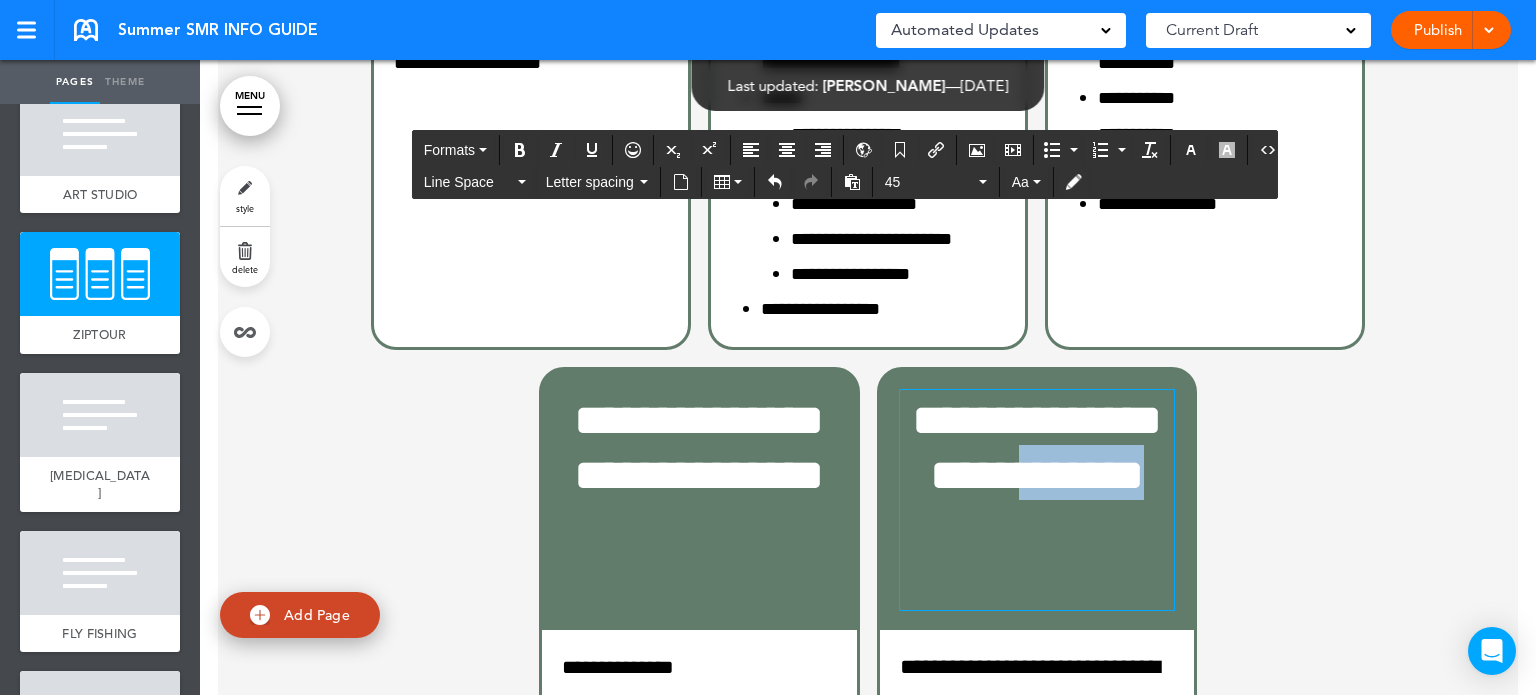 drag, startPoint x: 1020, startPoint y: 534, endPoint x: 1080, endPoint y: 579, distance: 75 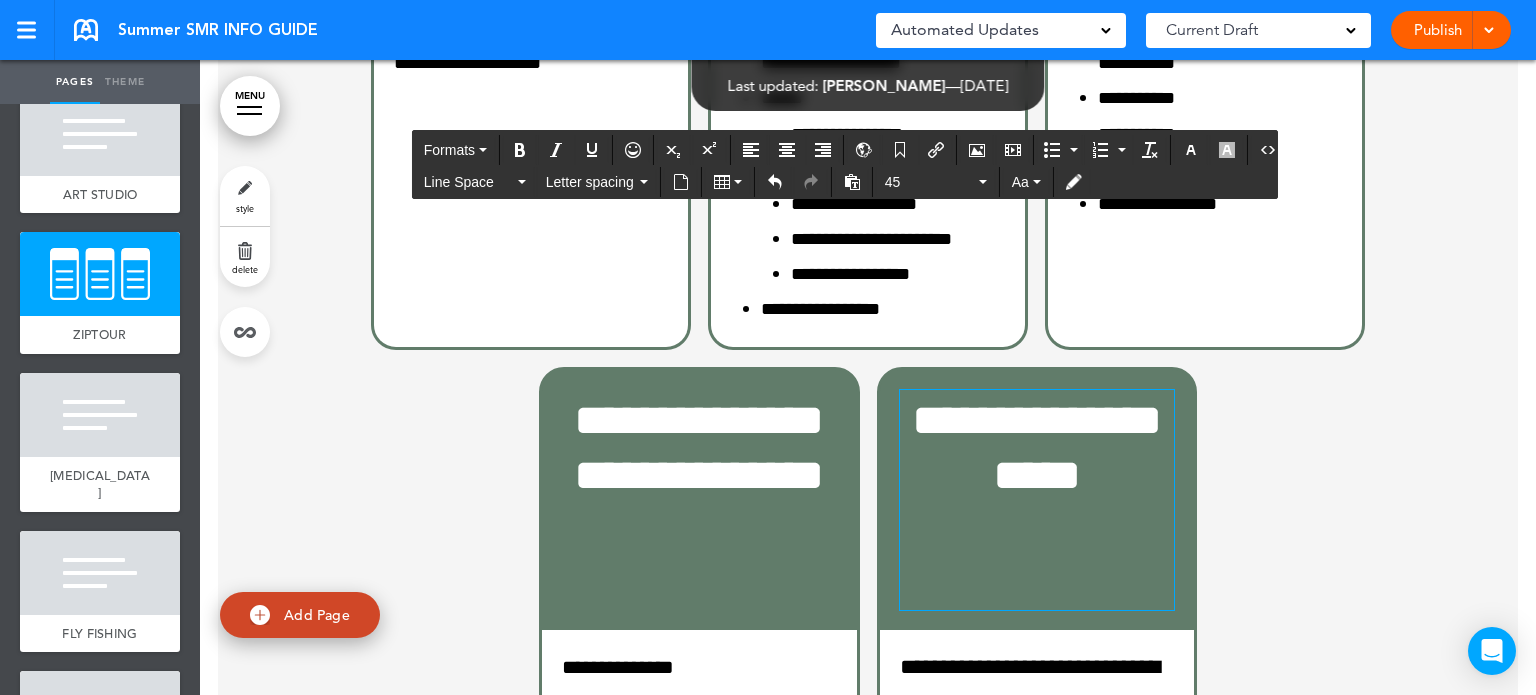 click on "**********" at bounding box center (1037, 447) 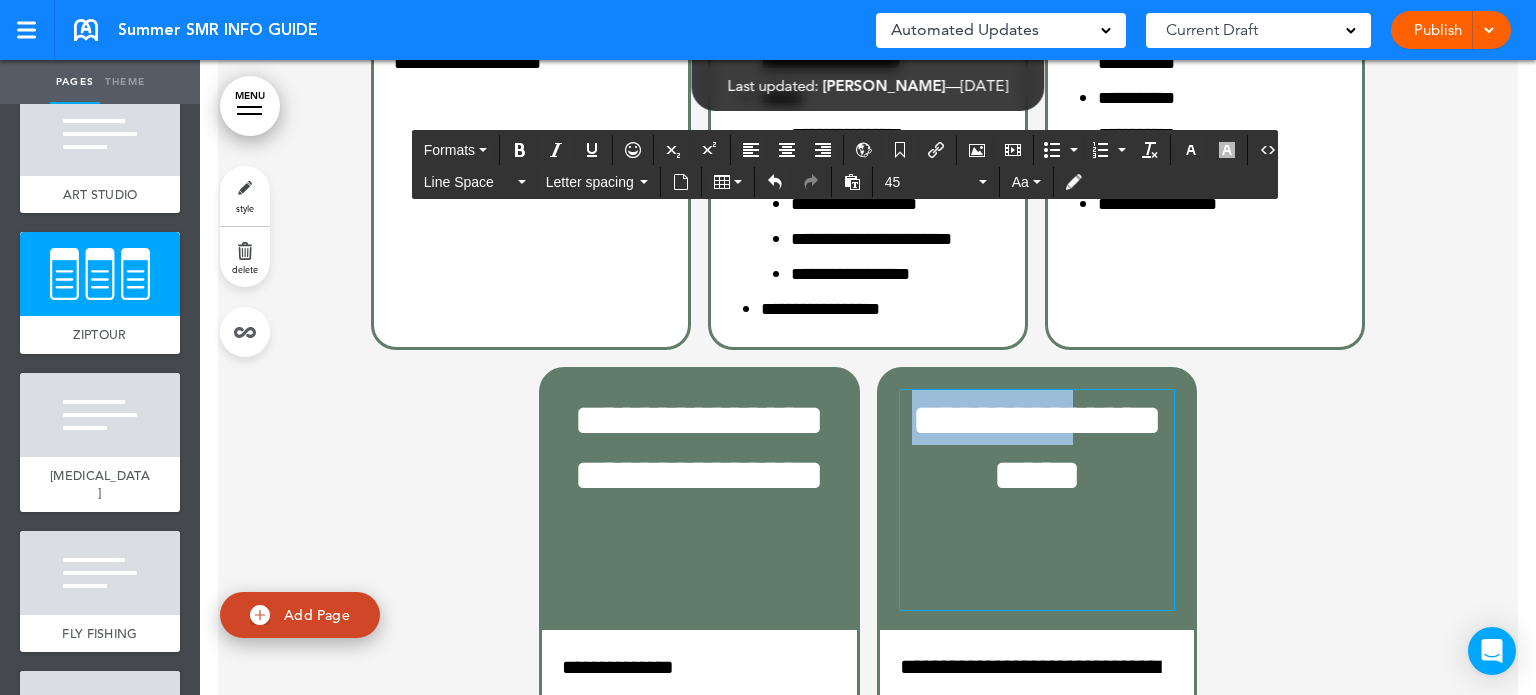 click on "**********" at bounding box center (1037, 447) 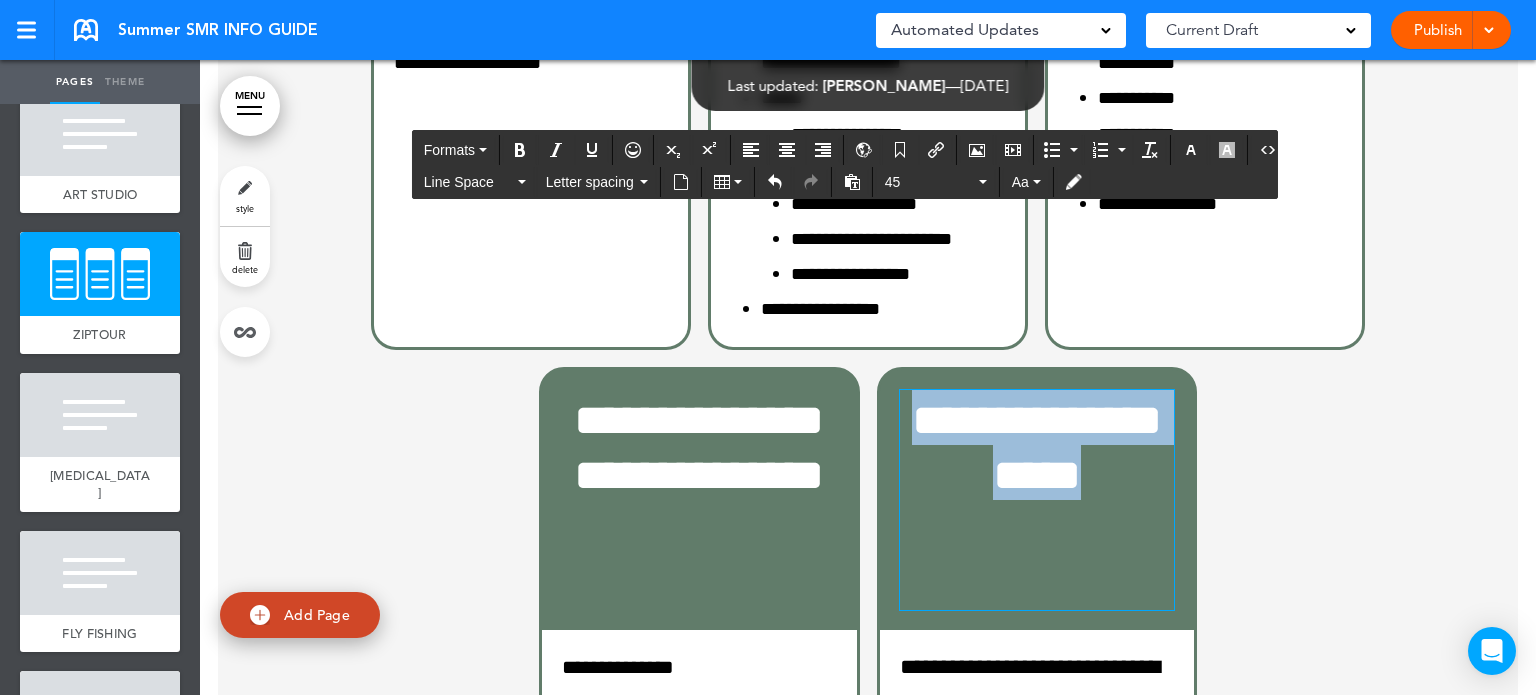 click on "**********" at bounding box center (1037, 447) 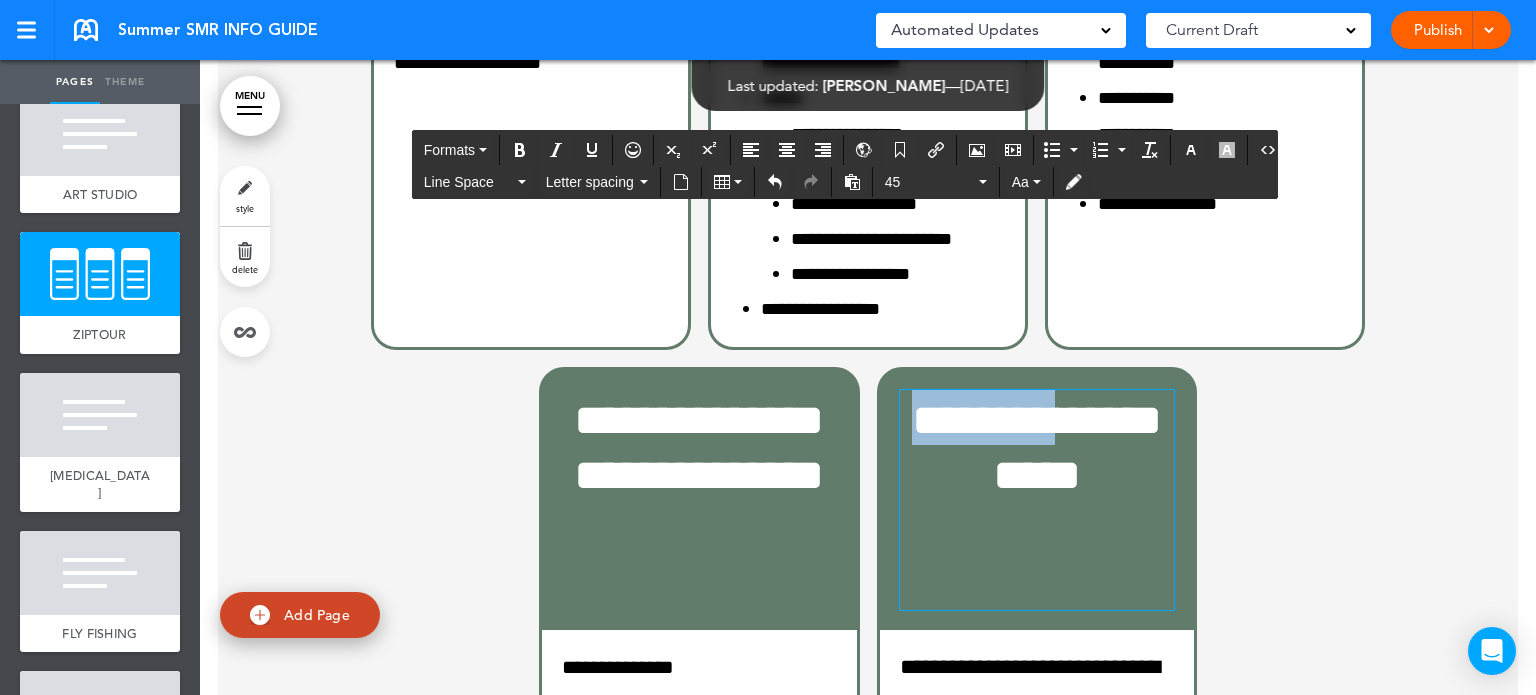 drag, startPoint x: 911, startPoint y: 424, endPoint x: 1140, endPoint y: 452, distance: 230.70544 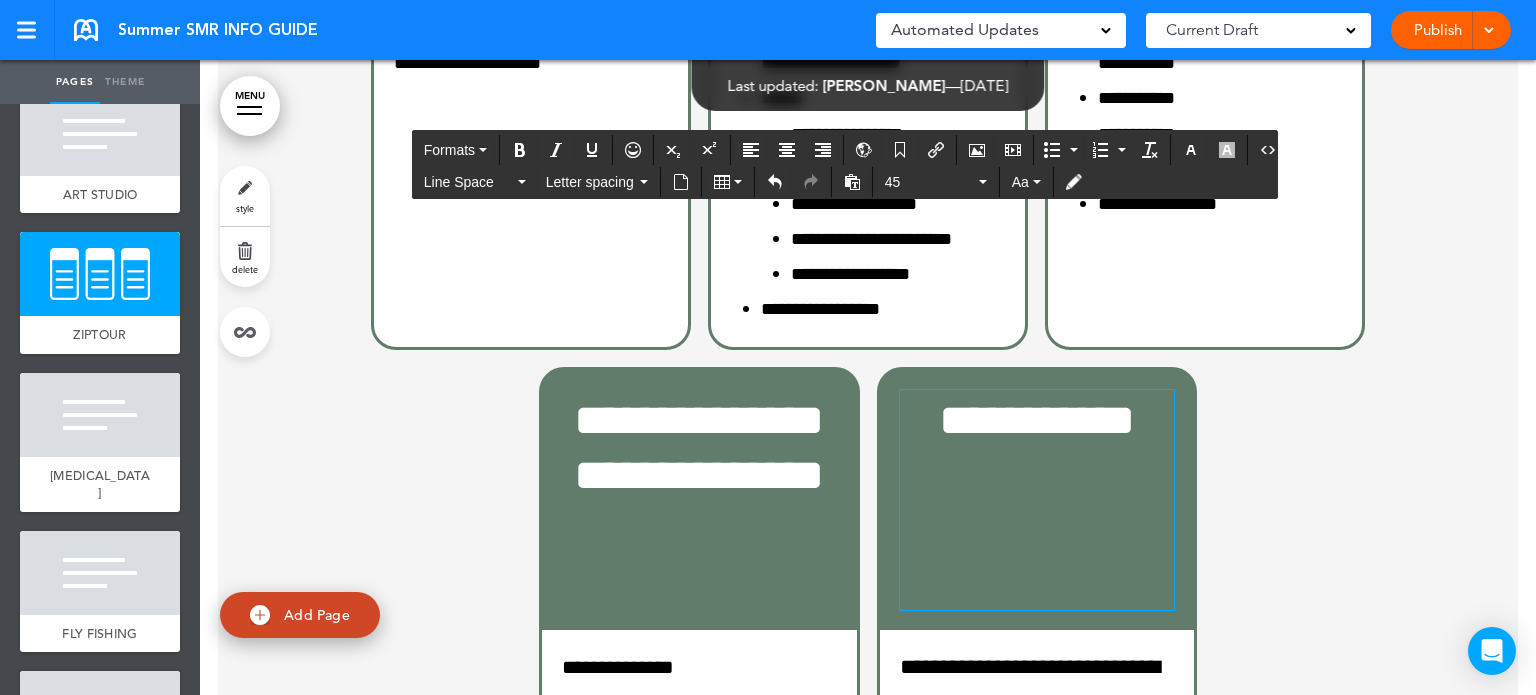 click on "**********" at bounding box center [1037, 420] 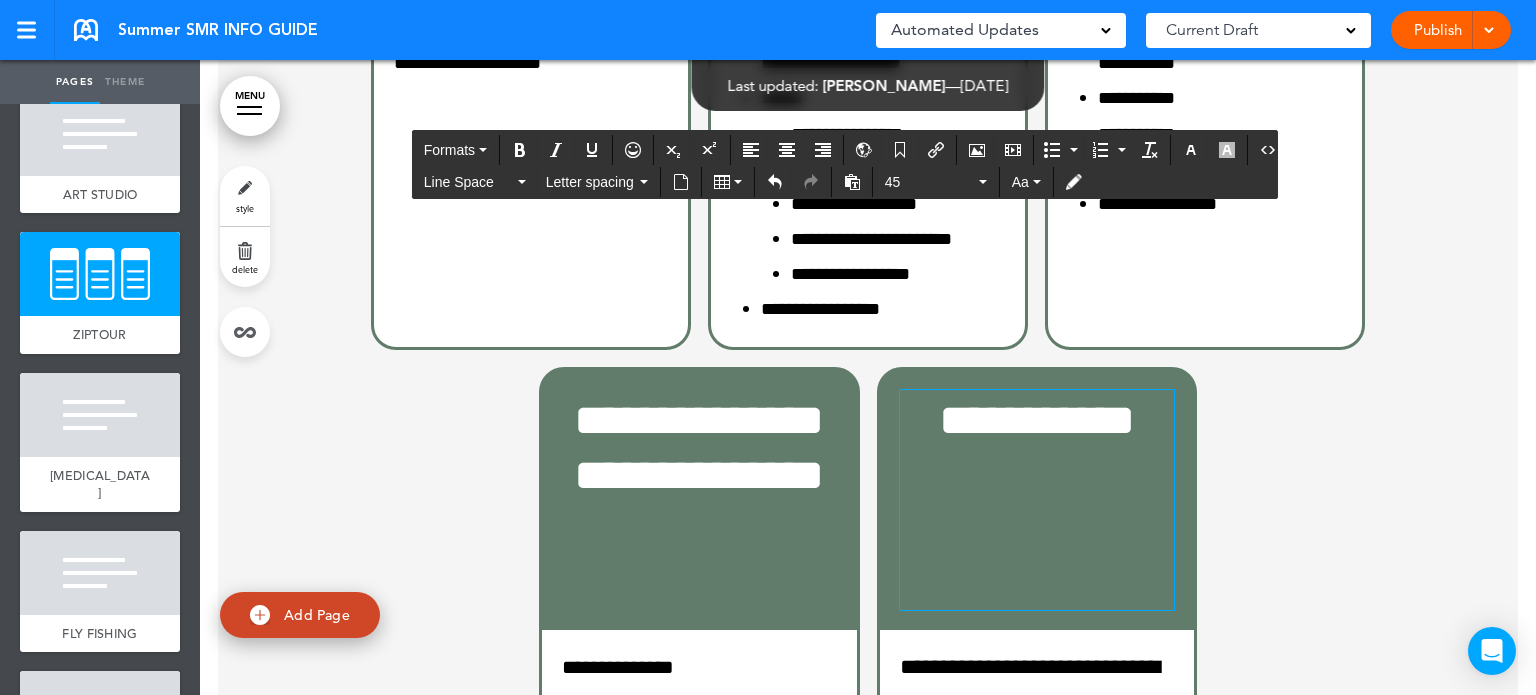 click on "**********" at bounding box center [868, 298] 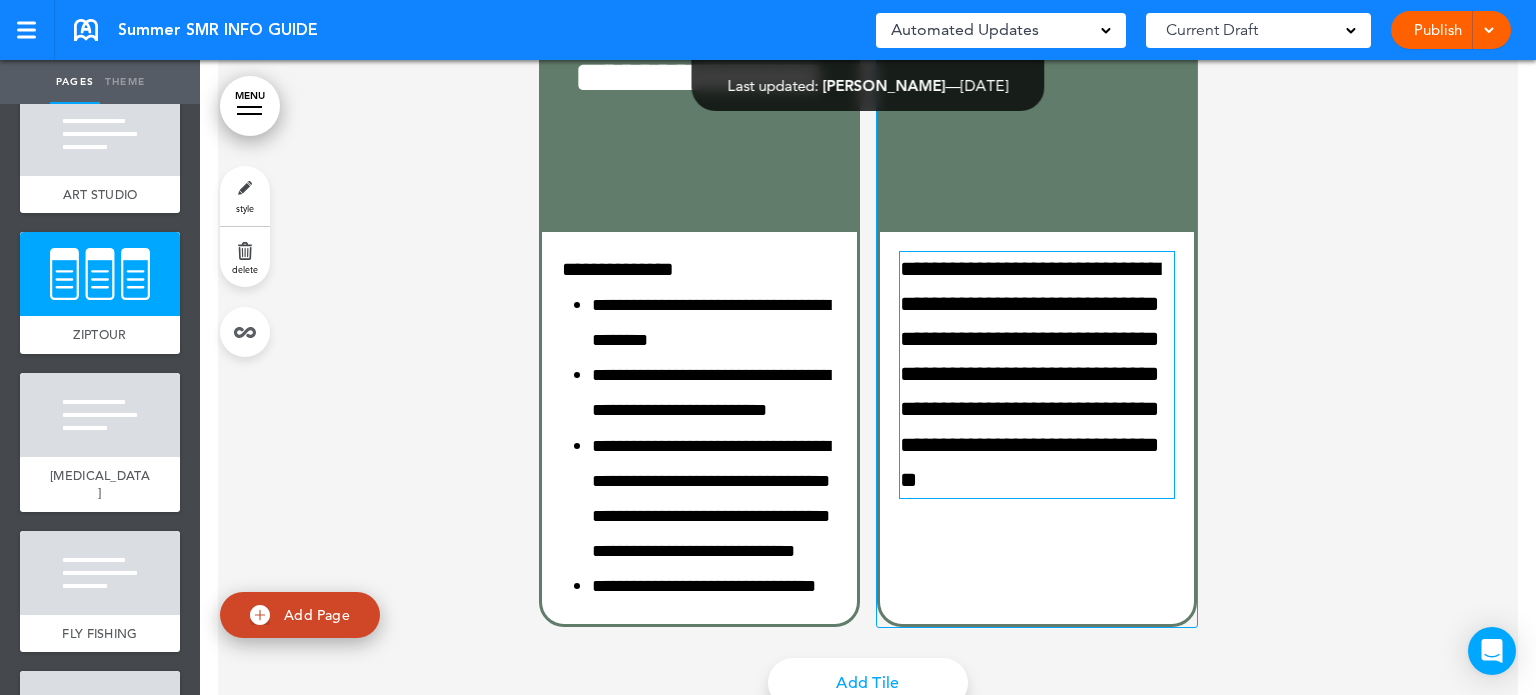 scroll, scrollTop: 20053, scrollLeft: 0, axis: vertical 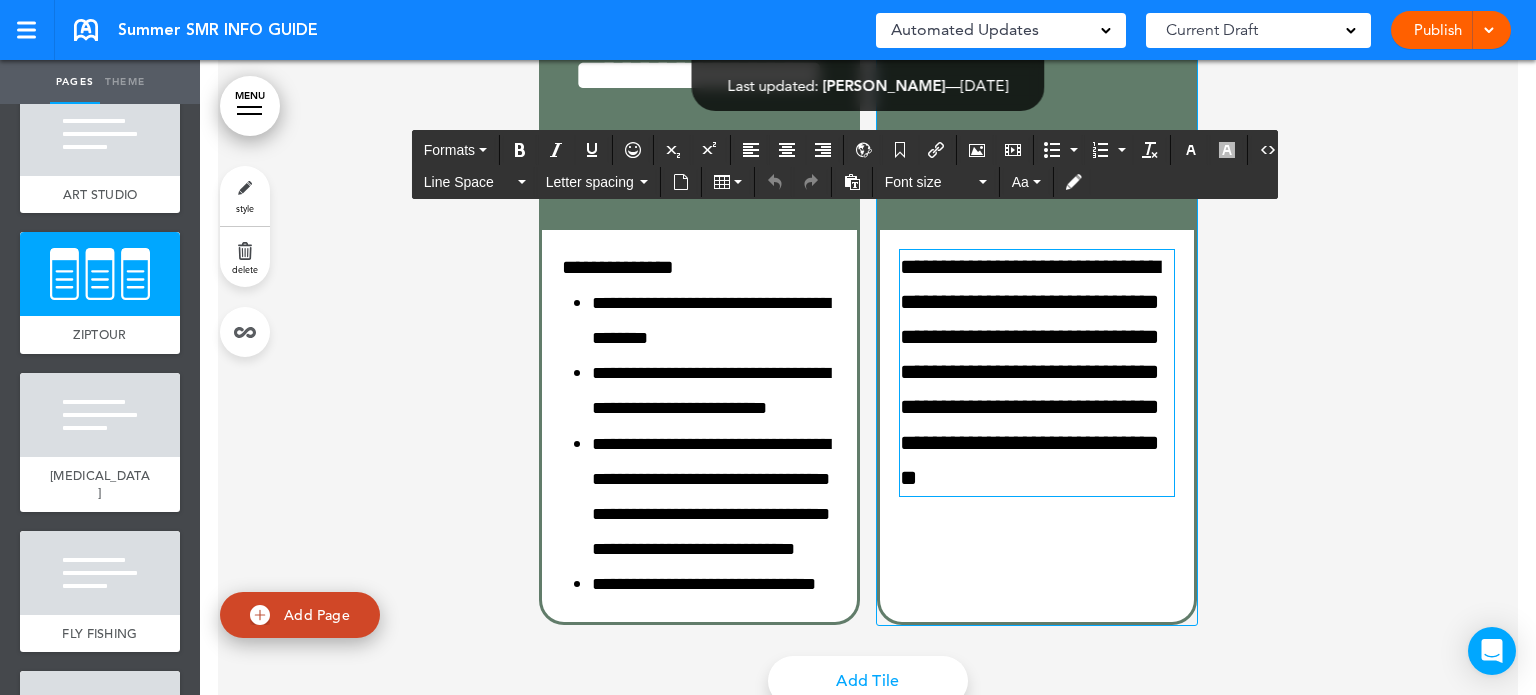 click on "**********" at bounding box center (1038, 373) 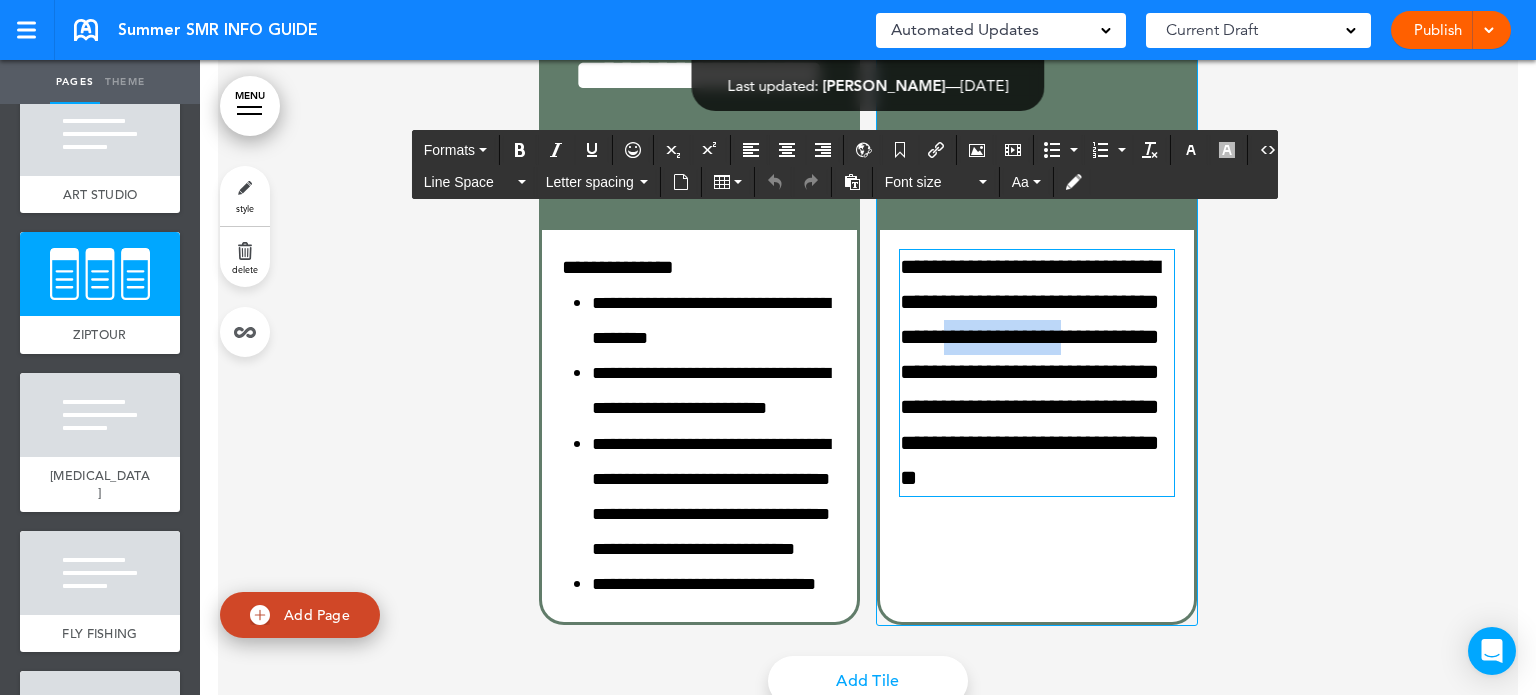 click on "**********" at bounding box center [1038, 373] 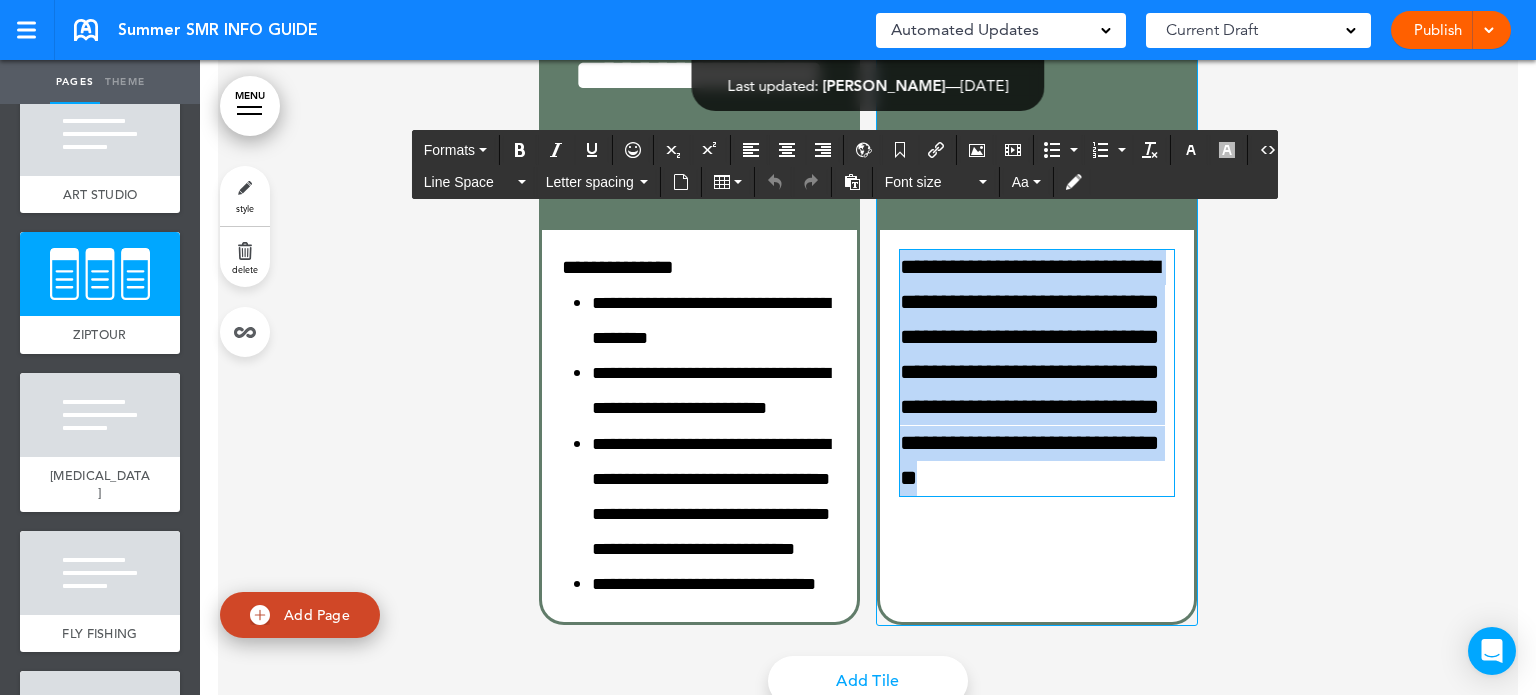 click on "**********" at bounding box center [1038, 373] 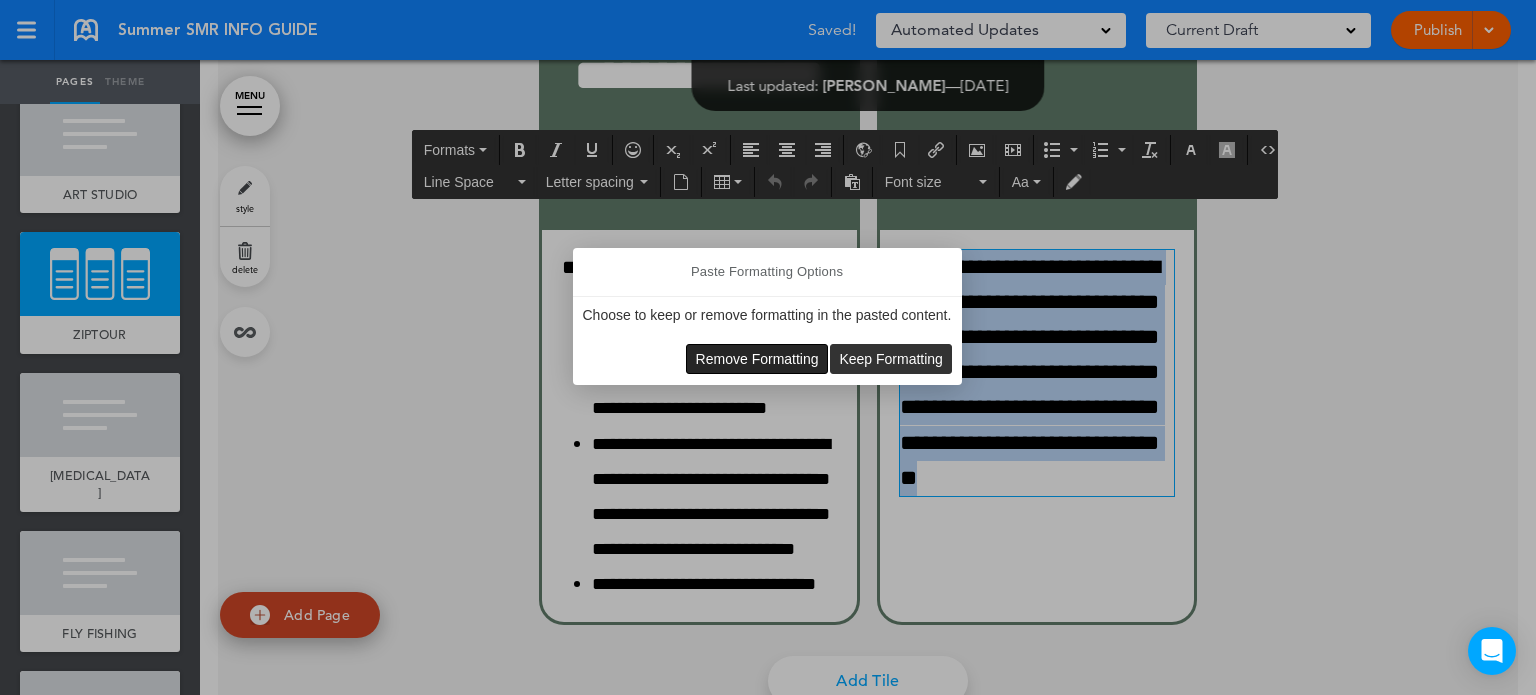 click on "Remove Formatting" at bounding box center [757, 359] 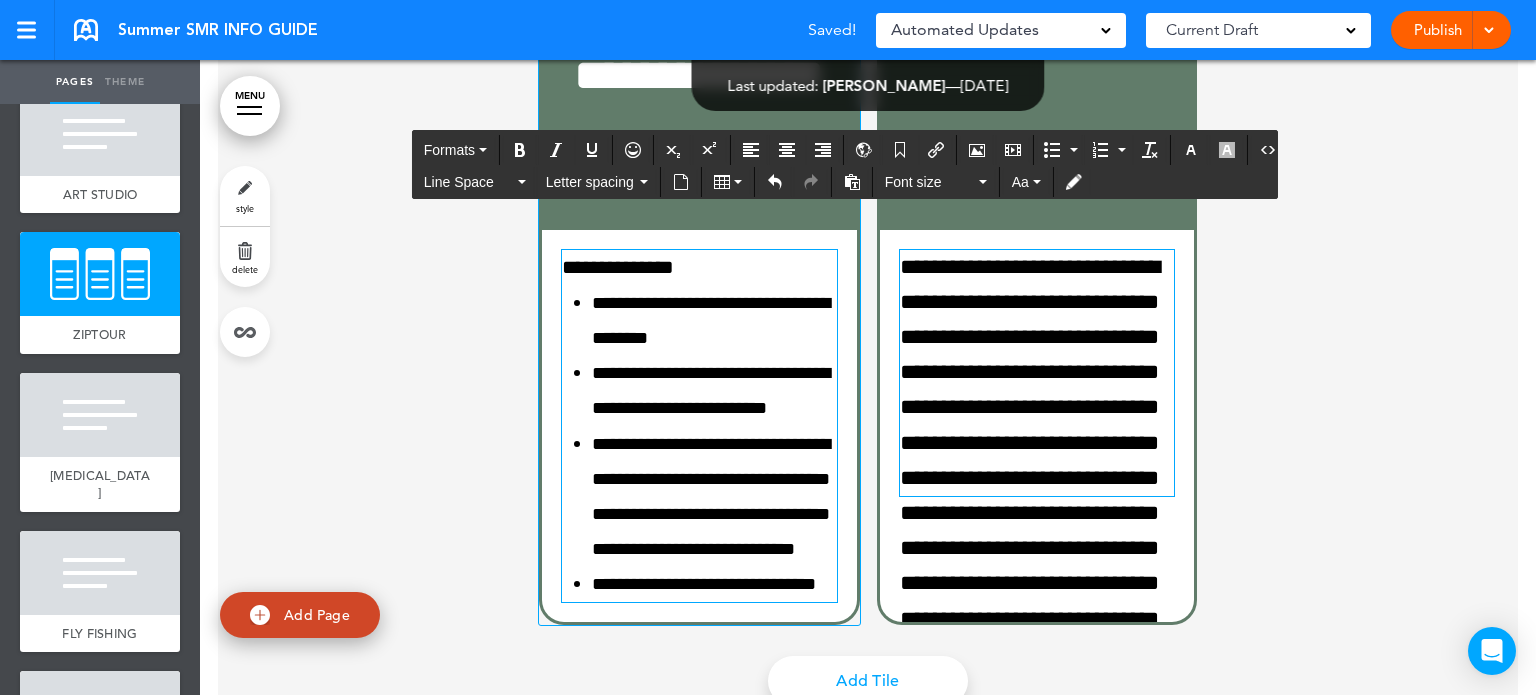 type 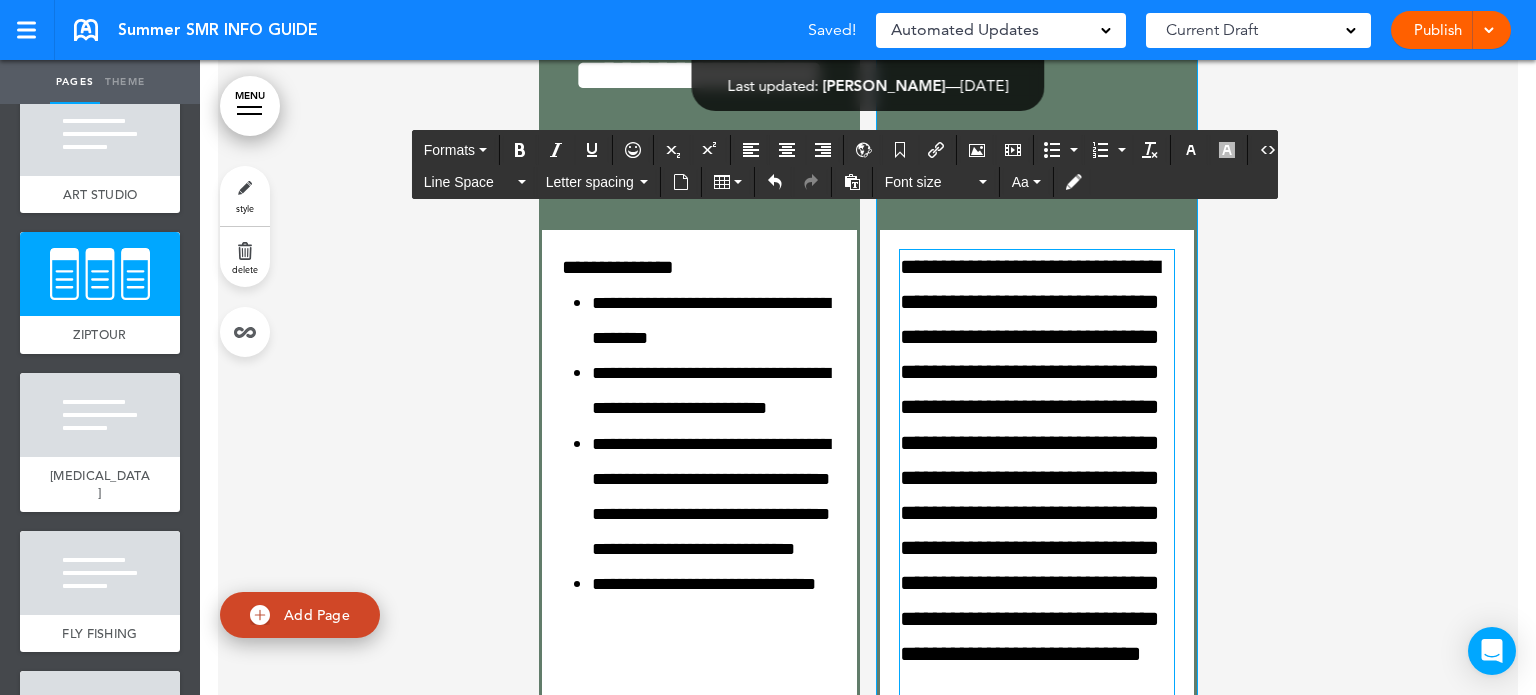 click on "**********" at bounding box center (1038, 479) 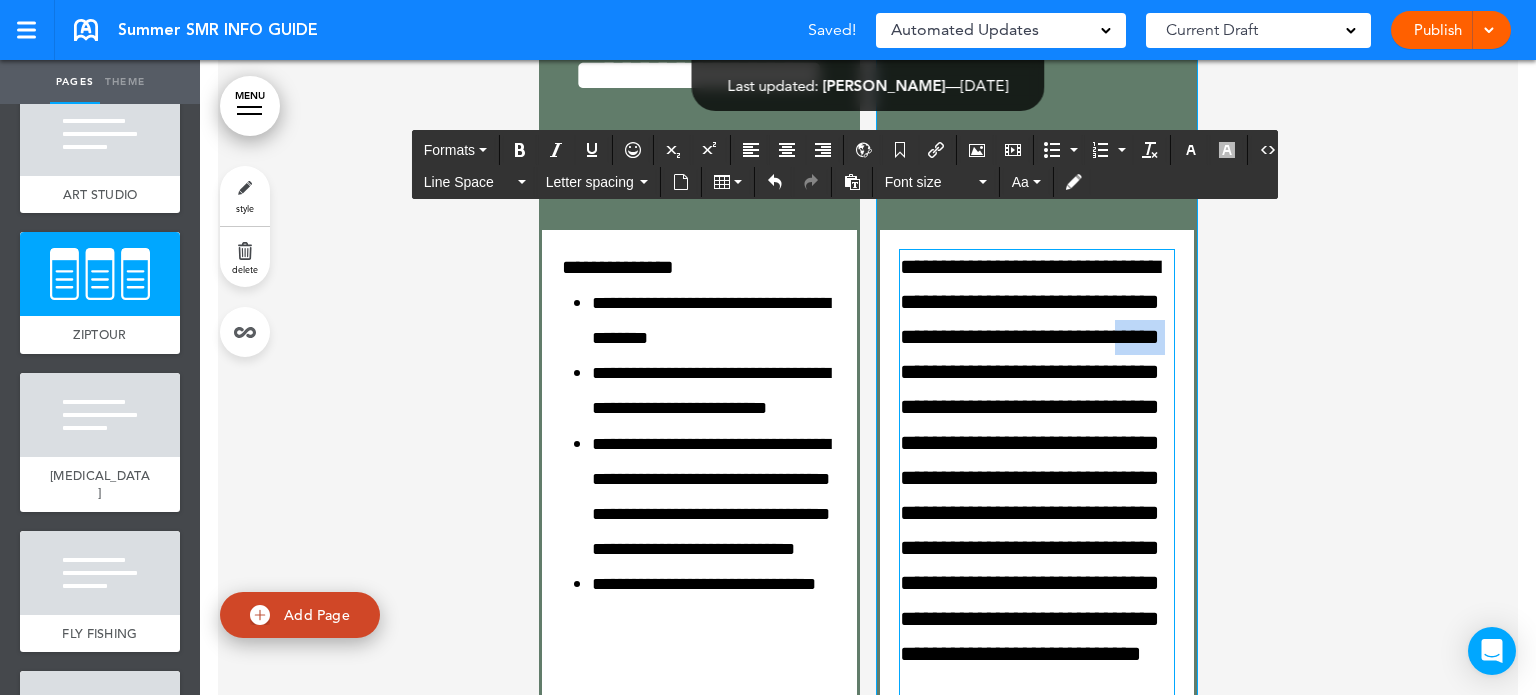 click on "**********" at bounding box center (1038, 479) 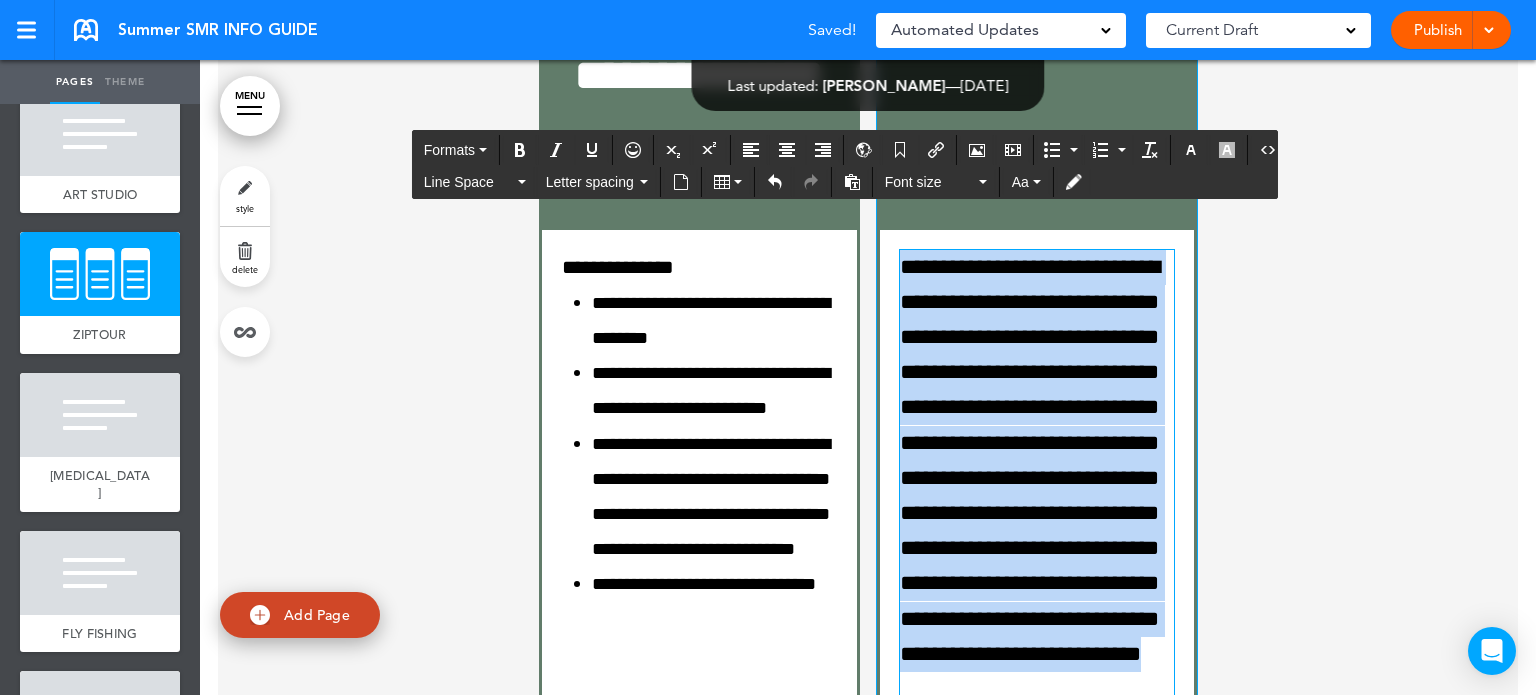 click on "**********" at bounding box center (1038, 479) 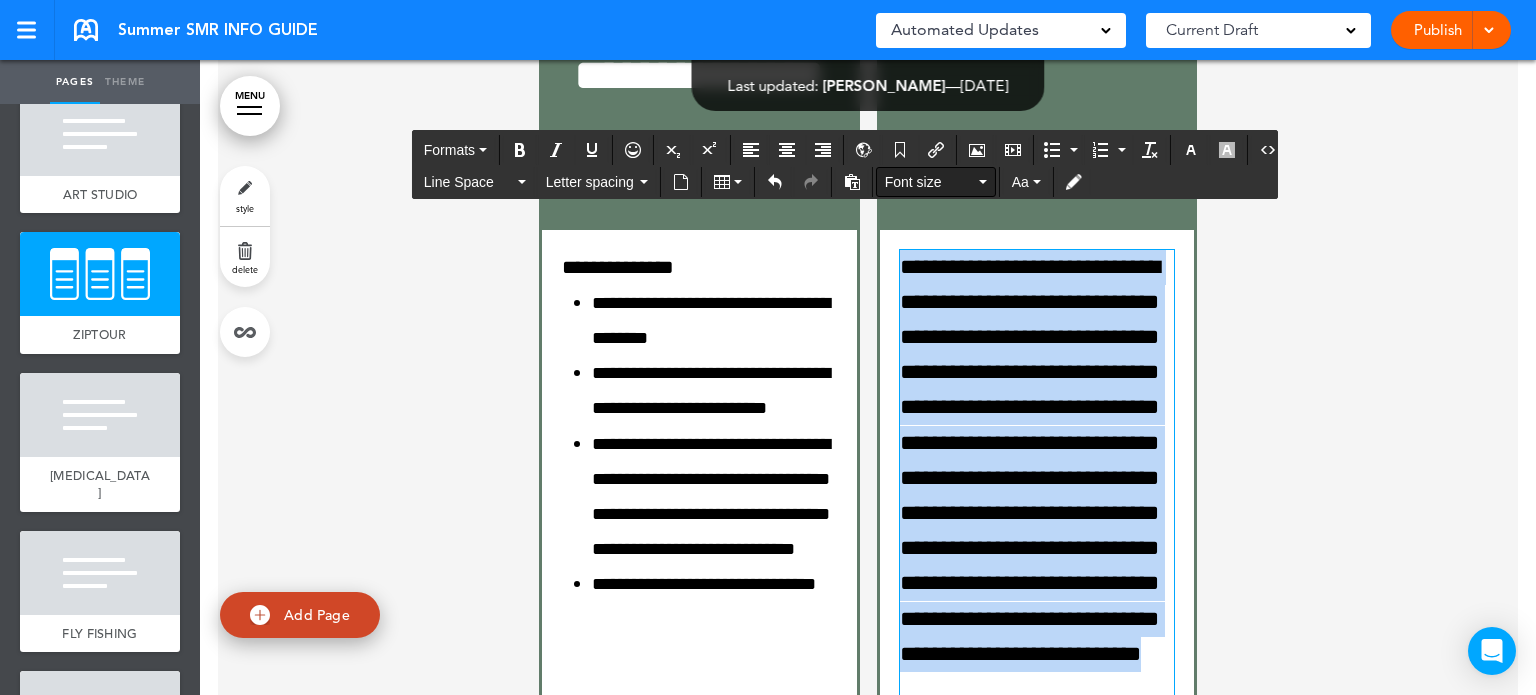 click on "Font size" at bounding box center [930, 182] 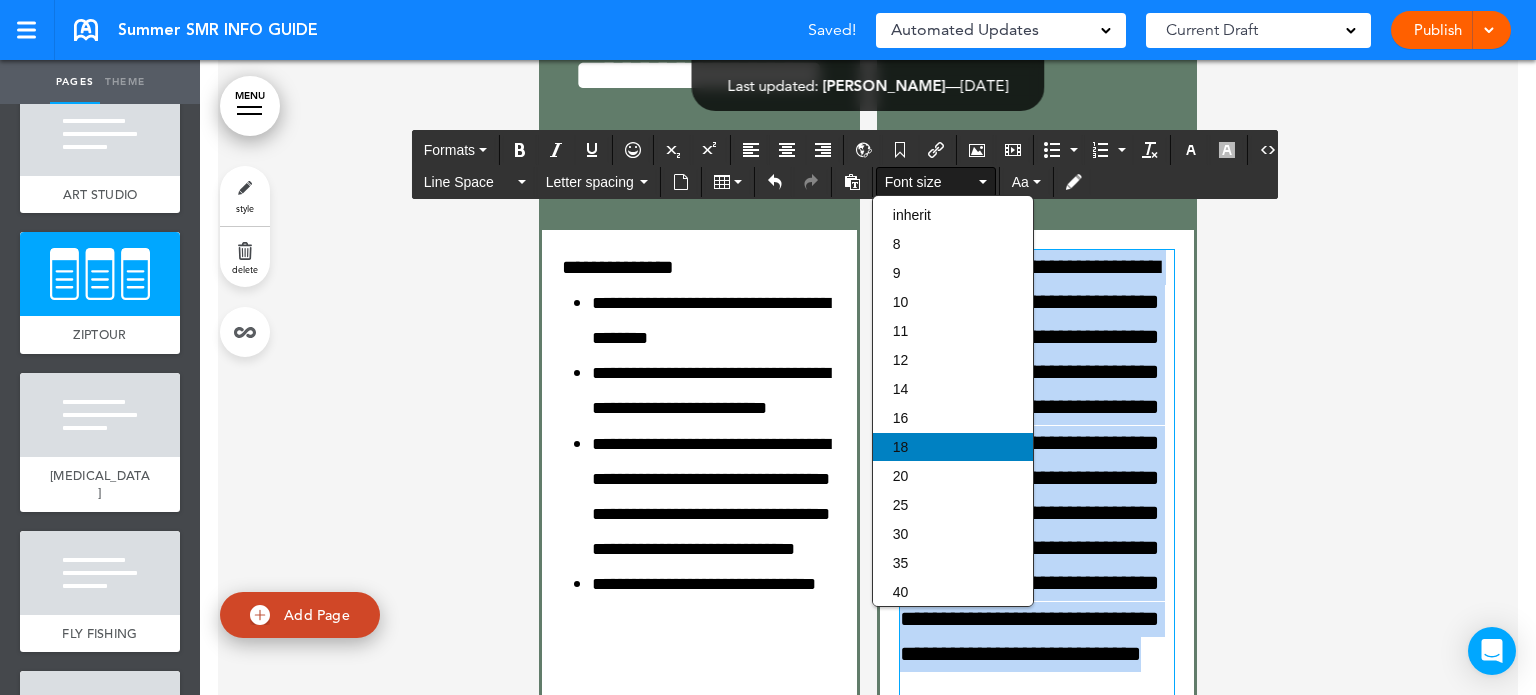click on "18" at bounding box center (953, 447) 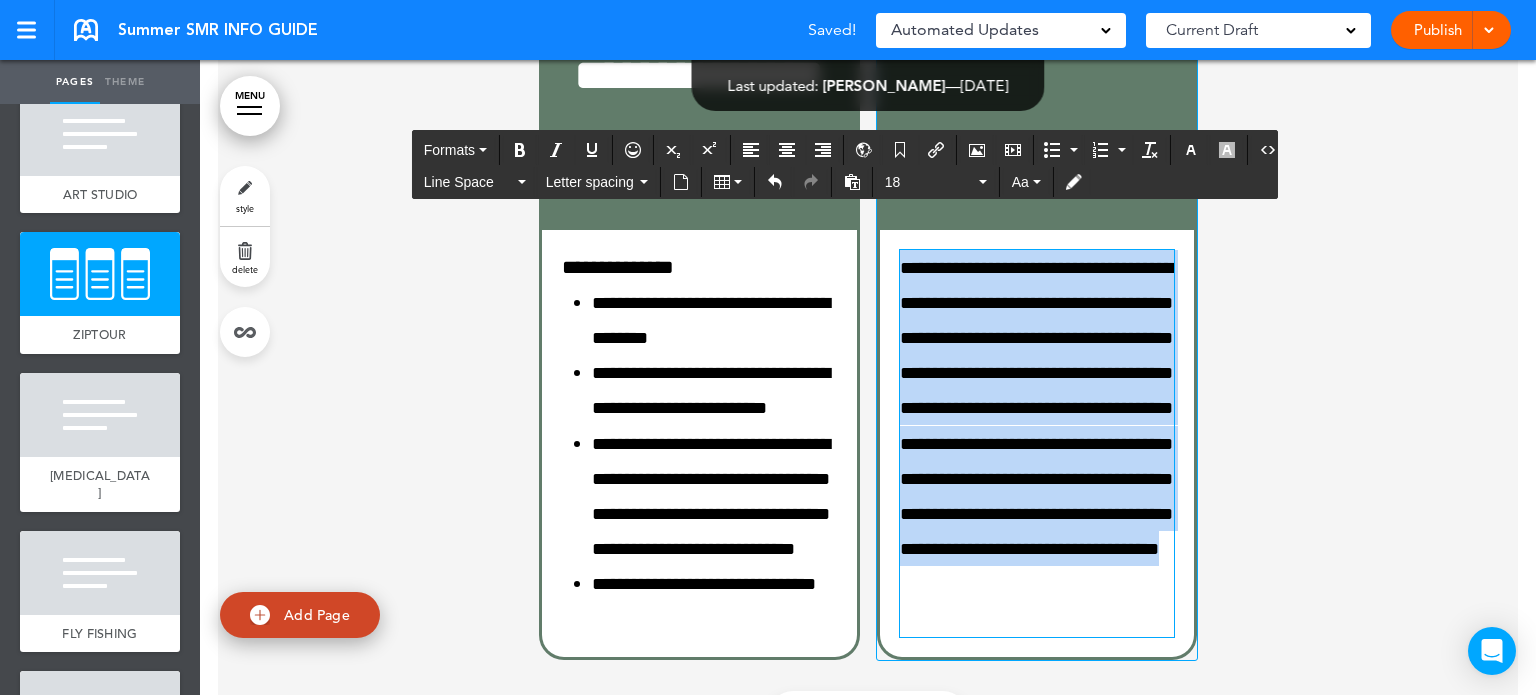 click on "**********" at bounding box center [1038, 443] 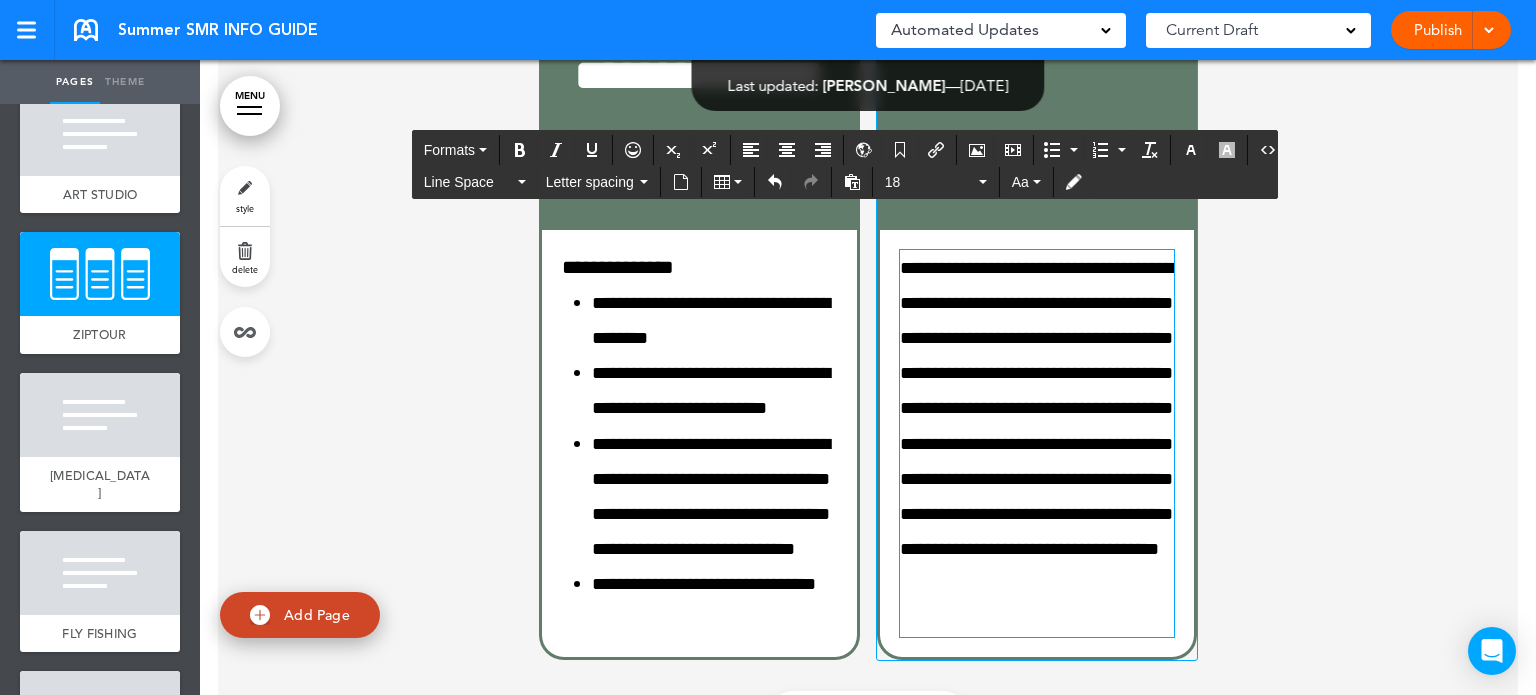 click on "**********" at bounding box center [1036, 409] 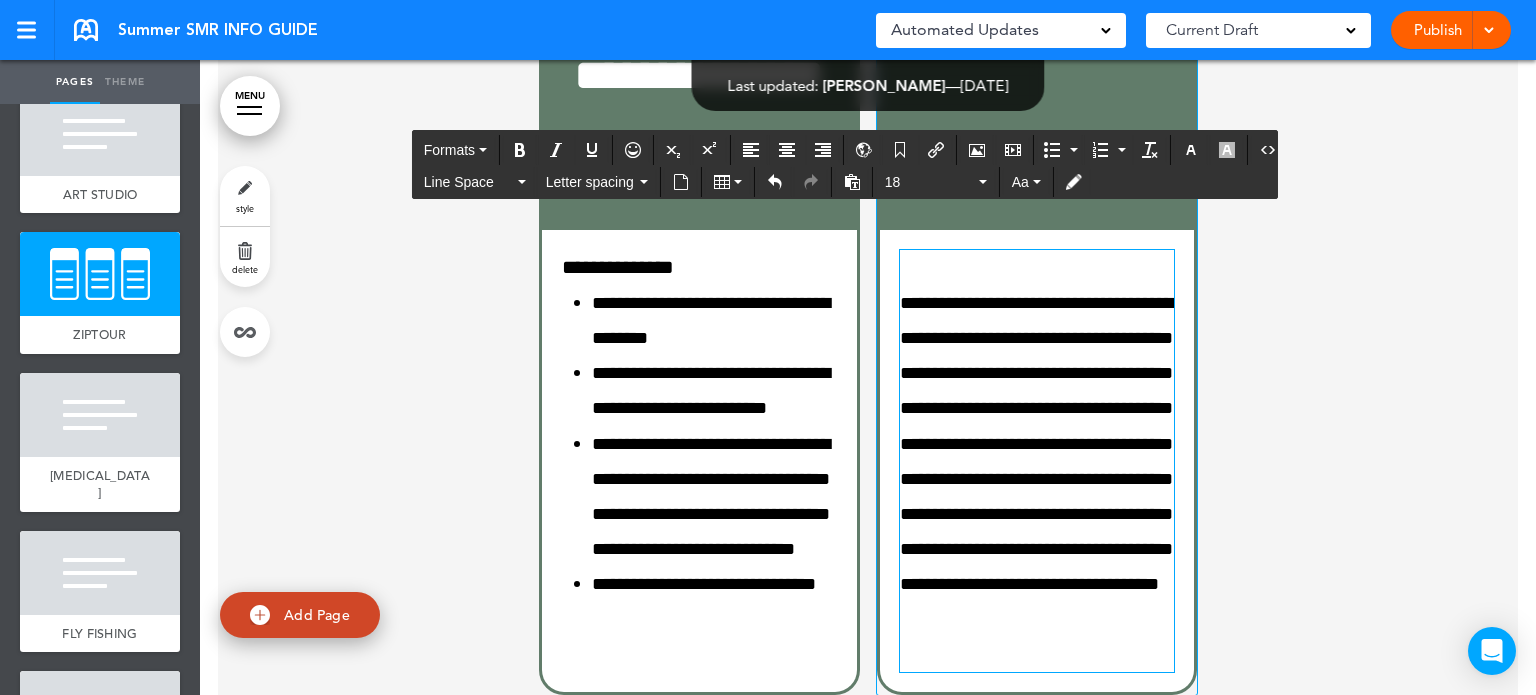 click at bounding box center [1037, 267] 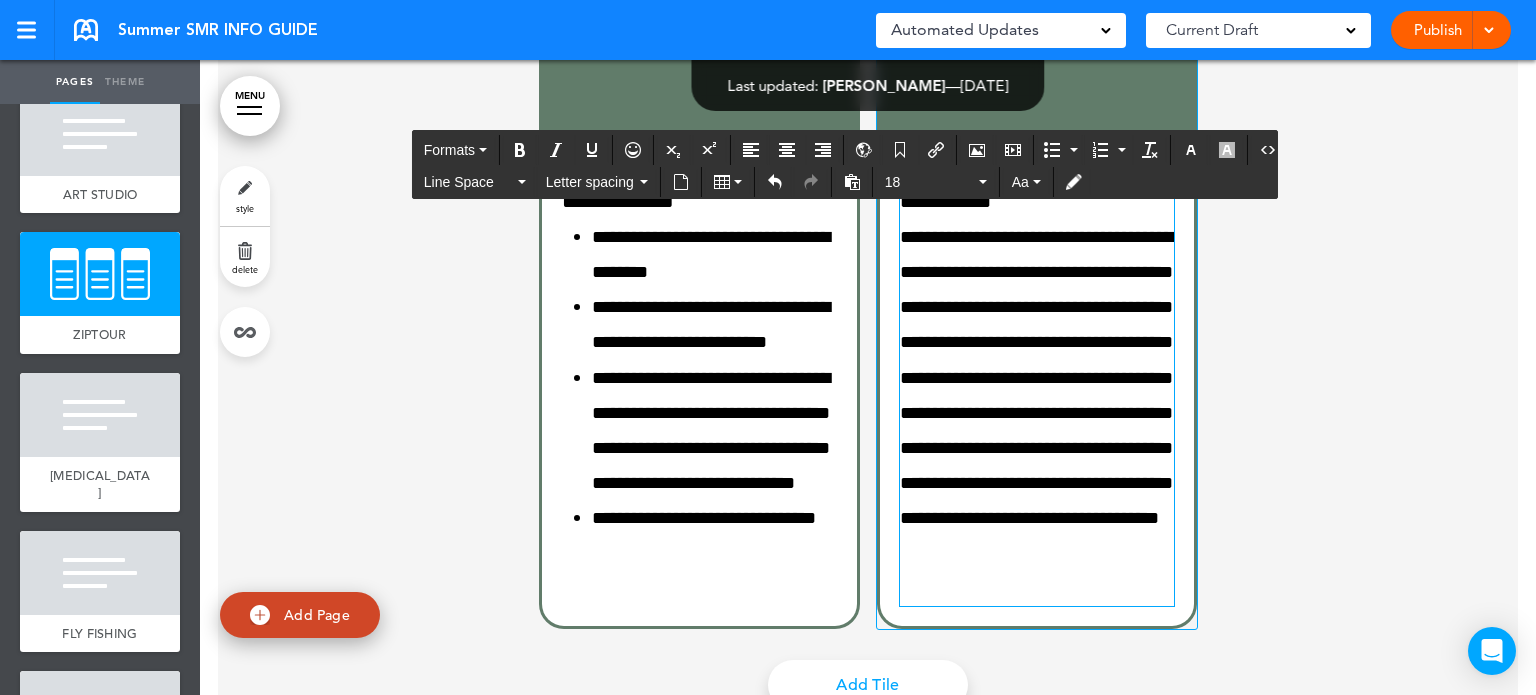 scroll, scrollTop: 20153, scrollLeft: 0, axis: vertical 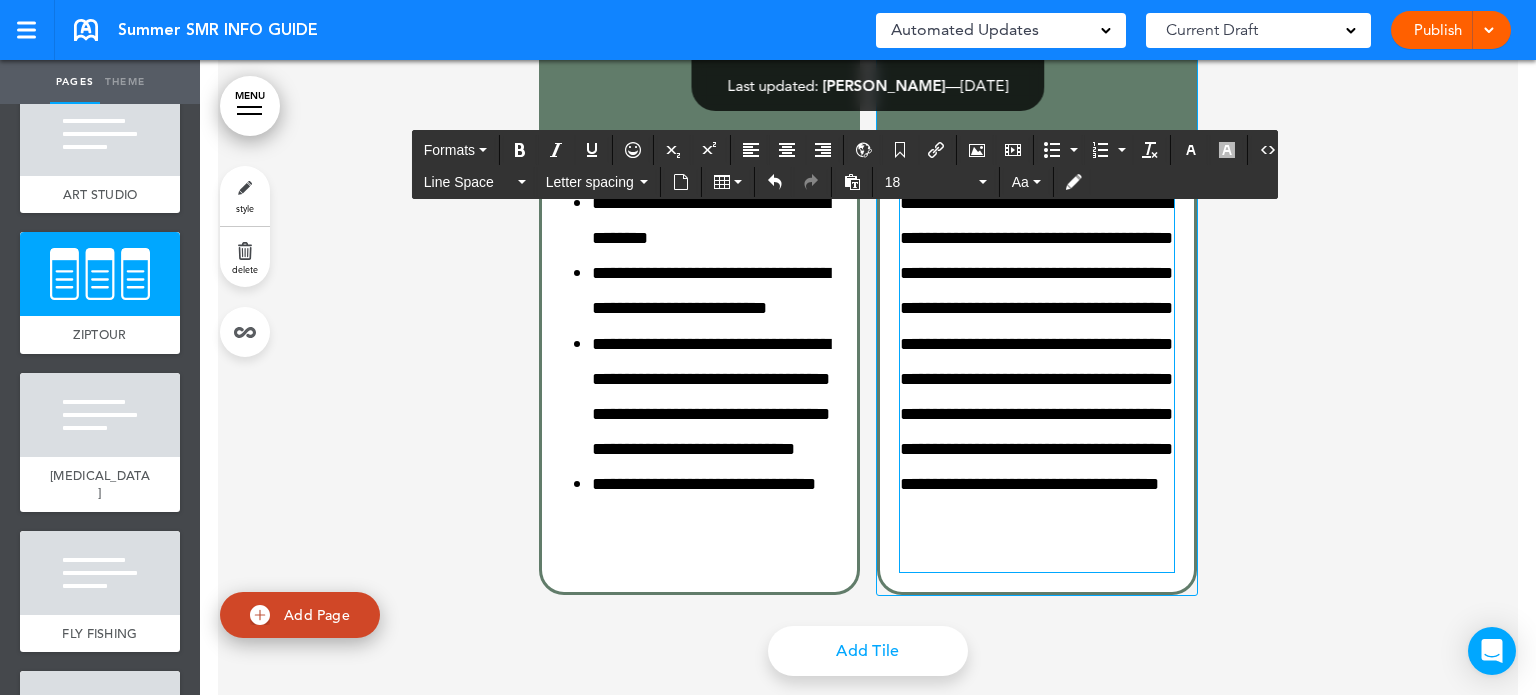 click on "**********" at bounding box center [1038, 378] 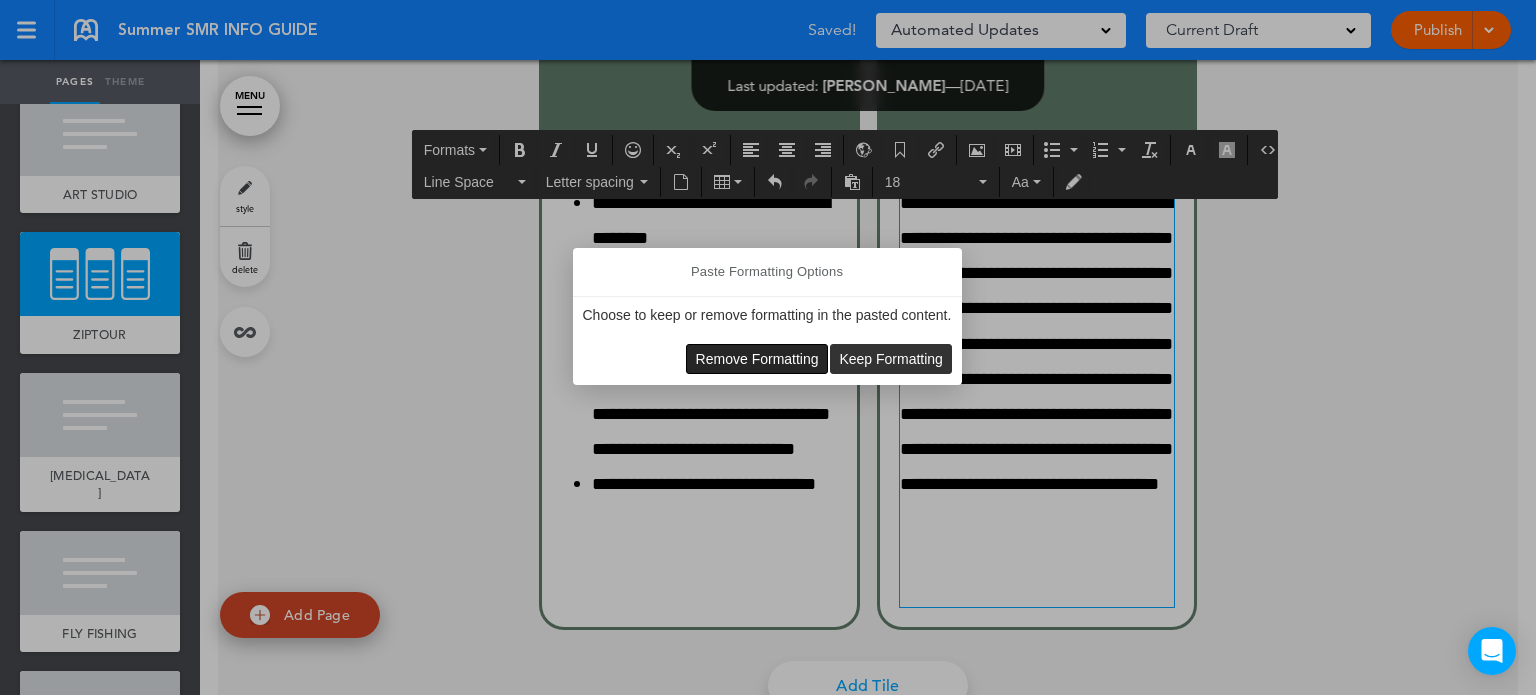 click on "Remove Formatting" at bounding box center (757, 359) 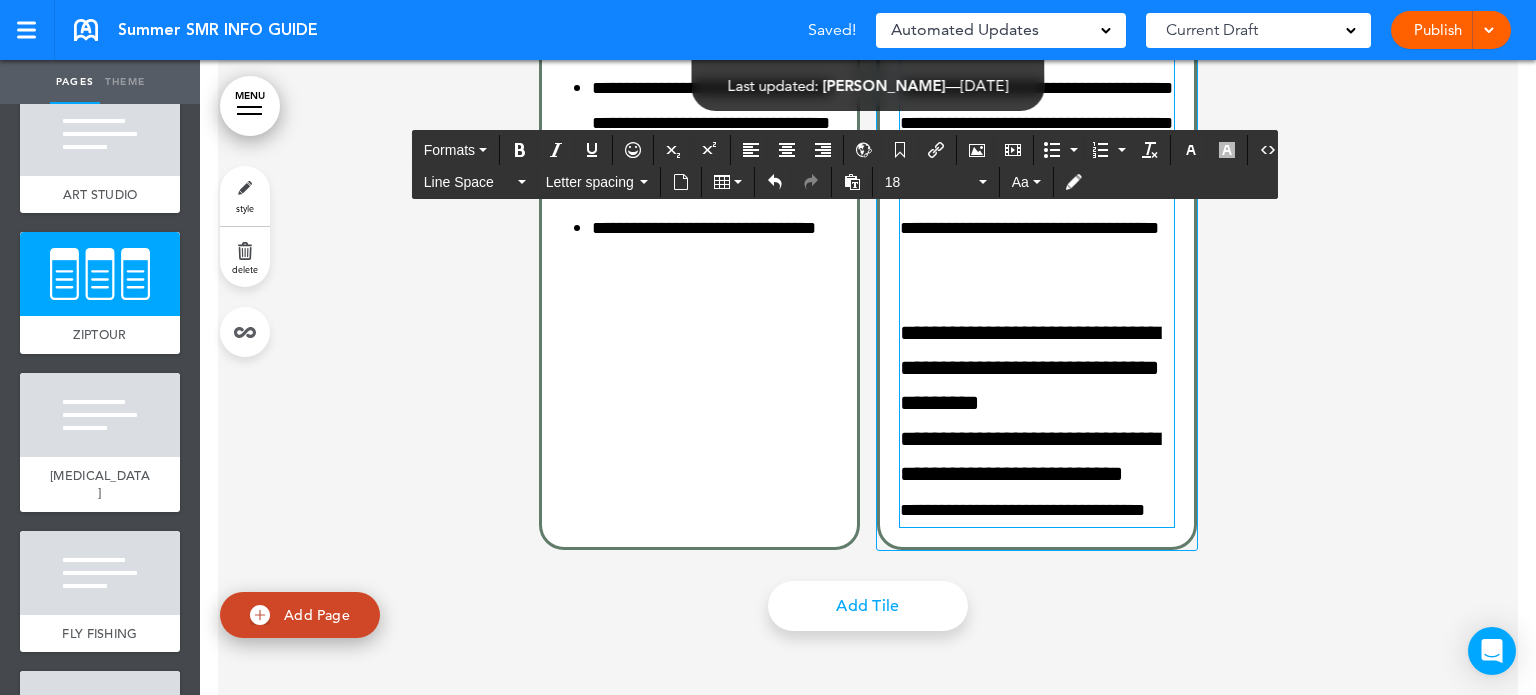 scroll, scrollTop: 20453, scrollLeft: 0, axis: vertical 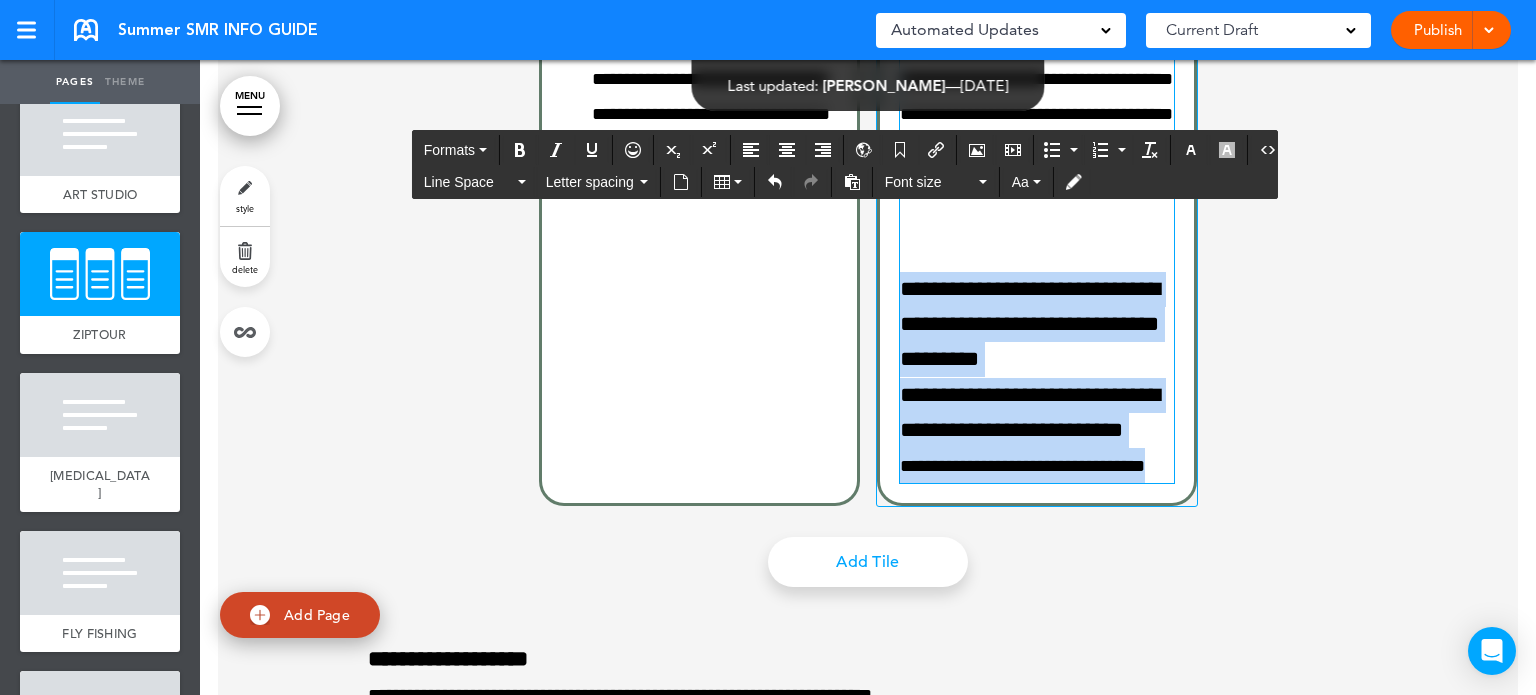 drag, startPoint x: 895, startPoint y: 298, endPoint x: 1148, endPoint y: 375, distance: 264.45795 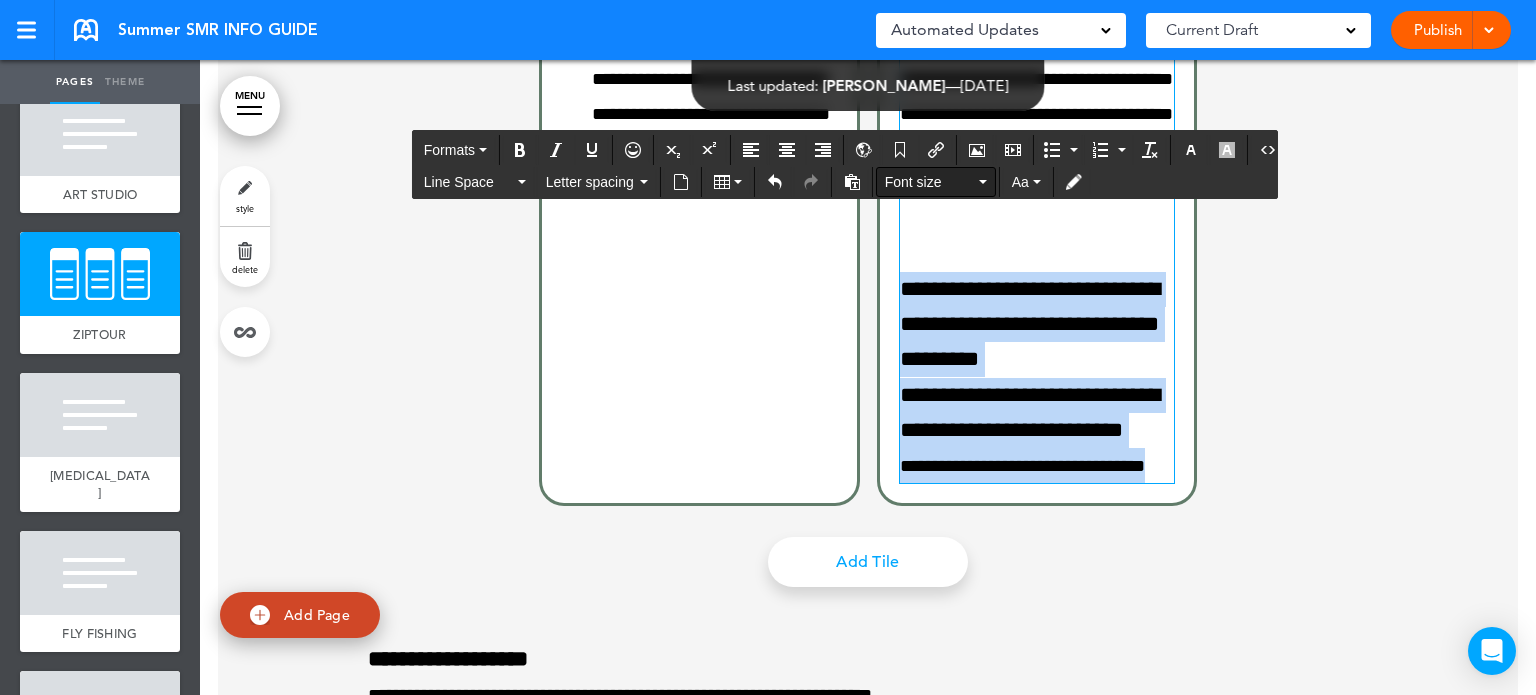 click on "Font size" at bounding box center (930, 182) 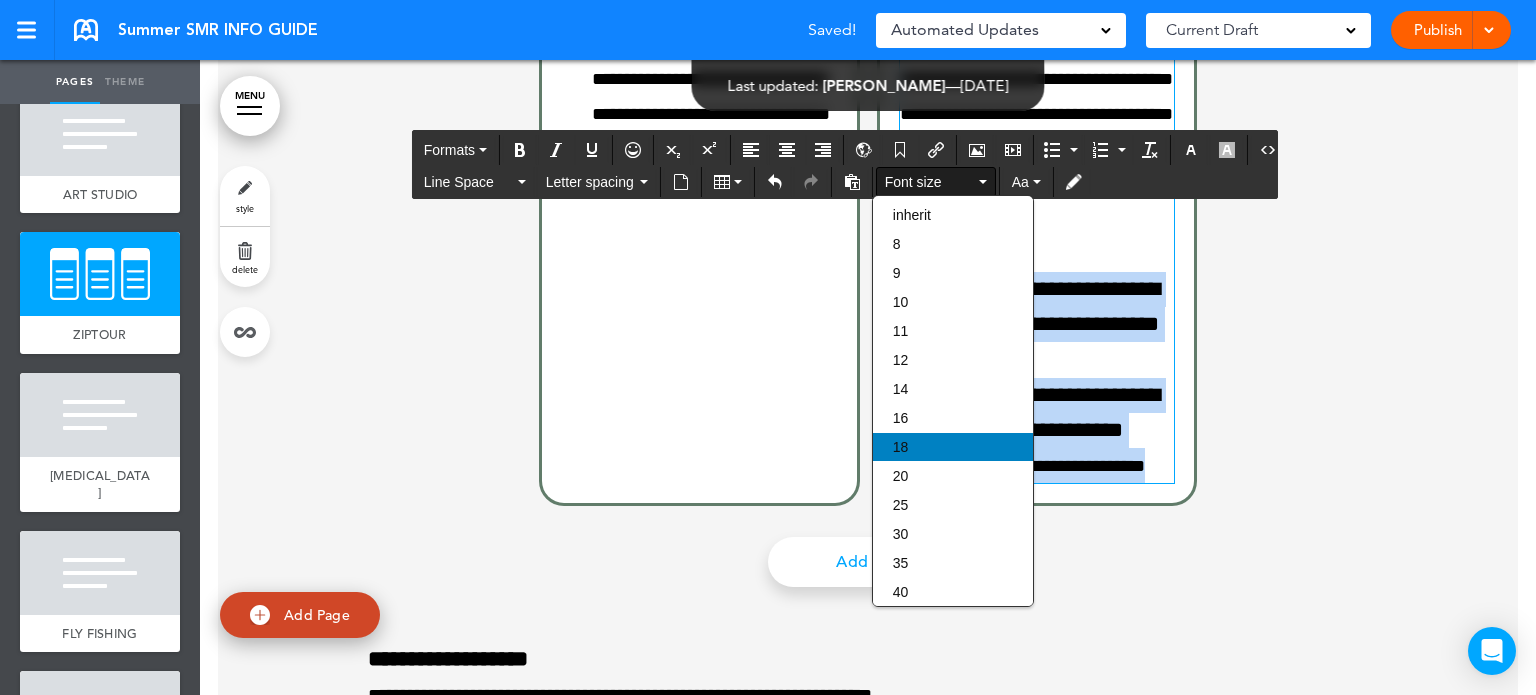 click on "18" at bounding box center (953, 447) 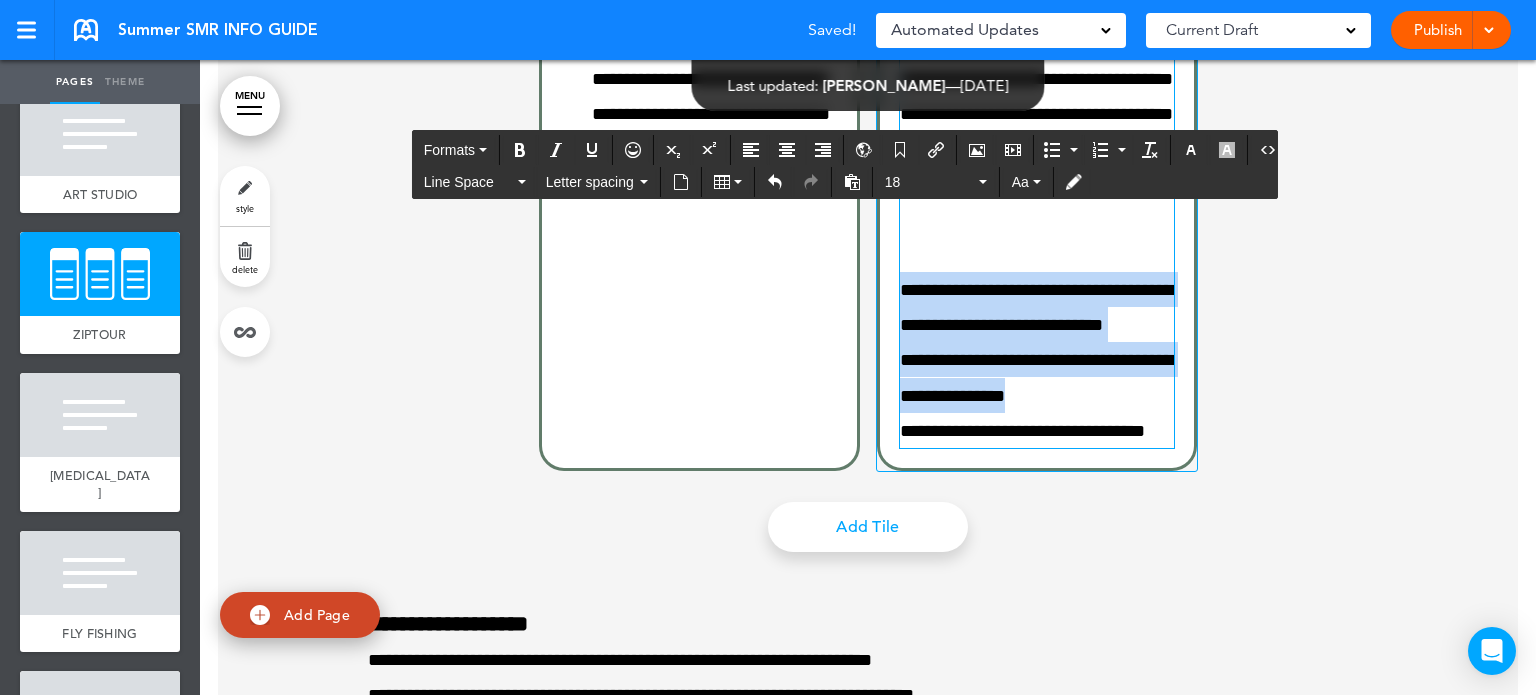click on "**********" at bounding box center (1036, 377) 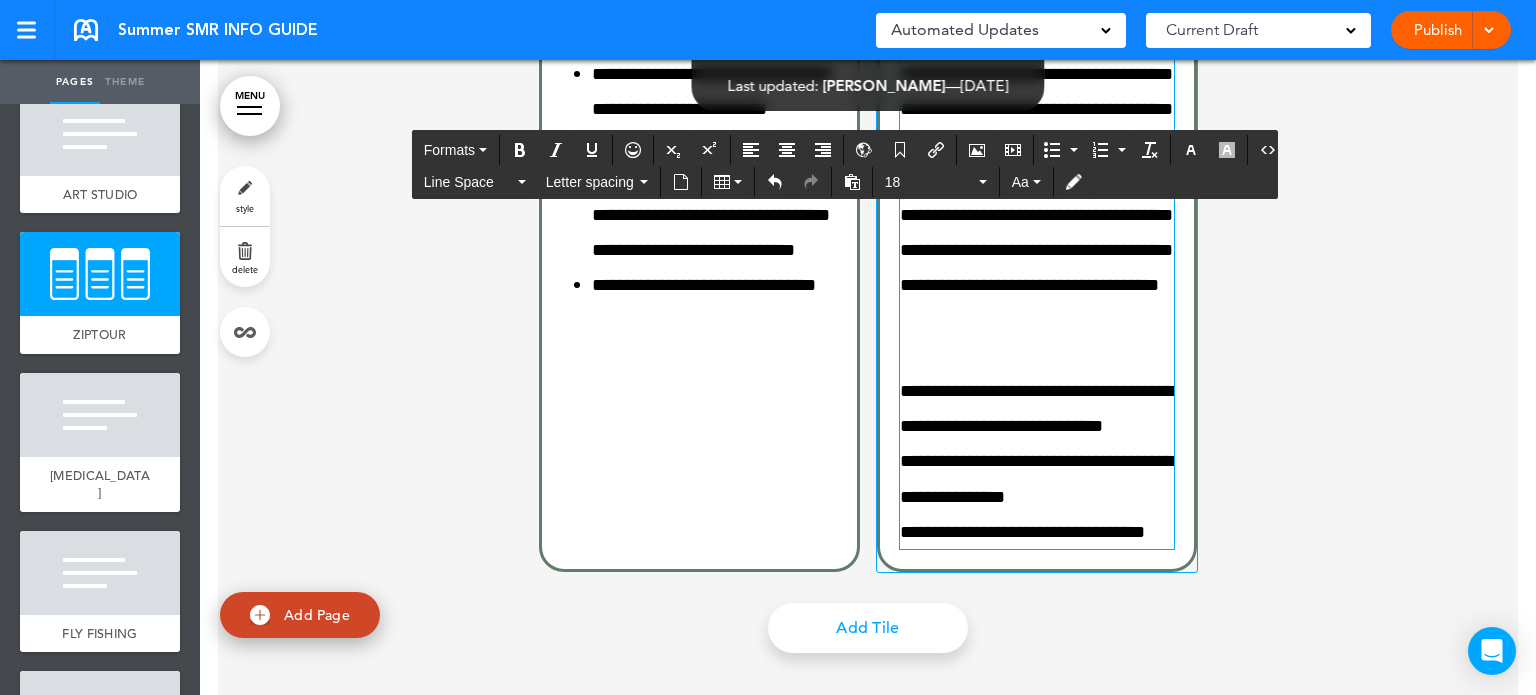 scroll, scrollTop: 20253, scrollLeft: 0, axis: vertical 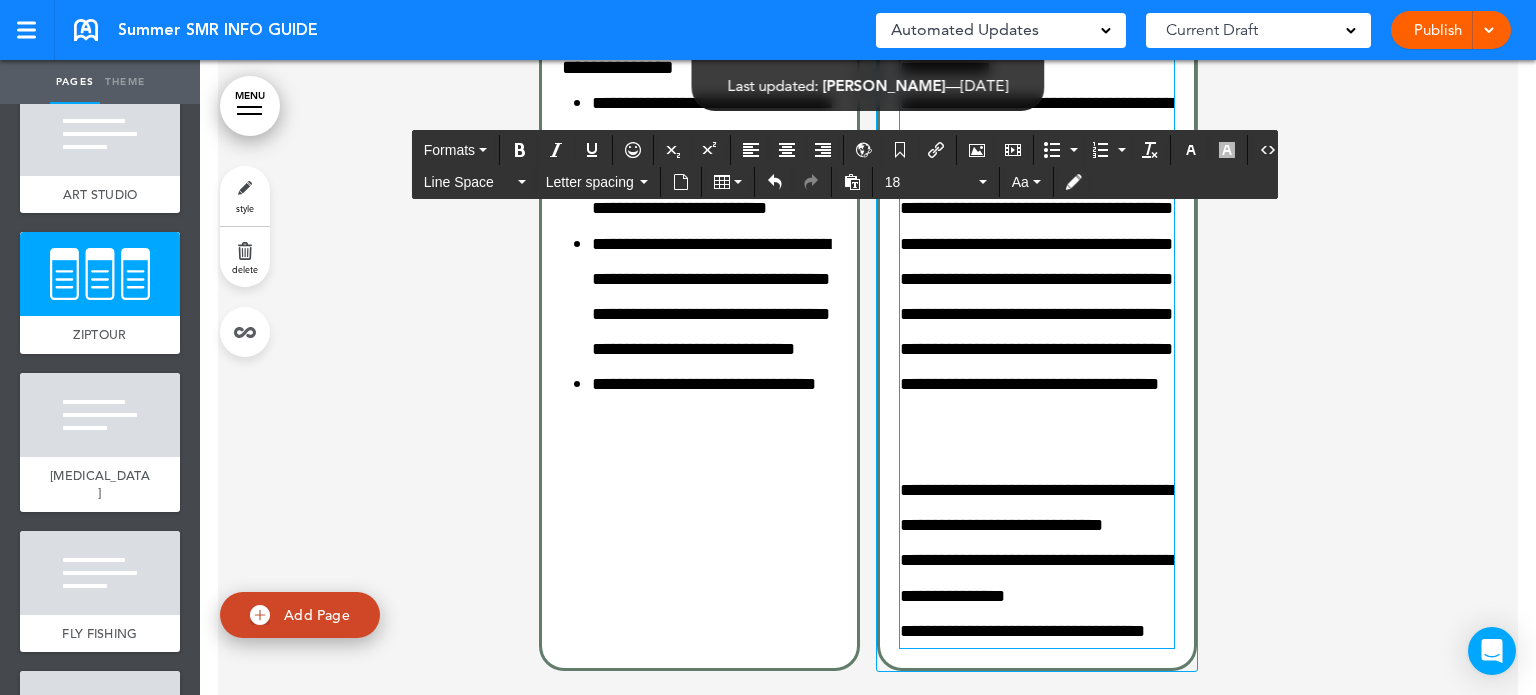 click on "**********" at bounding box center [1036, 577] 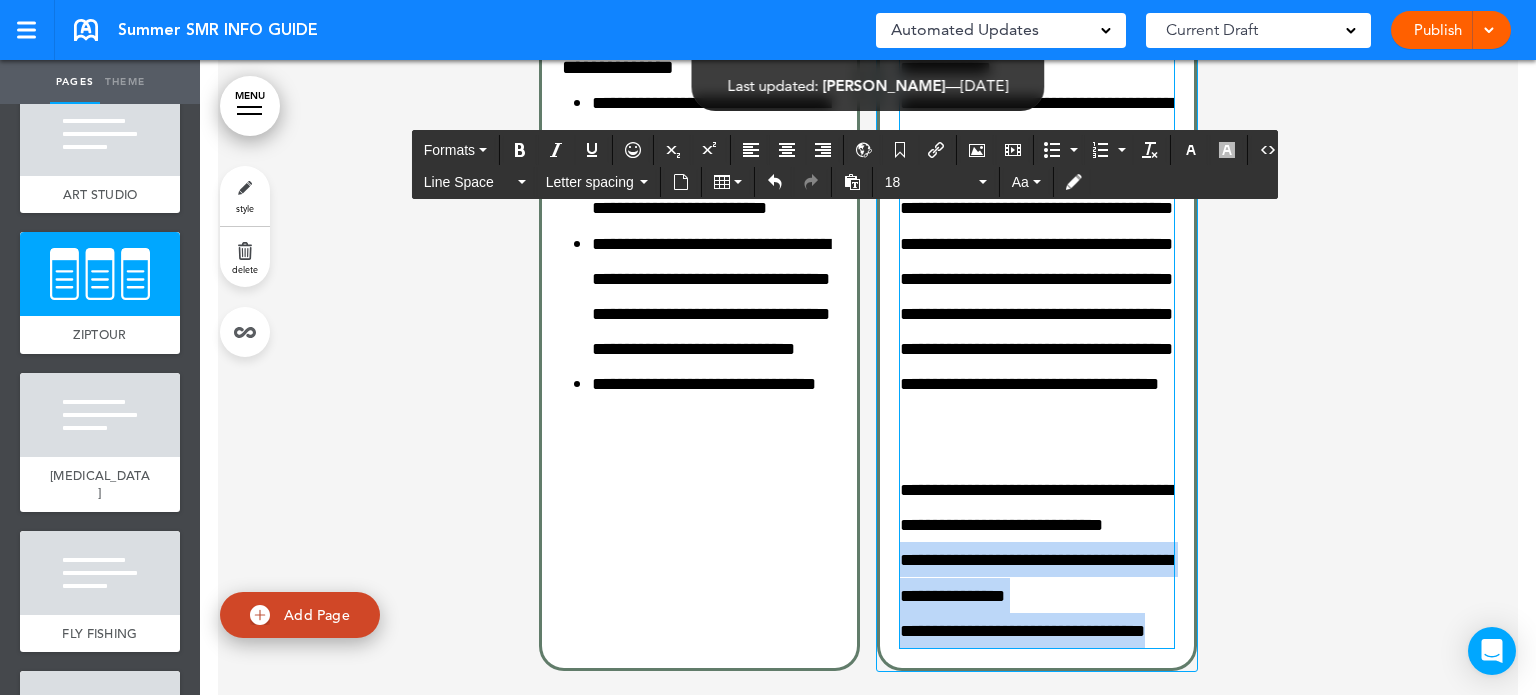 drag, startPoint x: 893, startPoint y: 567, endPoint x: 1155, endPoint y: 636, distance: 270.93356 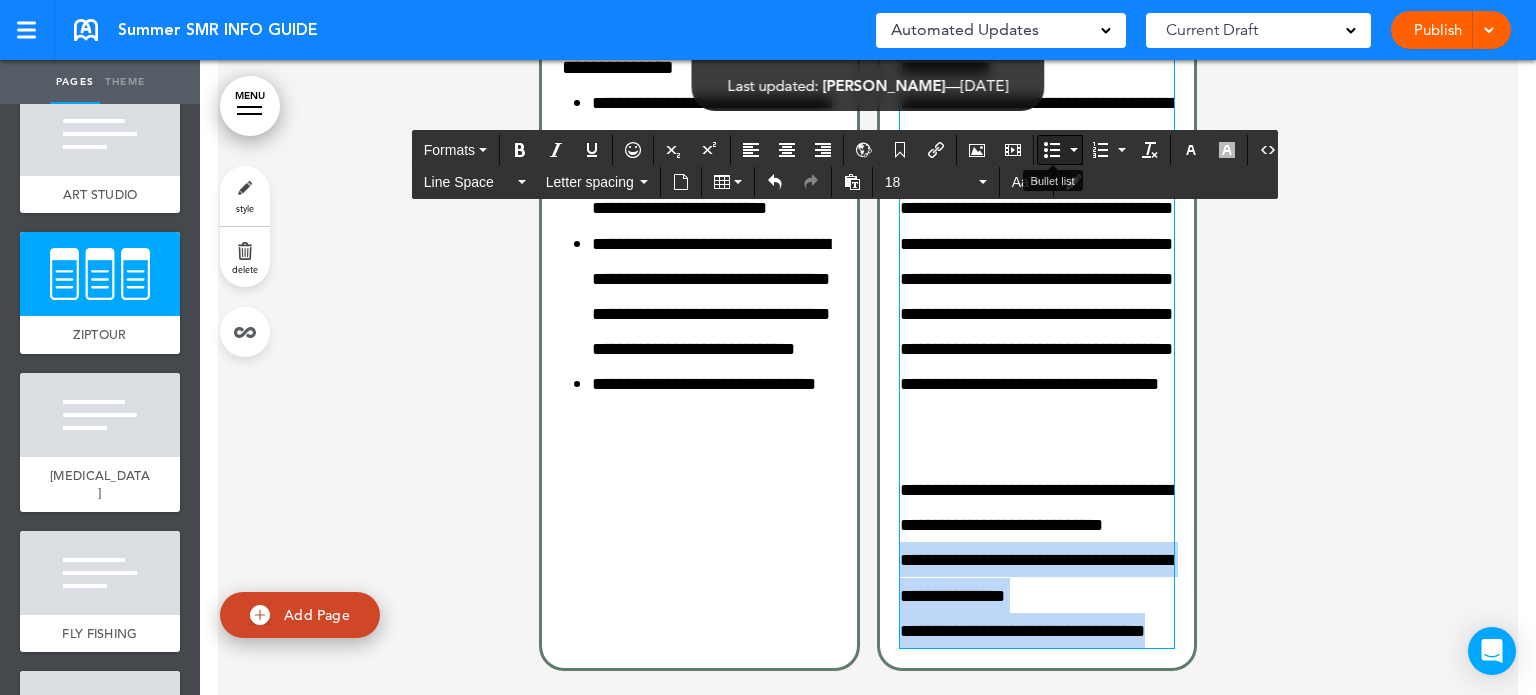 click at bounding box center [1052, 150] 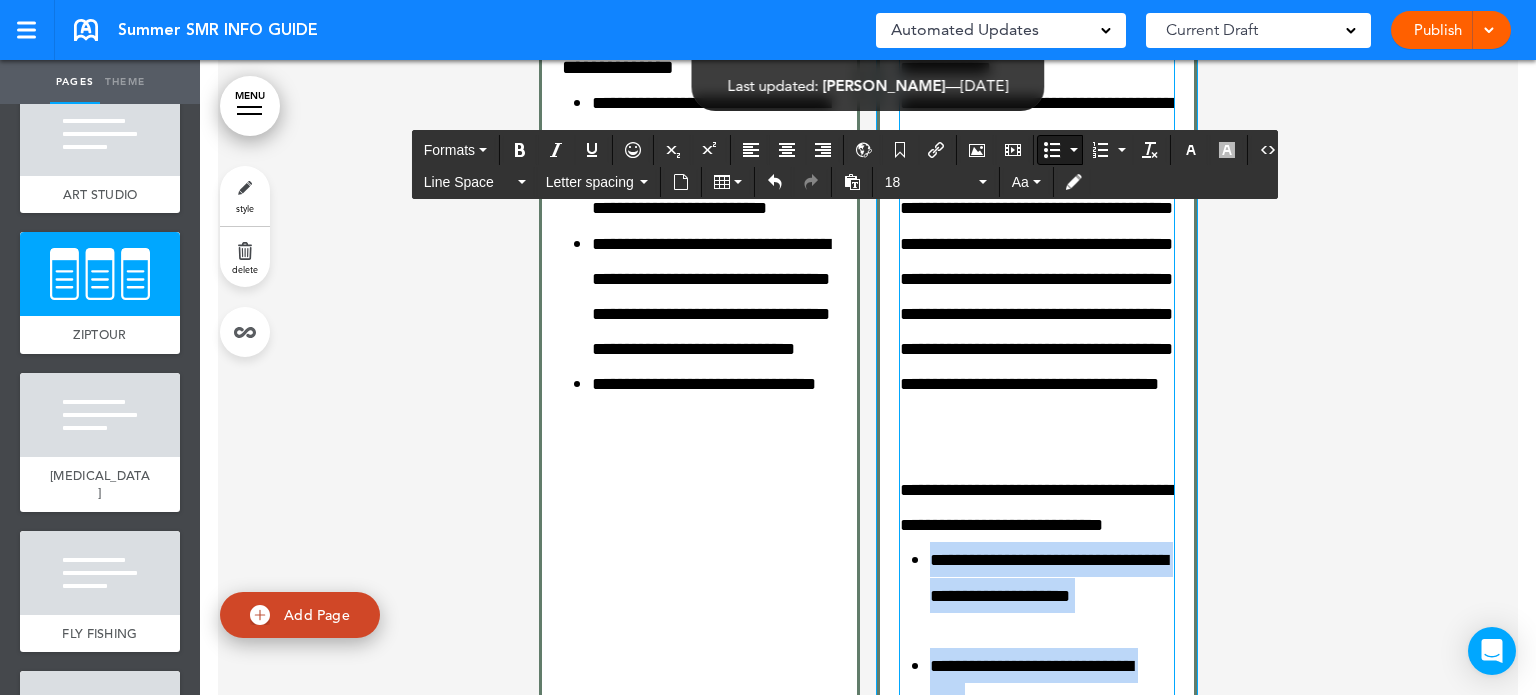 click on "**********" at bounding box center [1049, 577] 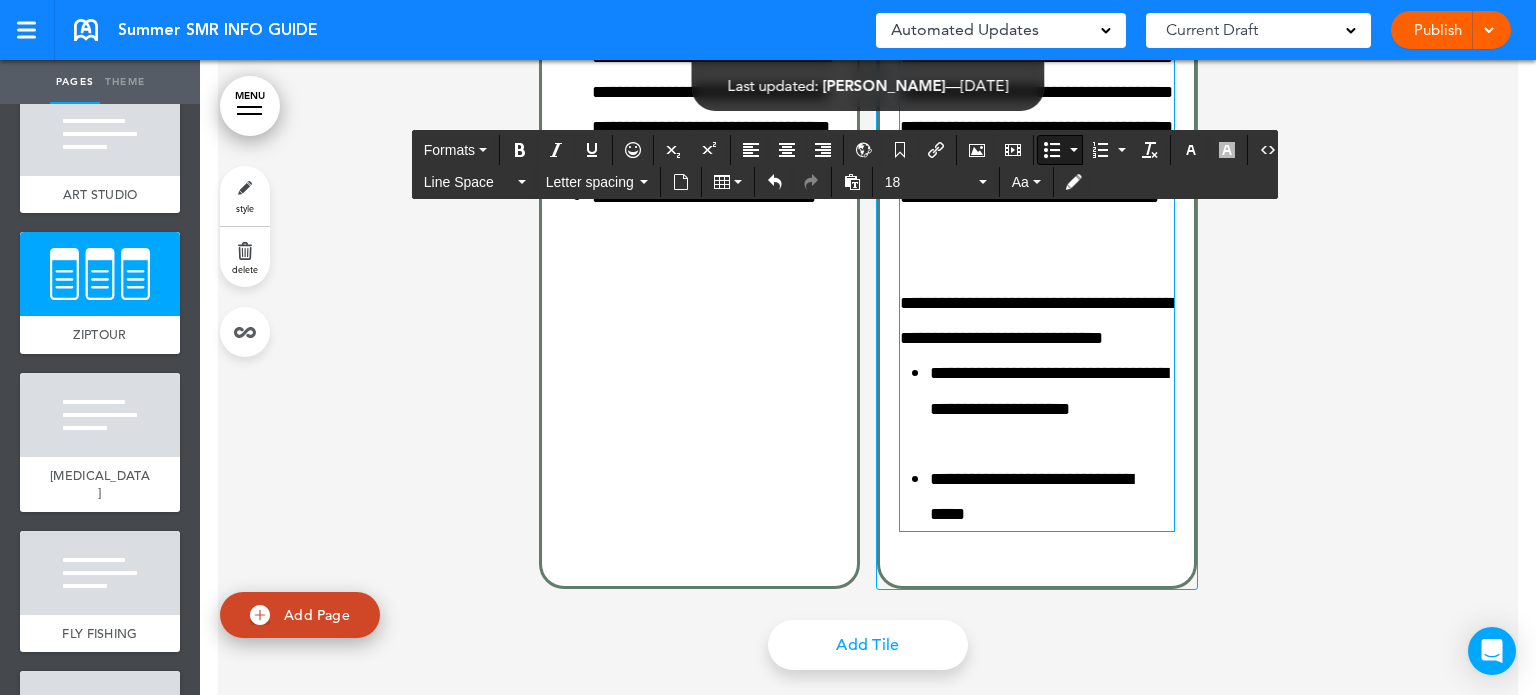 scroll, scrollTop: 20453, scrollLeft: 0, axis: vertical 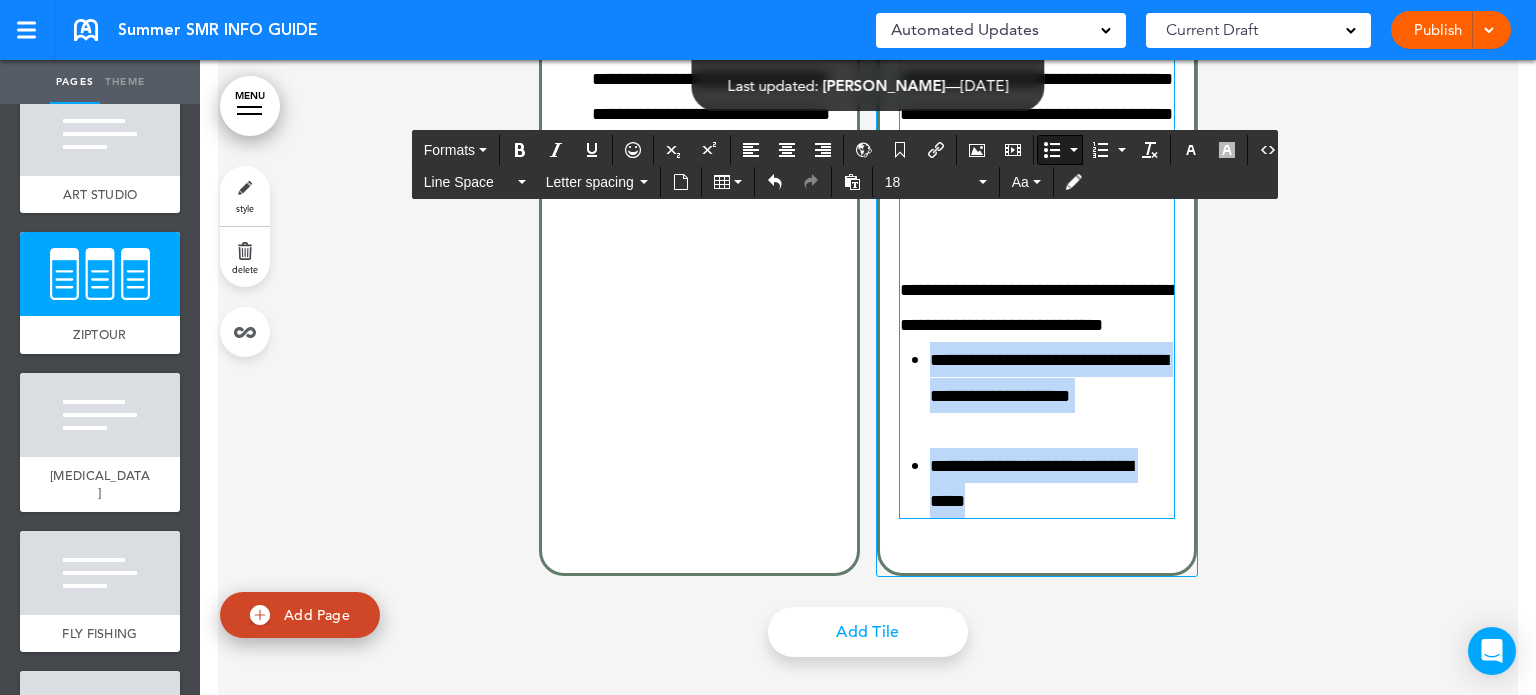 drag, startPoint x: 979, startPoint y: 521, endPoint x: 925, endPoint y: 372, distance: 158.48344 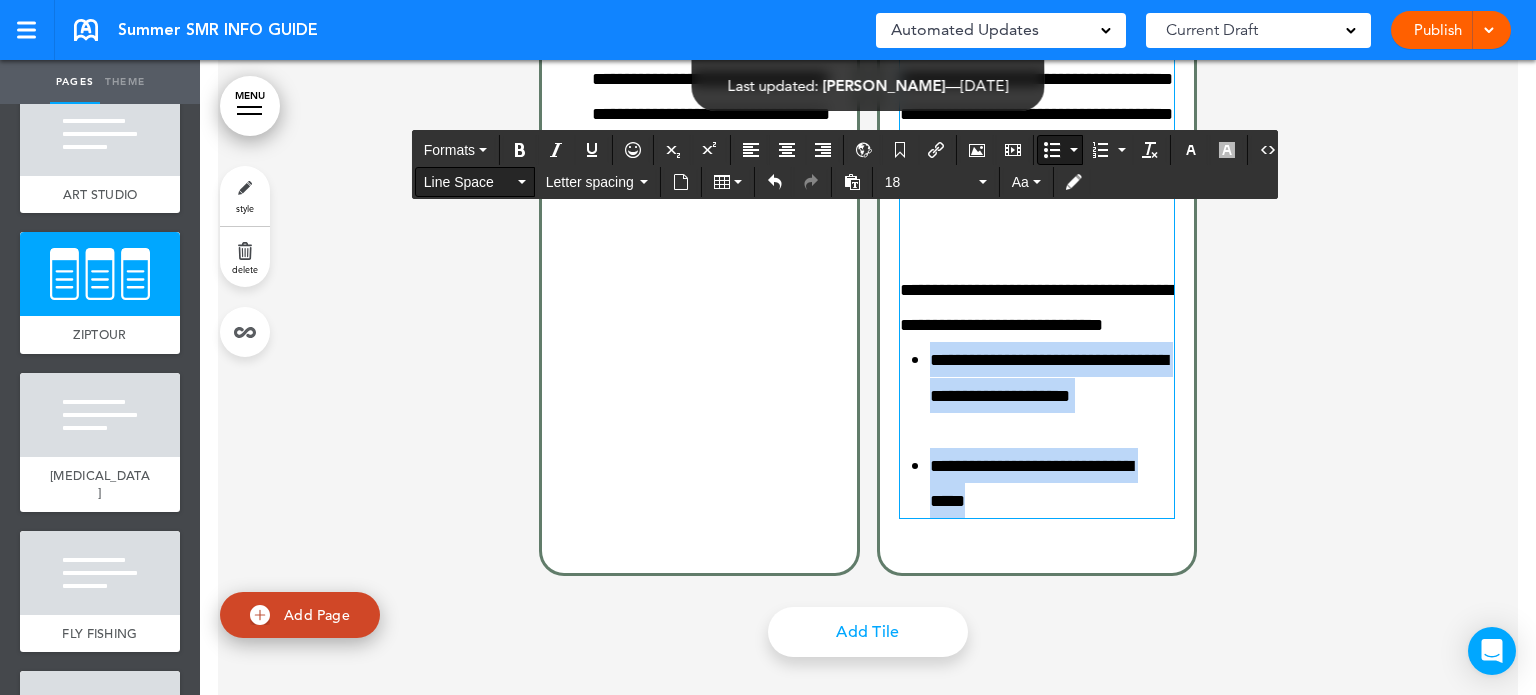 click on "Line Space" at bounding box center [469, 182] 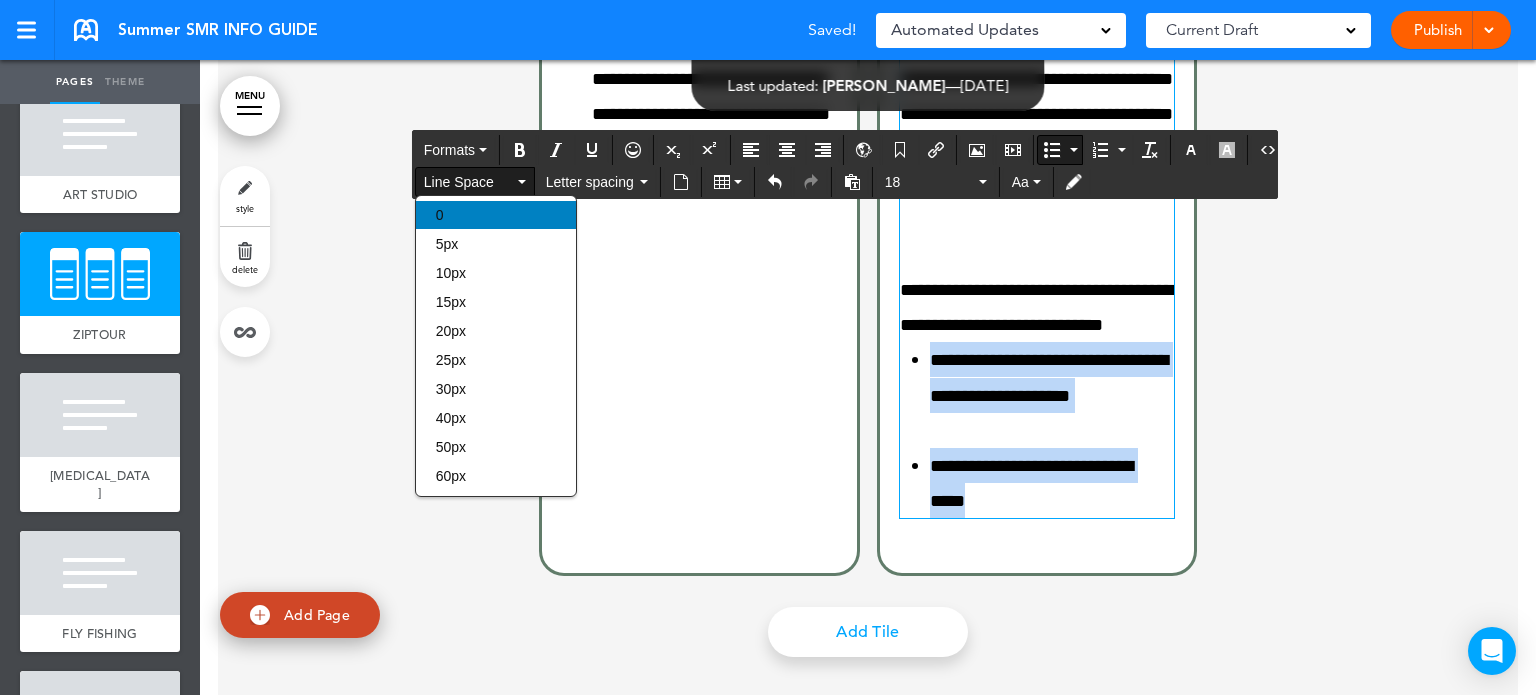 click on "0" at bounding box center (496, 215) 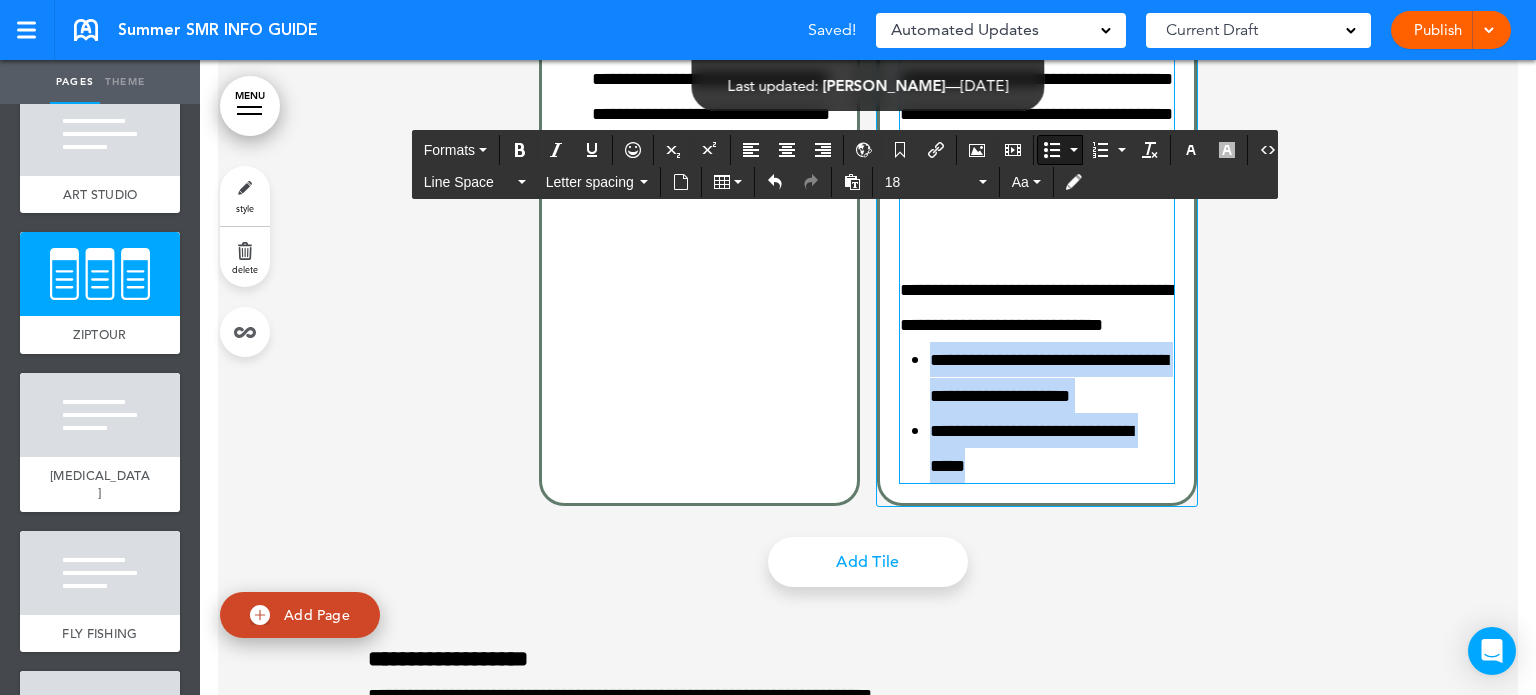 click on "**********" at bounding box center (1049, 377) 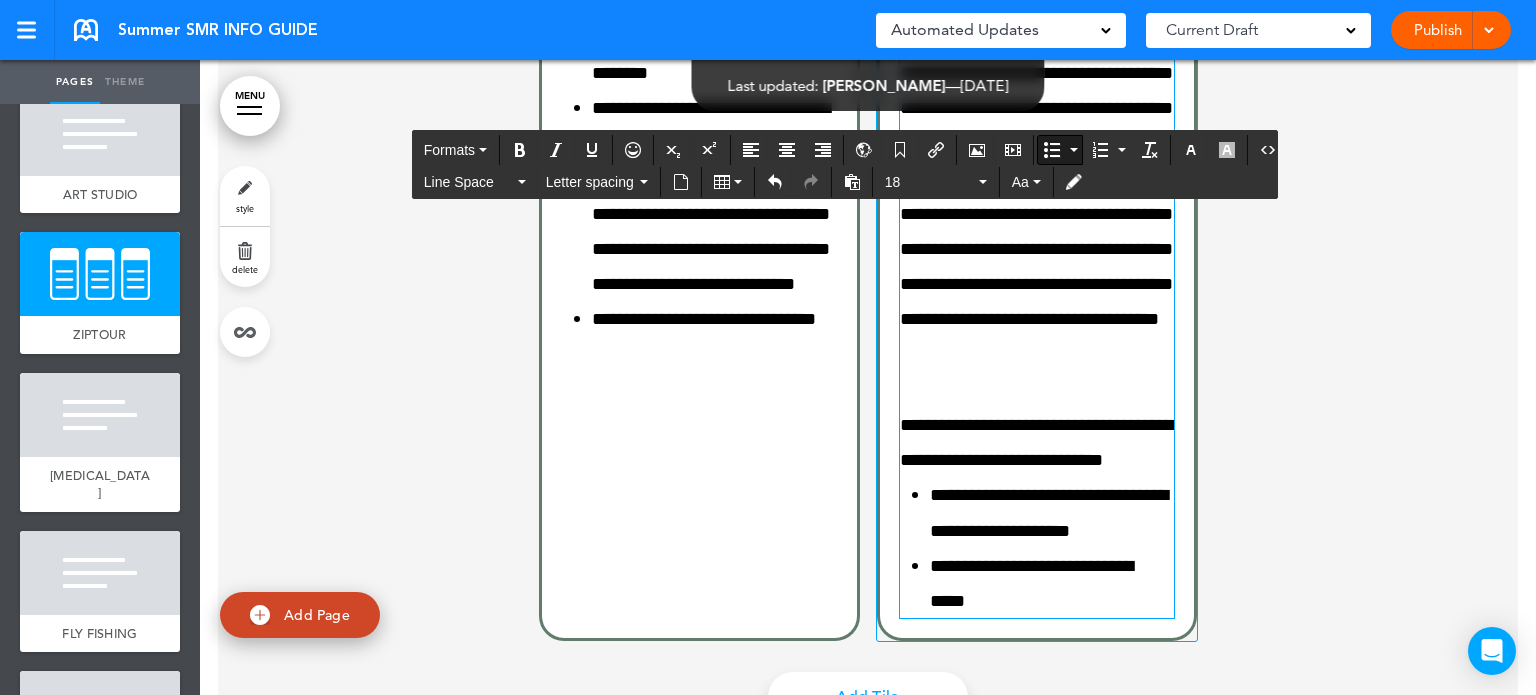 scroll, scrollTop: 20353, scrollLeft: 0, axis: vertical 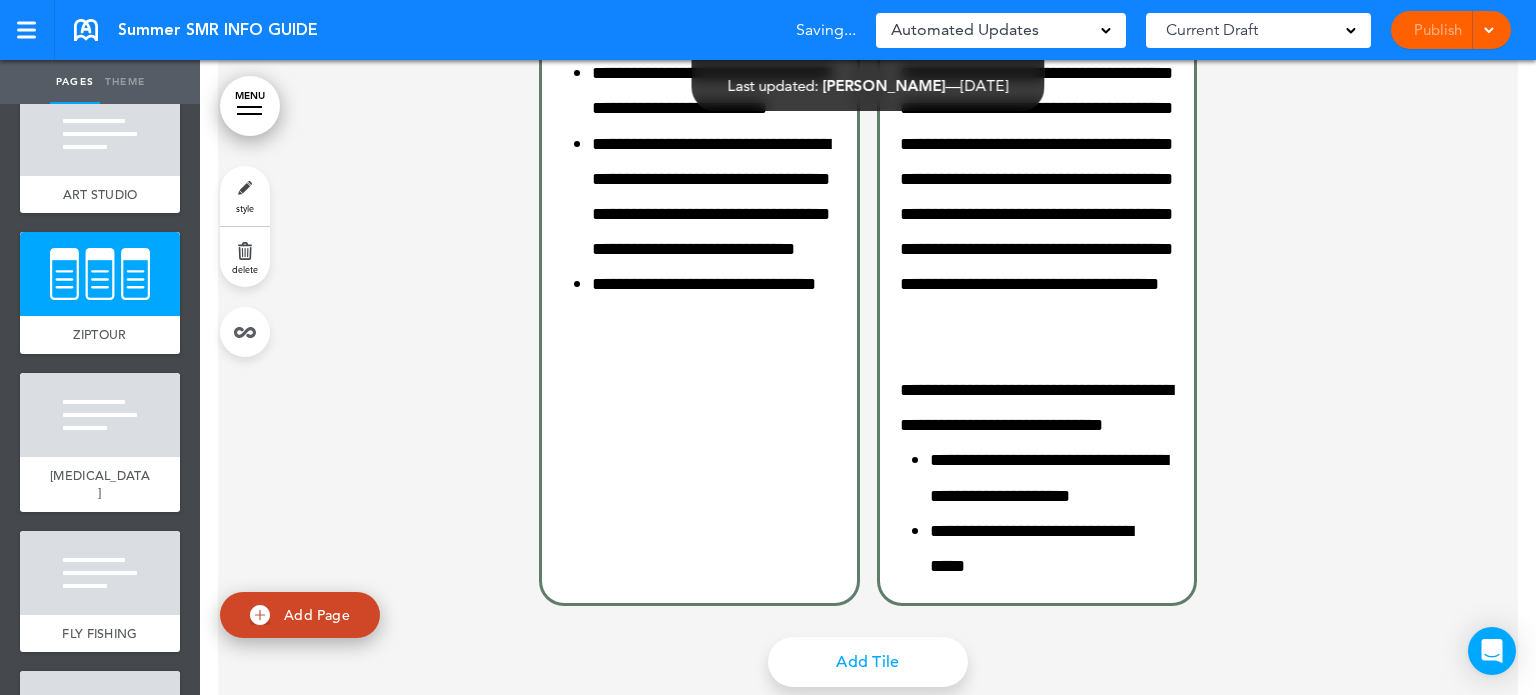 click on "**********" at bounding box center [868, -262] 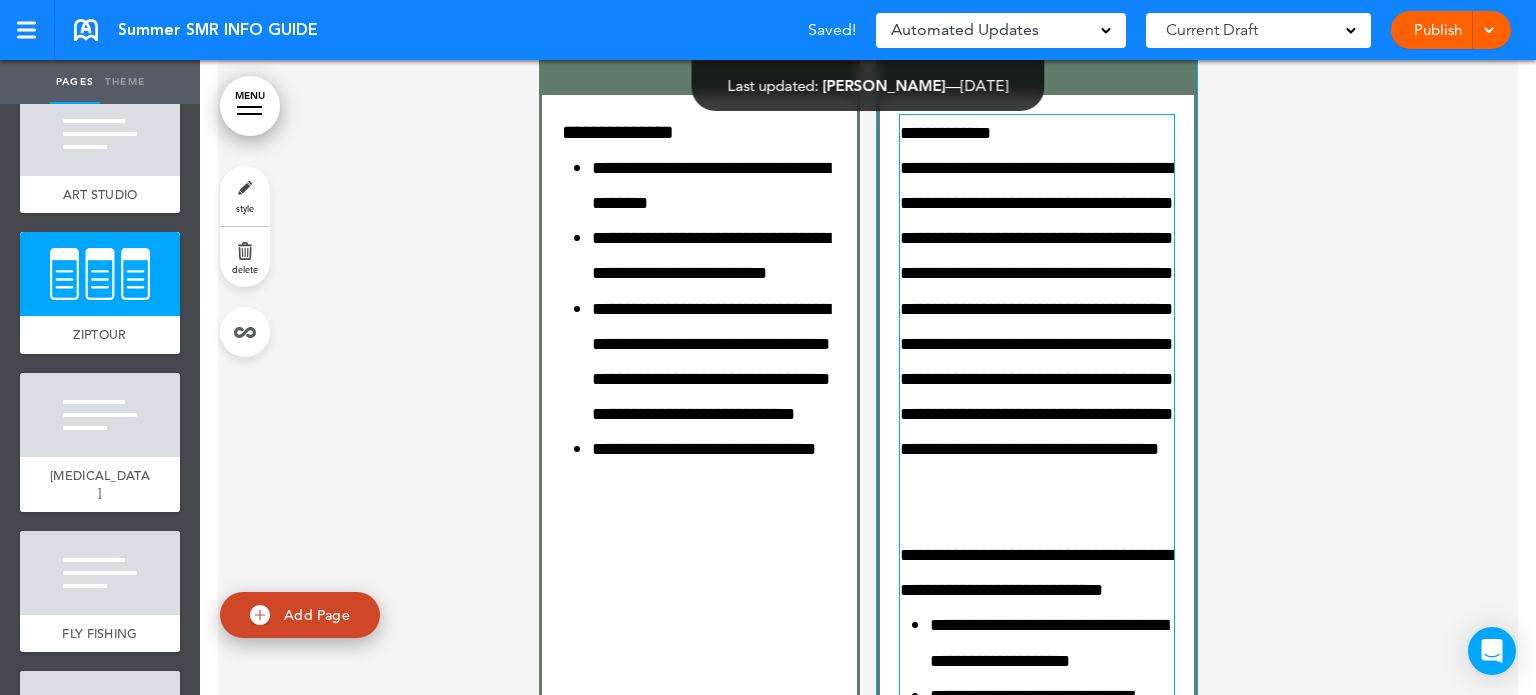 scroll, scrollTop: 20153, scrollLeft: 0, axis: vertical 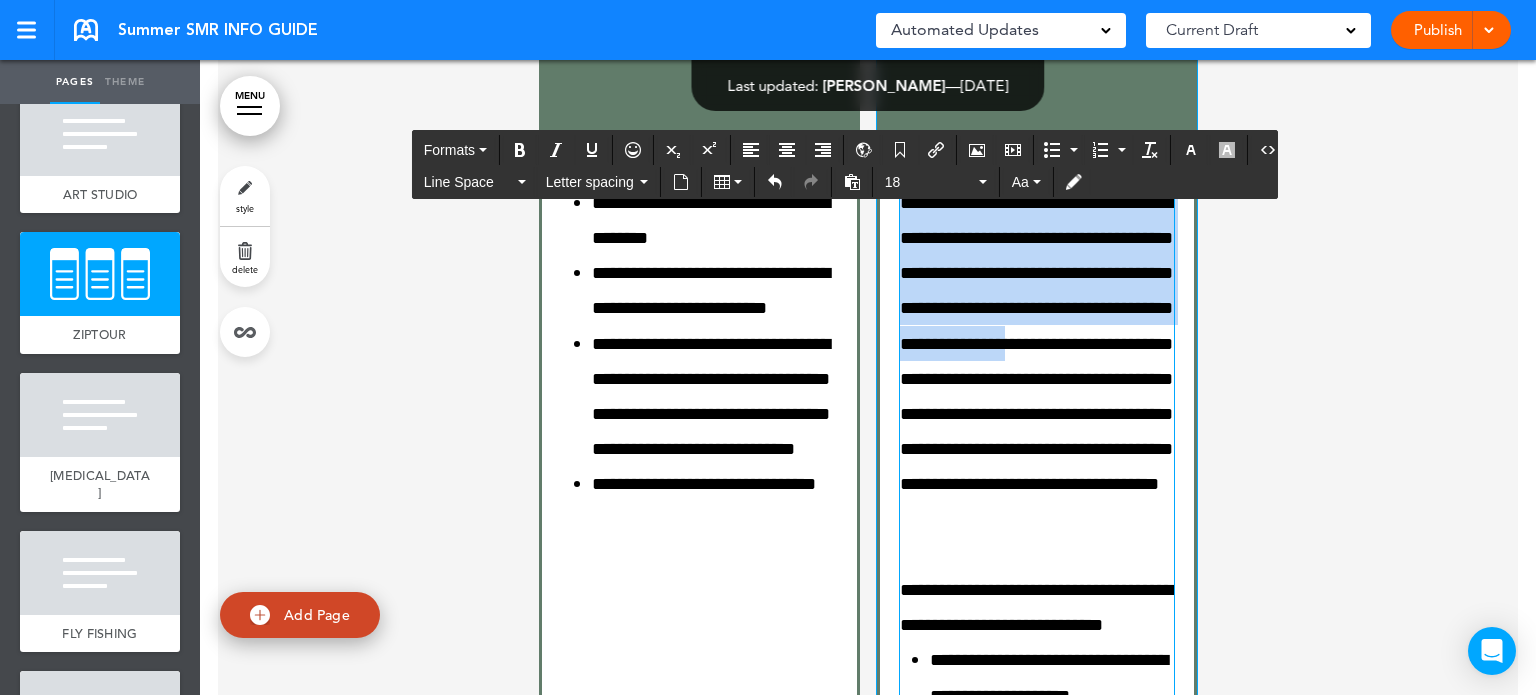 drag, startPoint x: 895, startPoint y: 211, endPoint x: 1012, endPoint y: 370, distance: 197.4082 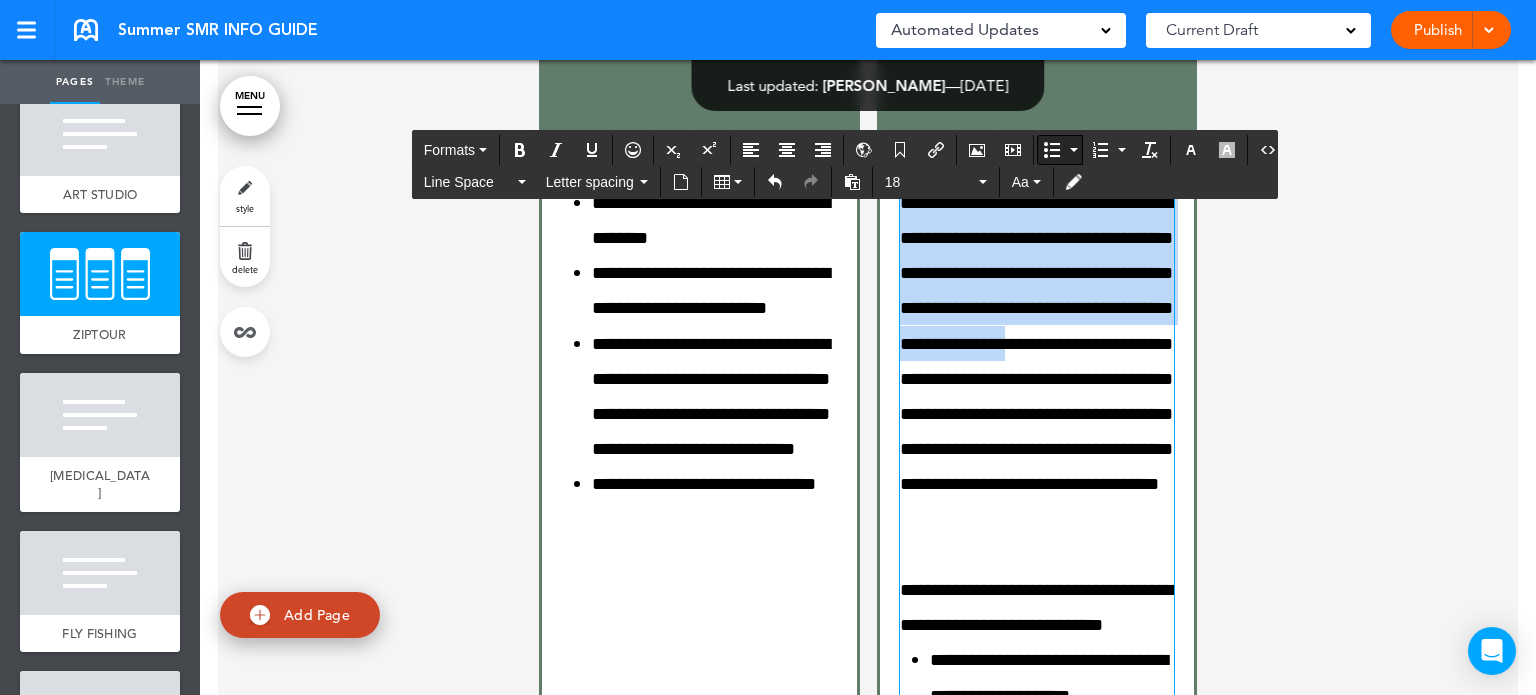 click at bounding box center (1052, 150) 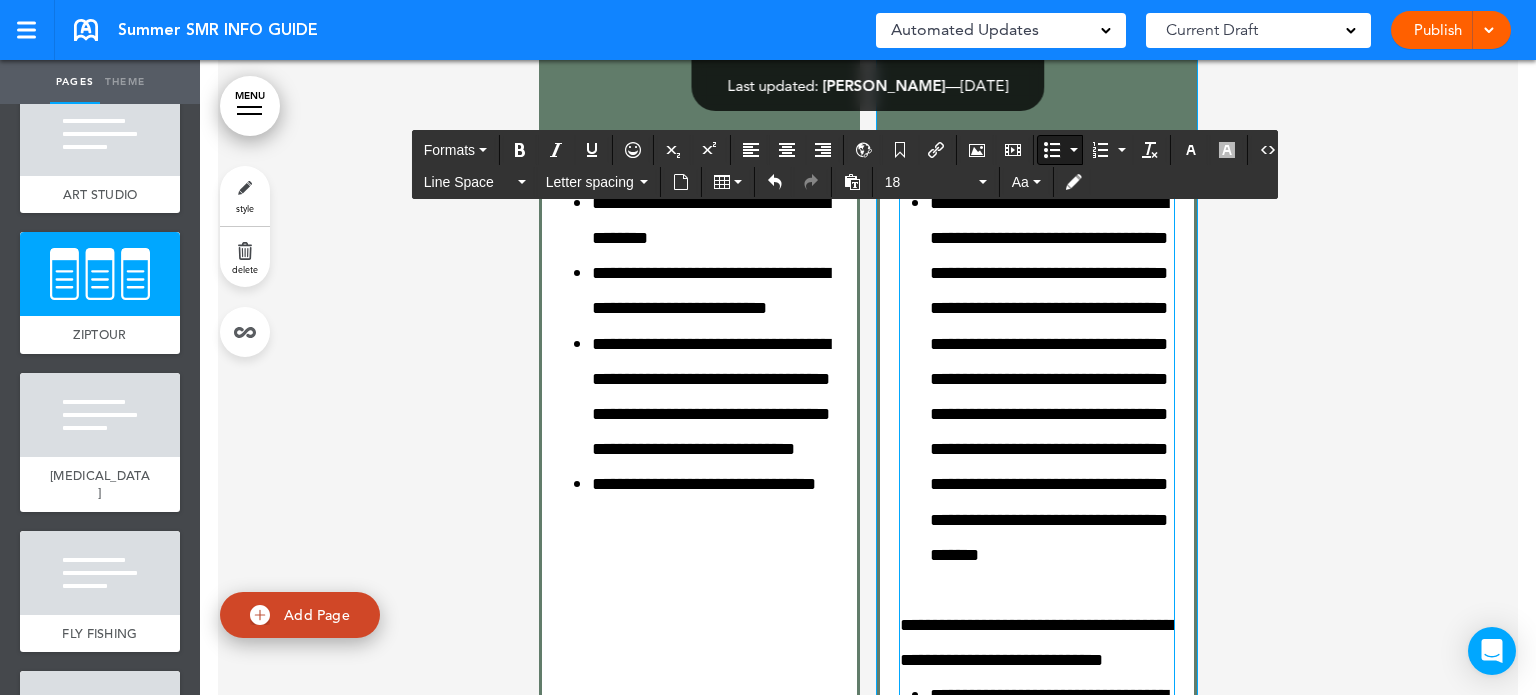 click on "**********" at bounding box center (1049, 379) 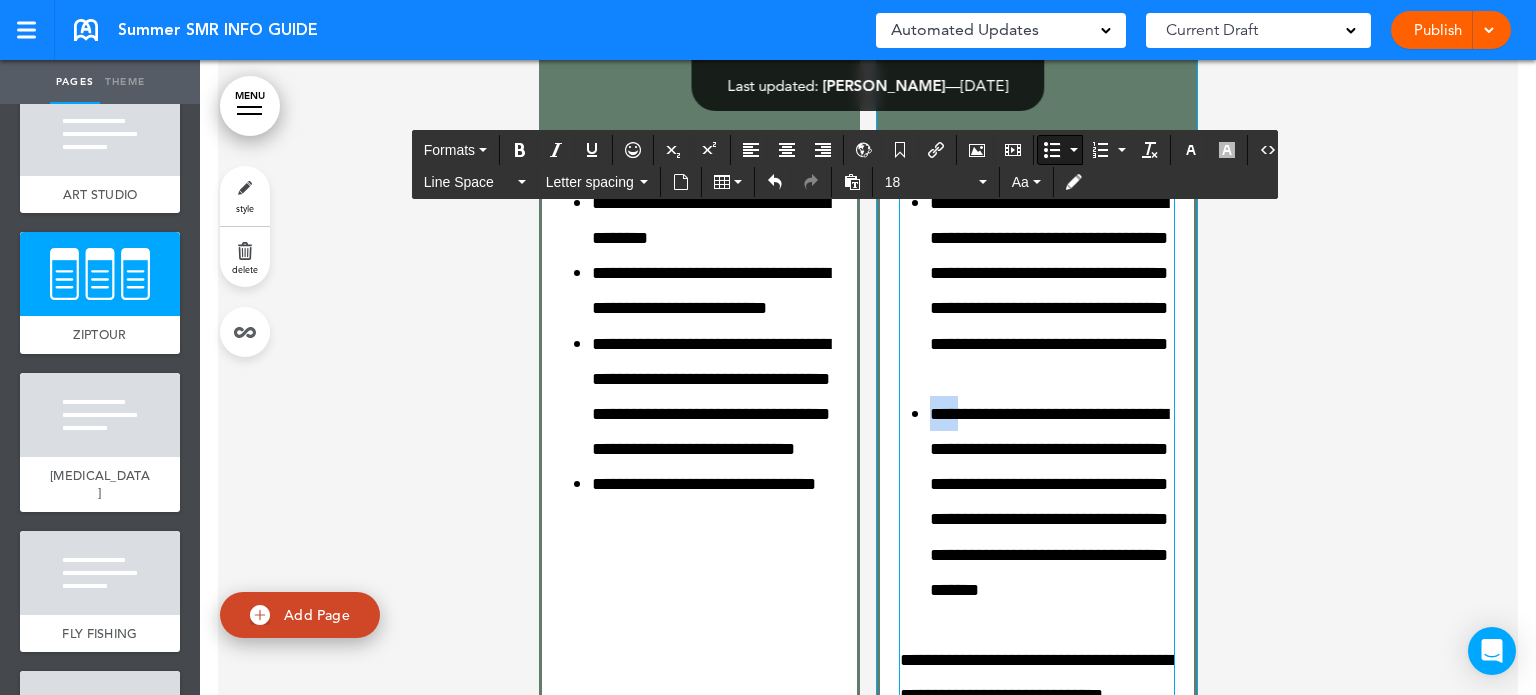 drag, startPoint x: 928, startPoint y: 452, endPoint x: 956, endPoint y: 453, distance: 28.01785 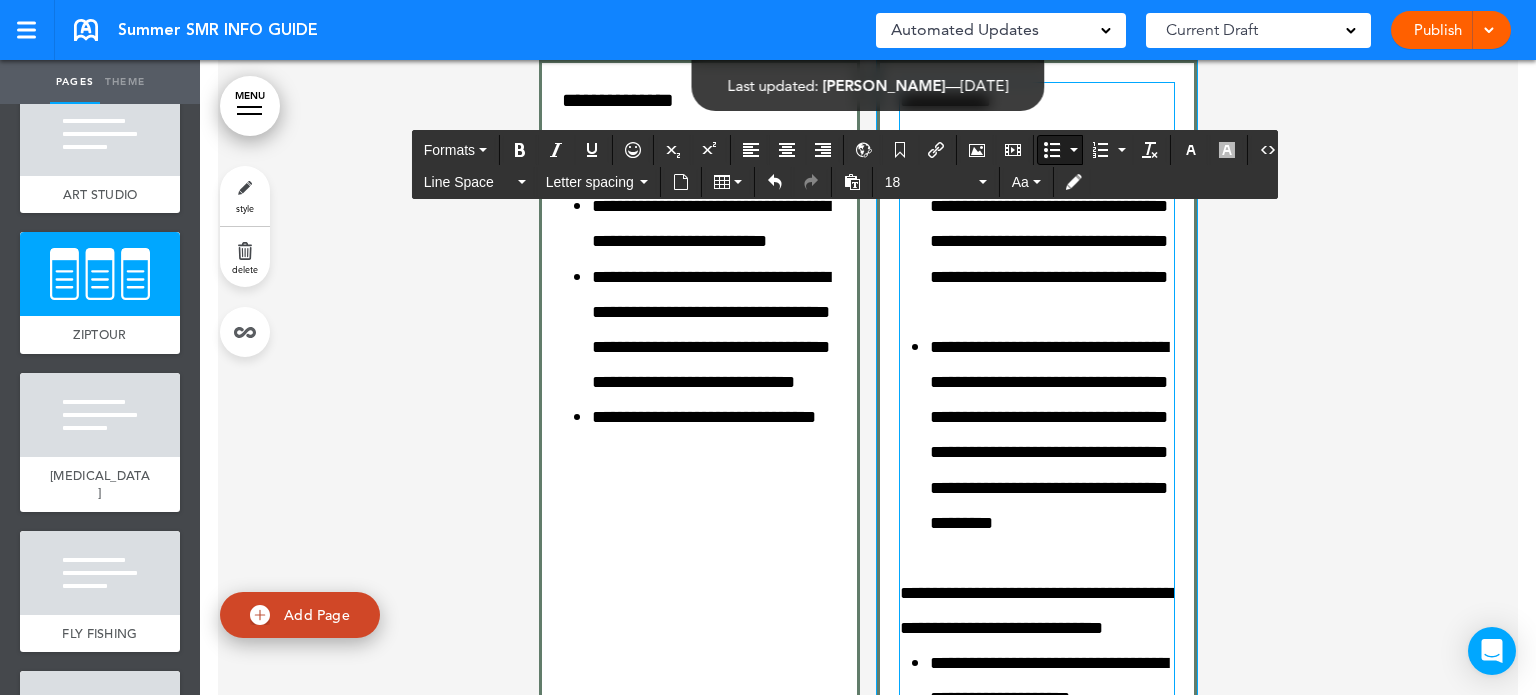 scroll, scrollTop: 20253, scrollLeft: 0, axis: vertical 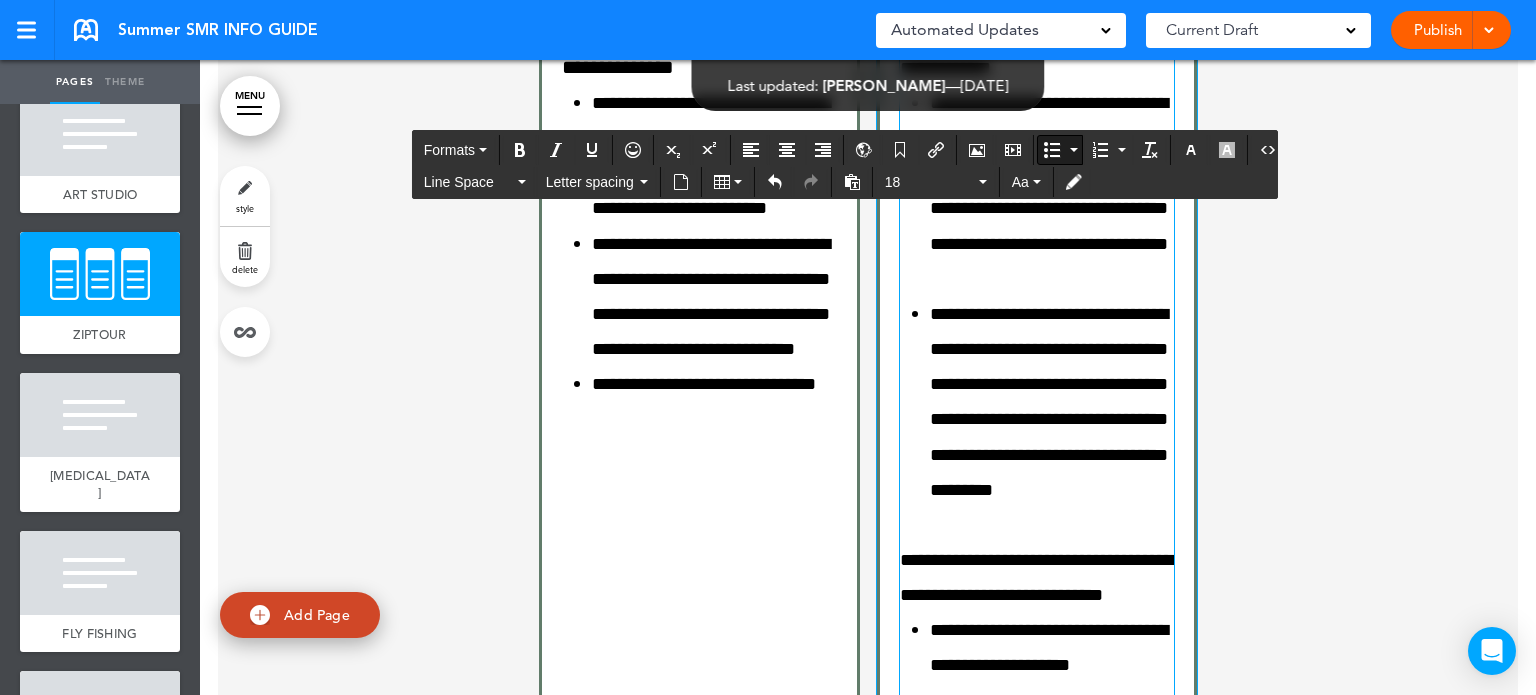 click on "**********" at bounding box center (1049, 402) 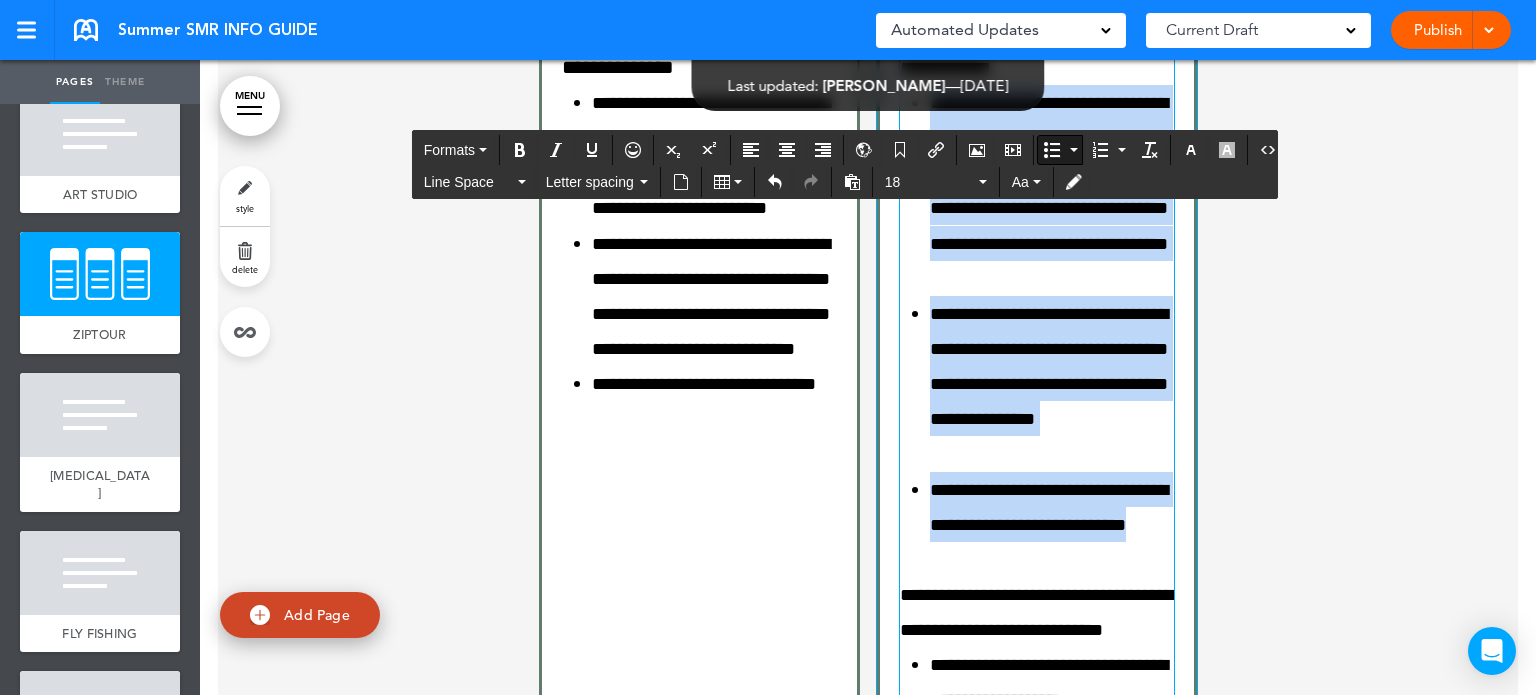drag, startPoint x: 1149, startPoint y: 574, endPoint x: 894, endPoint y: 119, distance: 521.5841 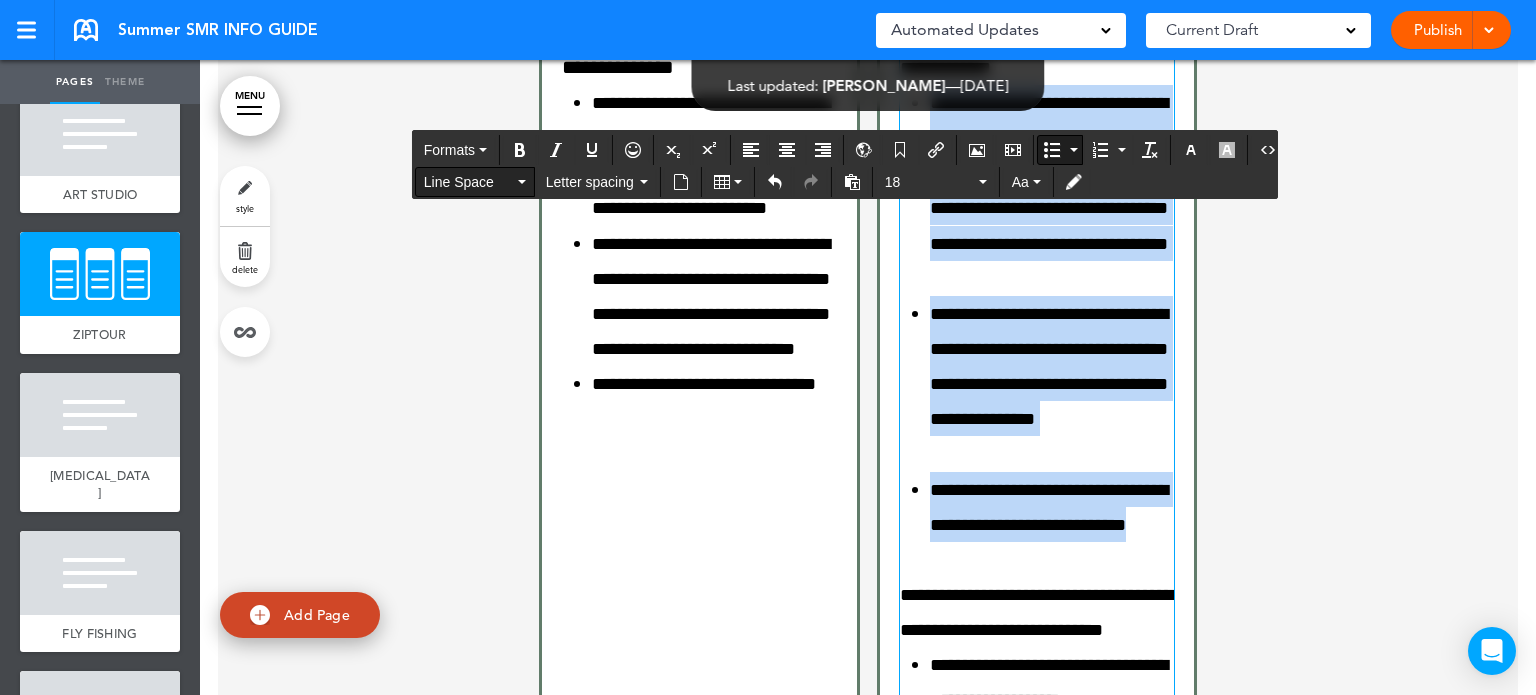 click on "Line Space" at bounding box center [469, 182] 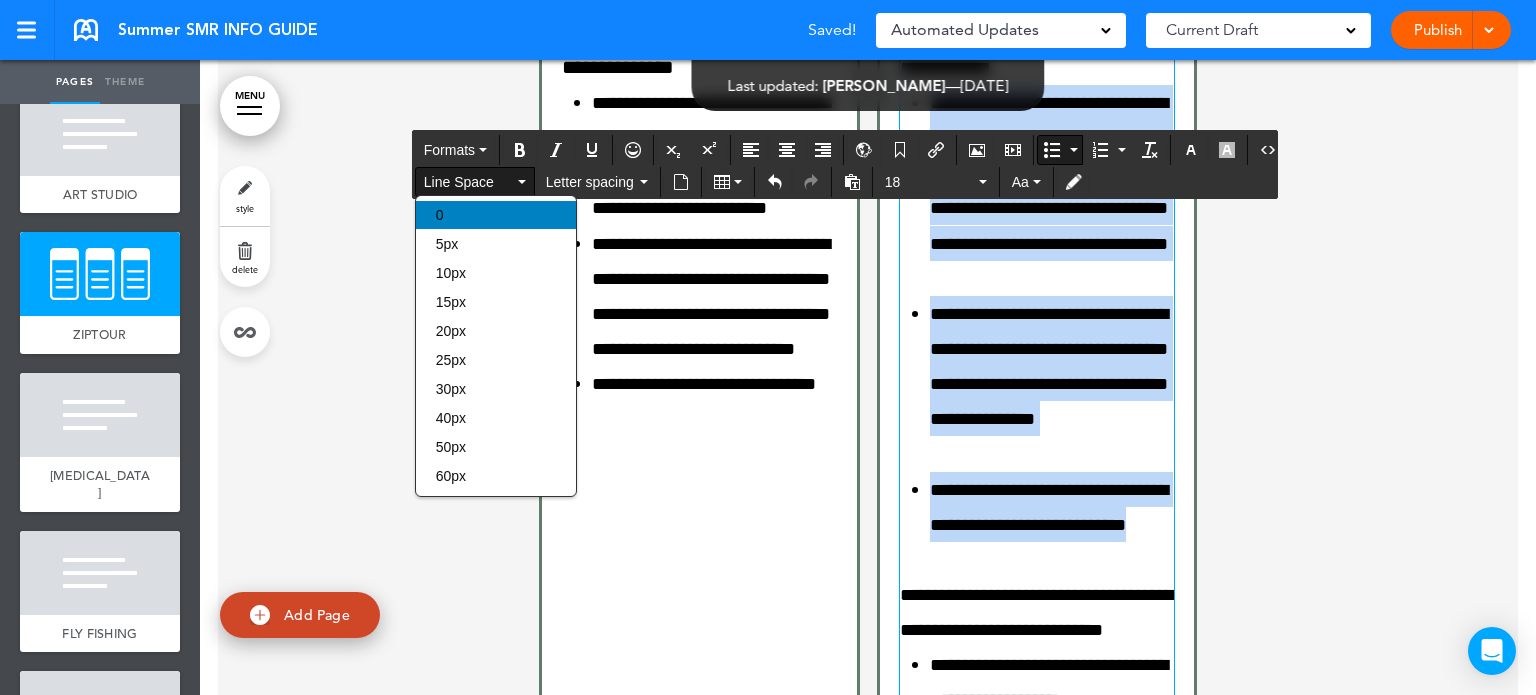 click on "0" at bounding box center (496, 215) 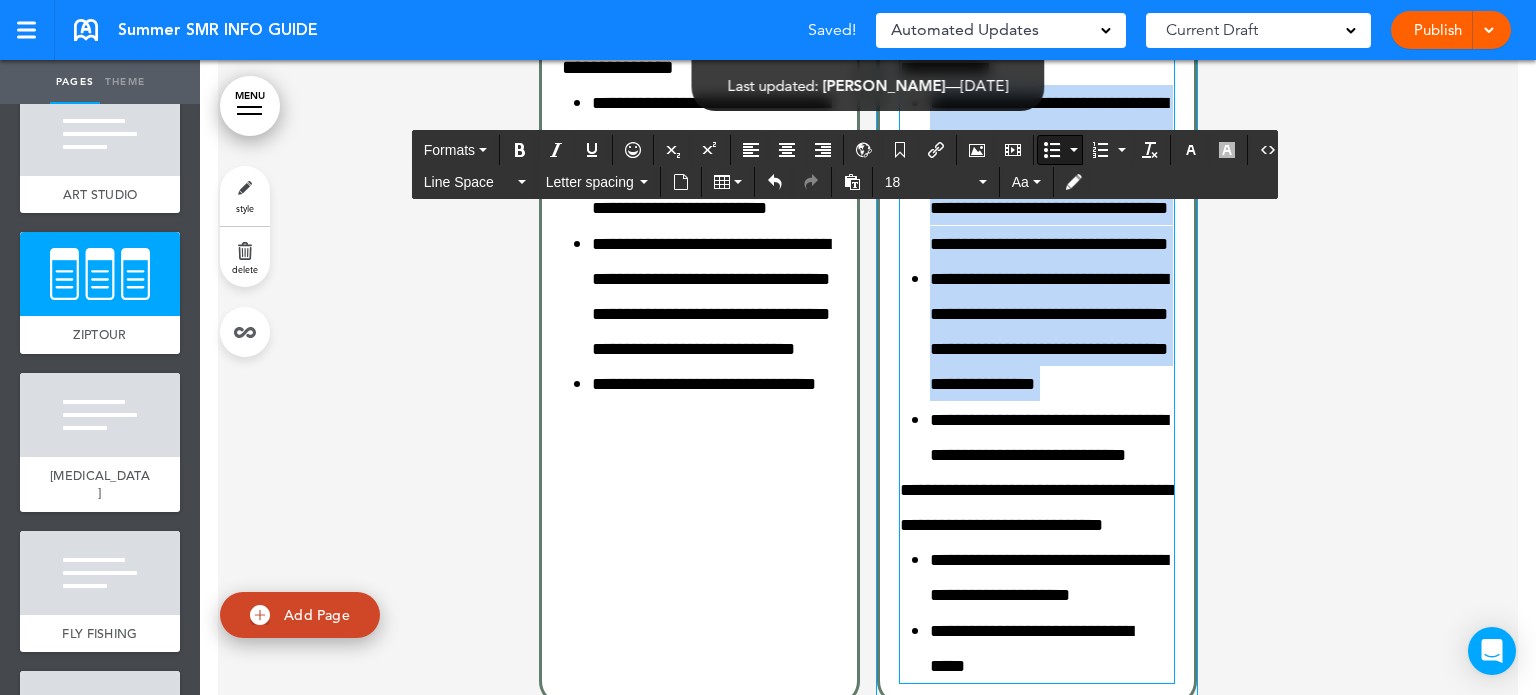 click on "**********" at bounding box center (1052, 331) 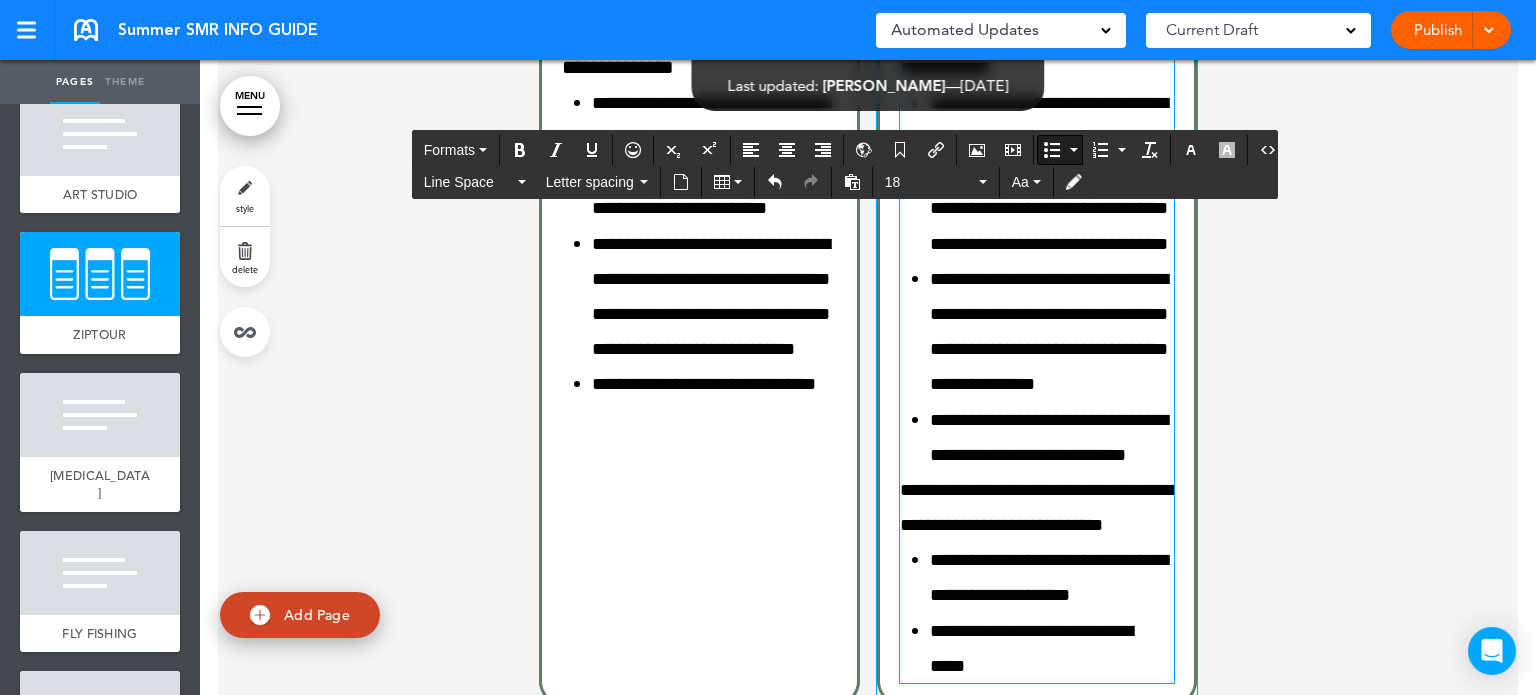 click on "**********" at bounding box center [1036, 507] 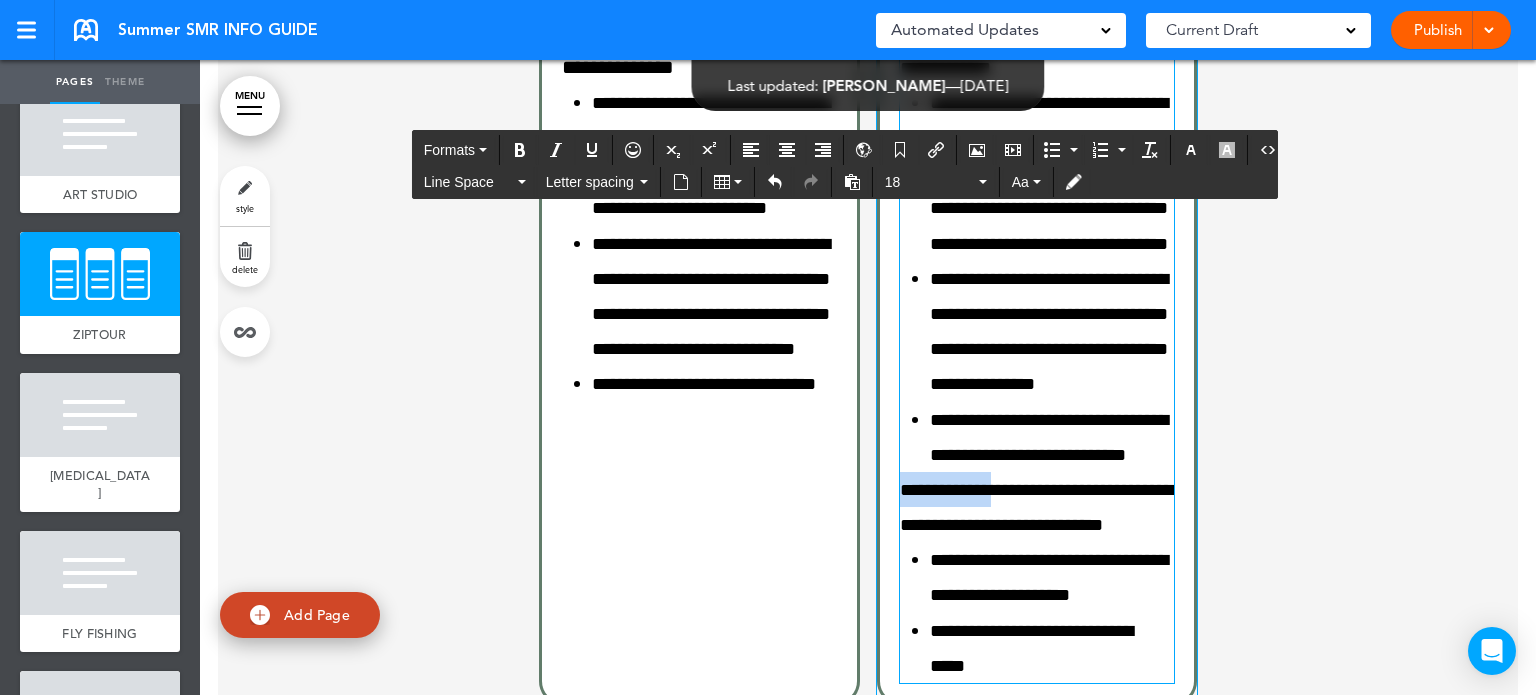 click on "**********" at bounding box center [1036, 507] 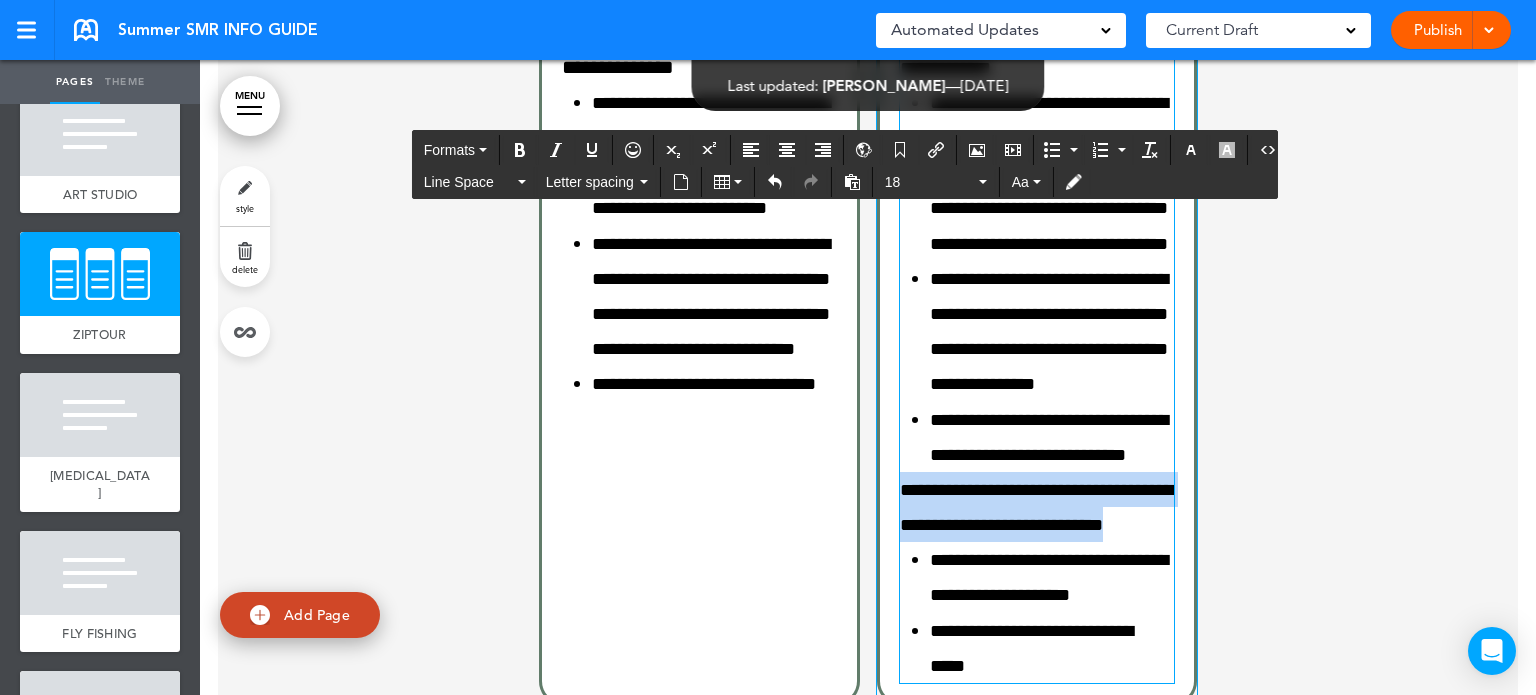 click on "**********" at bounding box center [1036, 507] 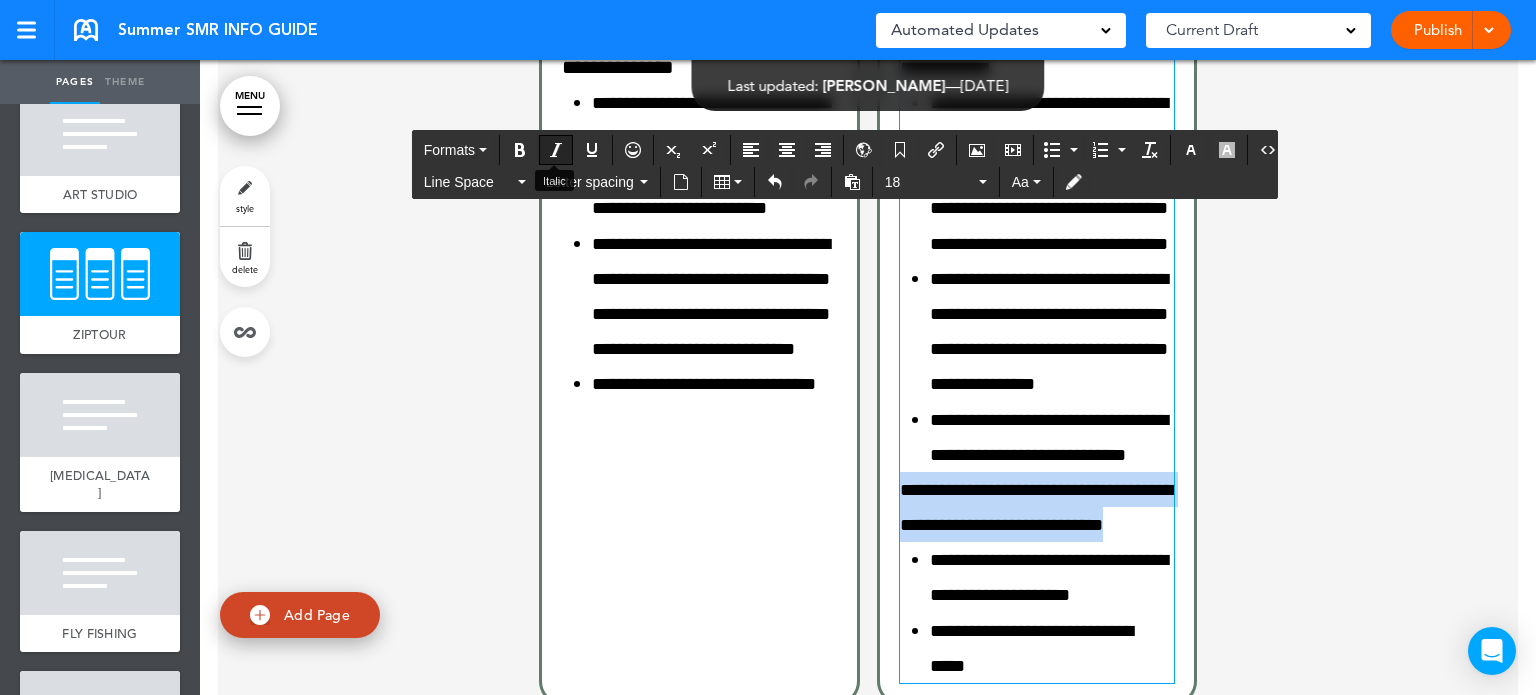 click at bounding box center [556, 150] 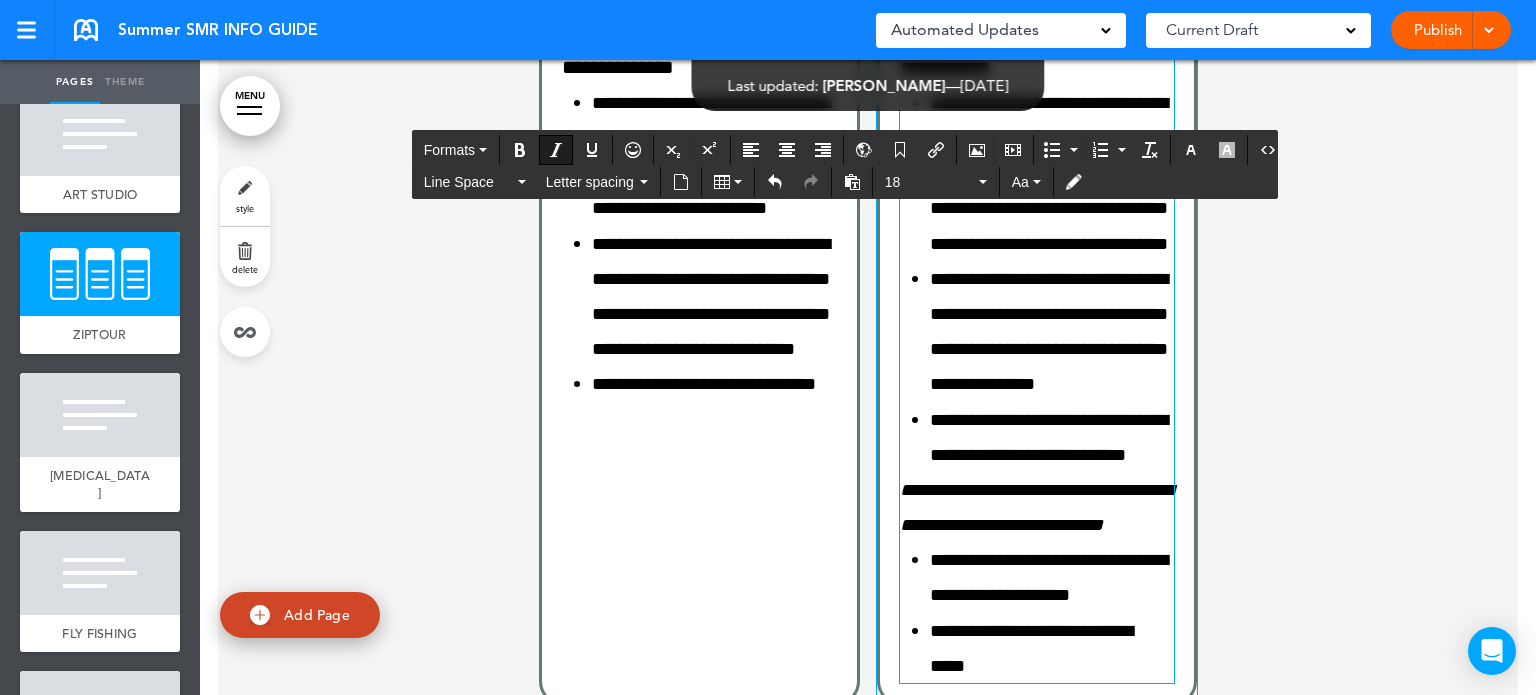 click on "**********" at bounding box center [1038, 507] 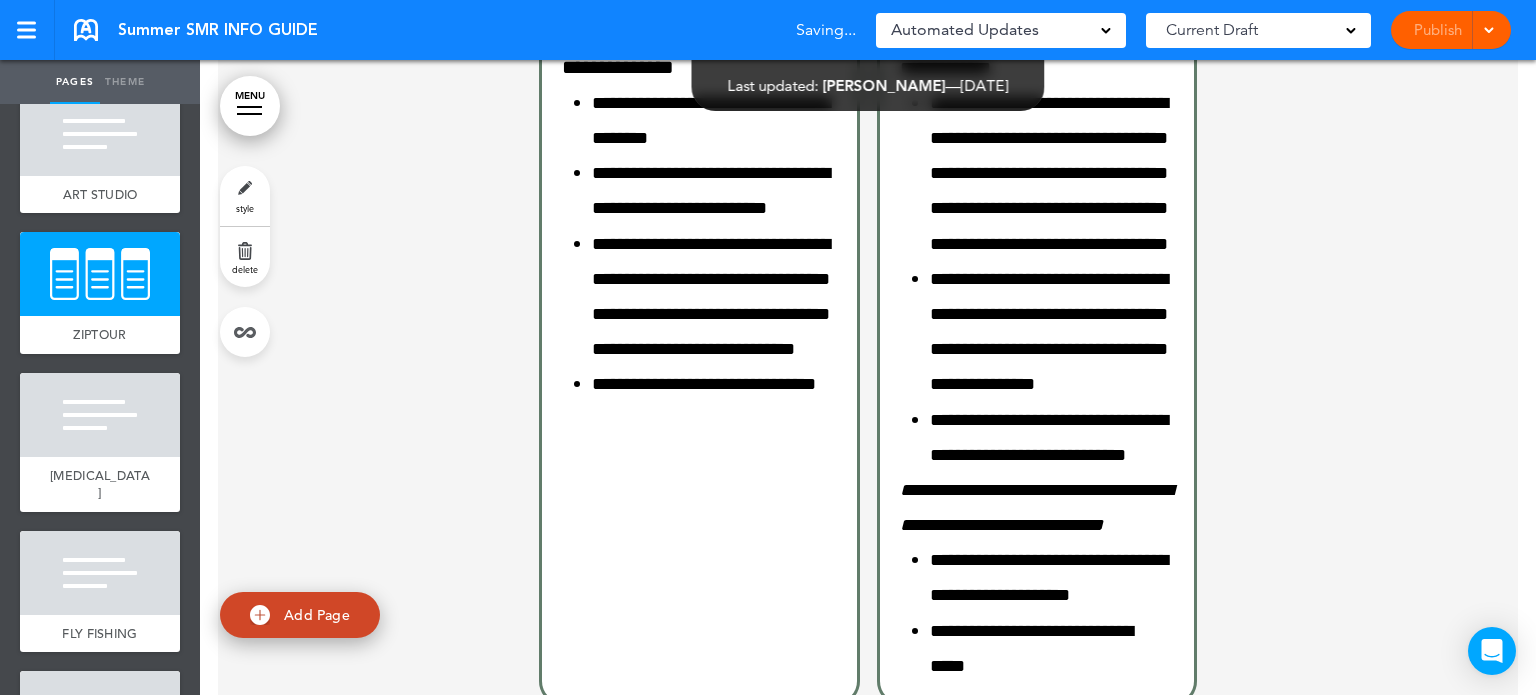 click on "**********" at bounding box center [868, -162] 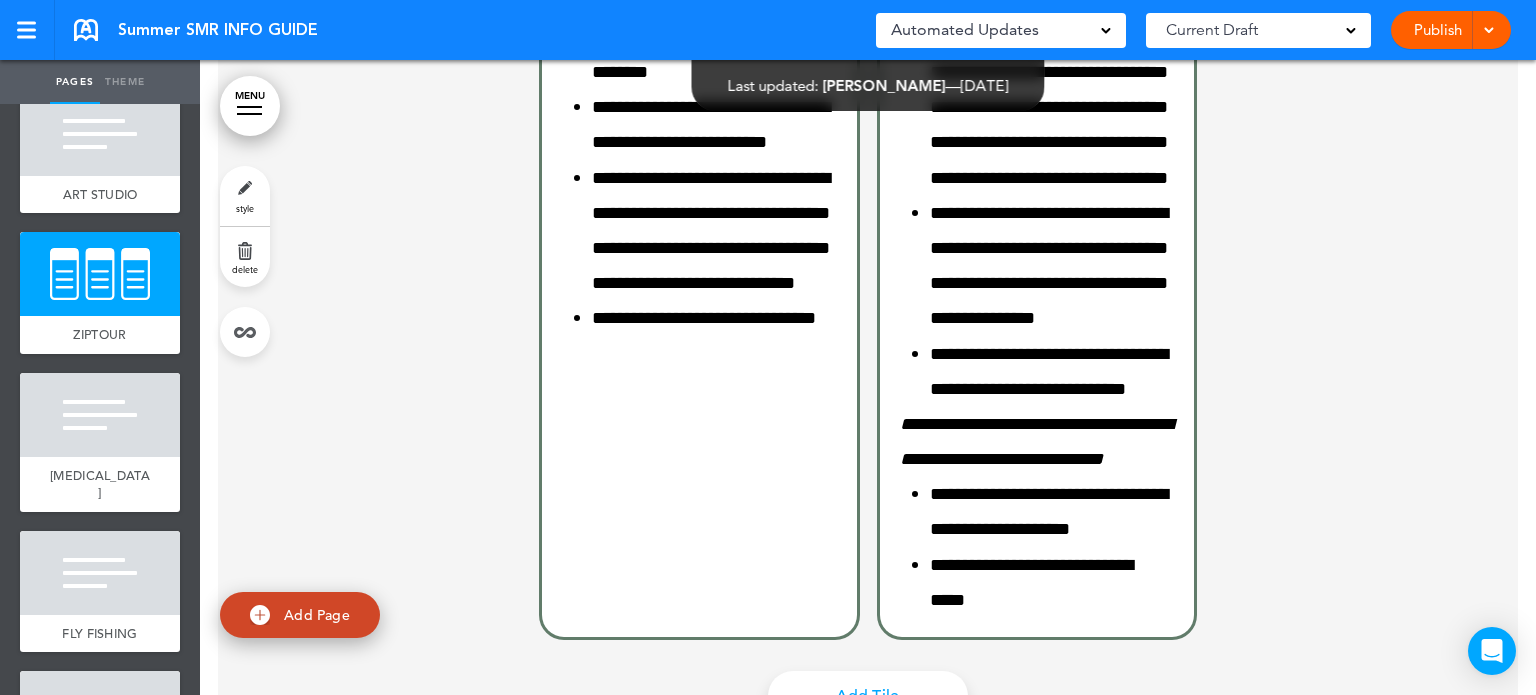 scroll, scrollTop: 20353, scrollLeft: 0, axis: vertical 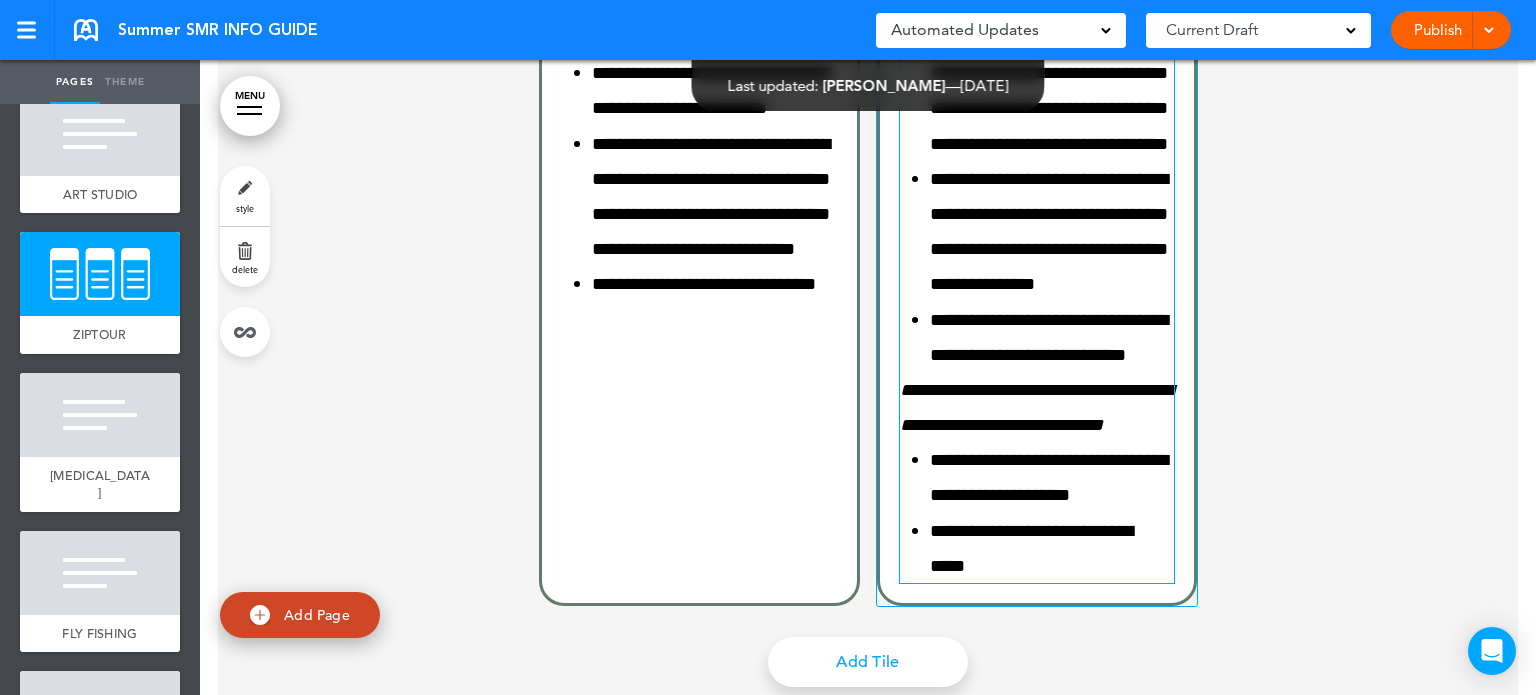 click on "**********" at bounding box center [1049, 337] 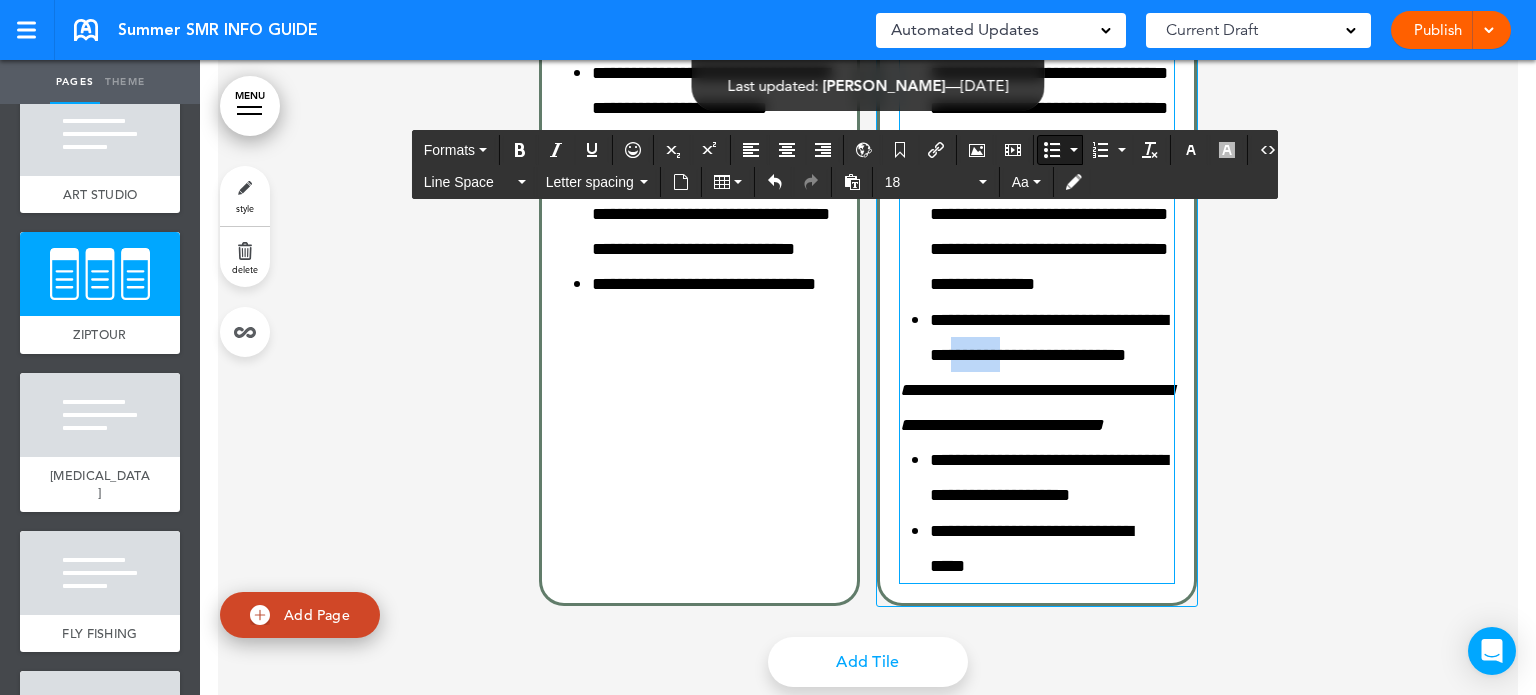 click on "**********" at bounding box center [1049, 337] 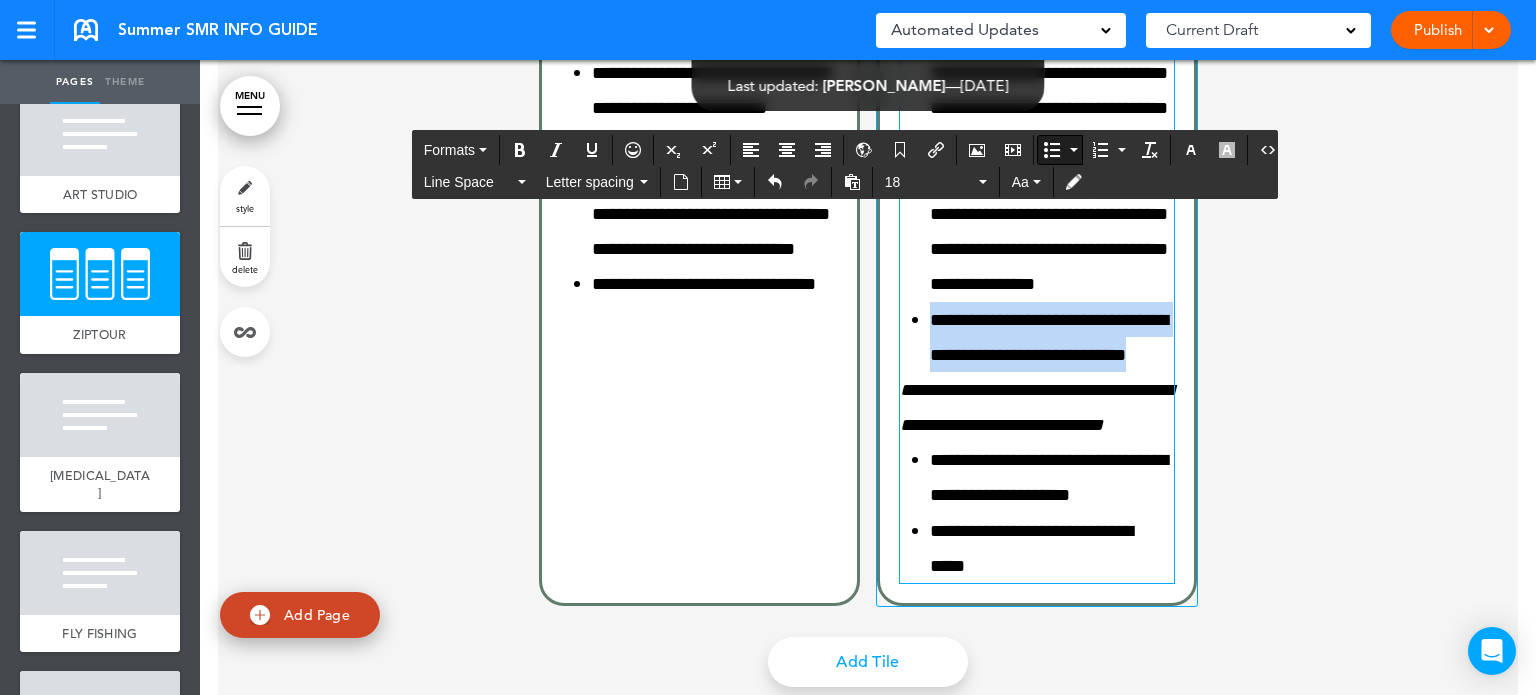 click on "**********" at bounding box center (1049, 337) 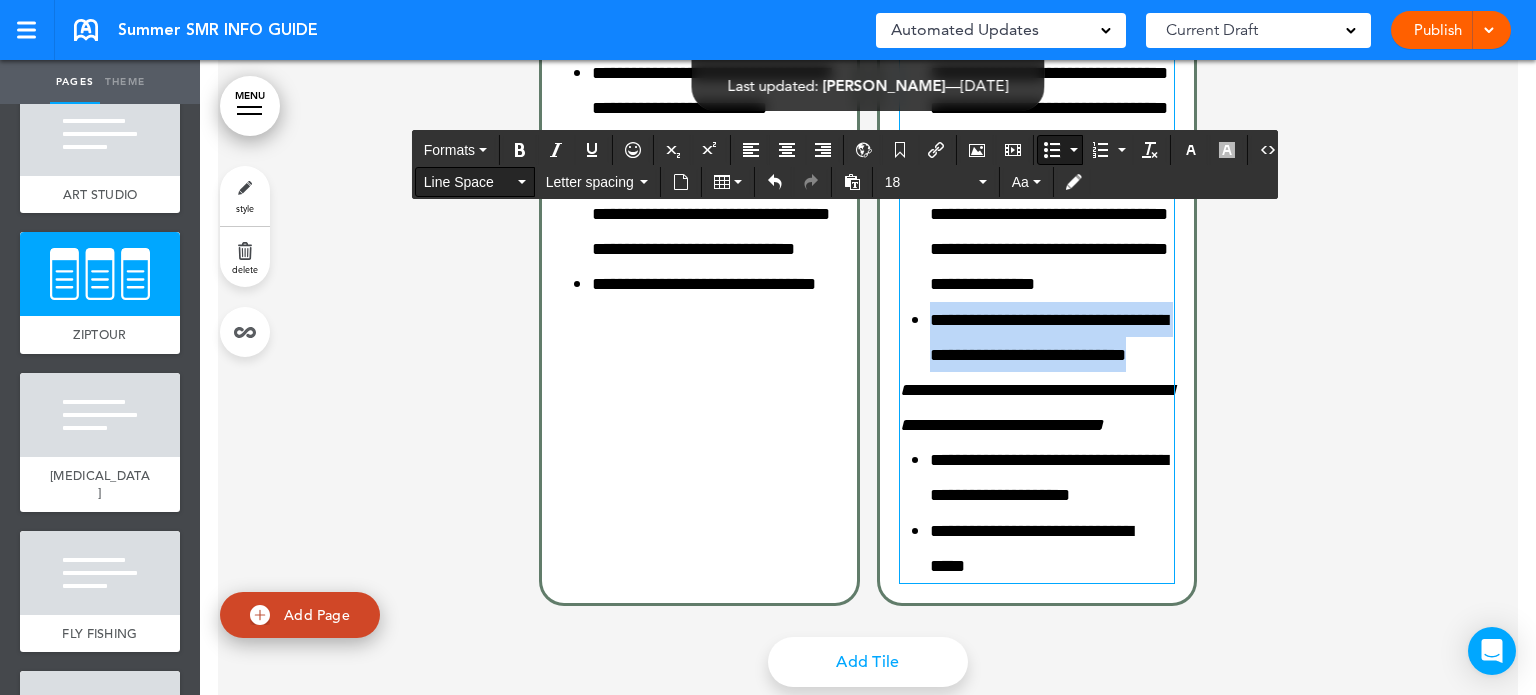 click on "Line Space" at bounding box center [469, 182] 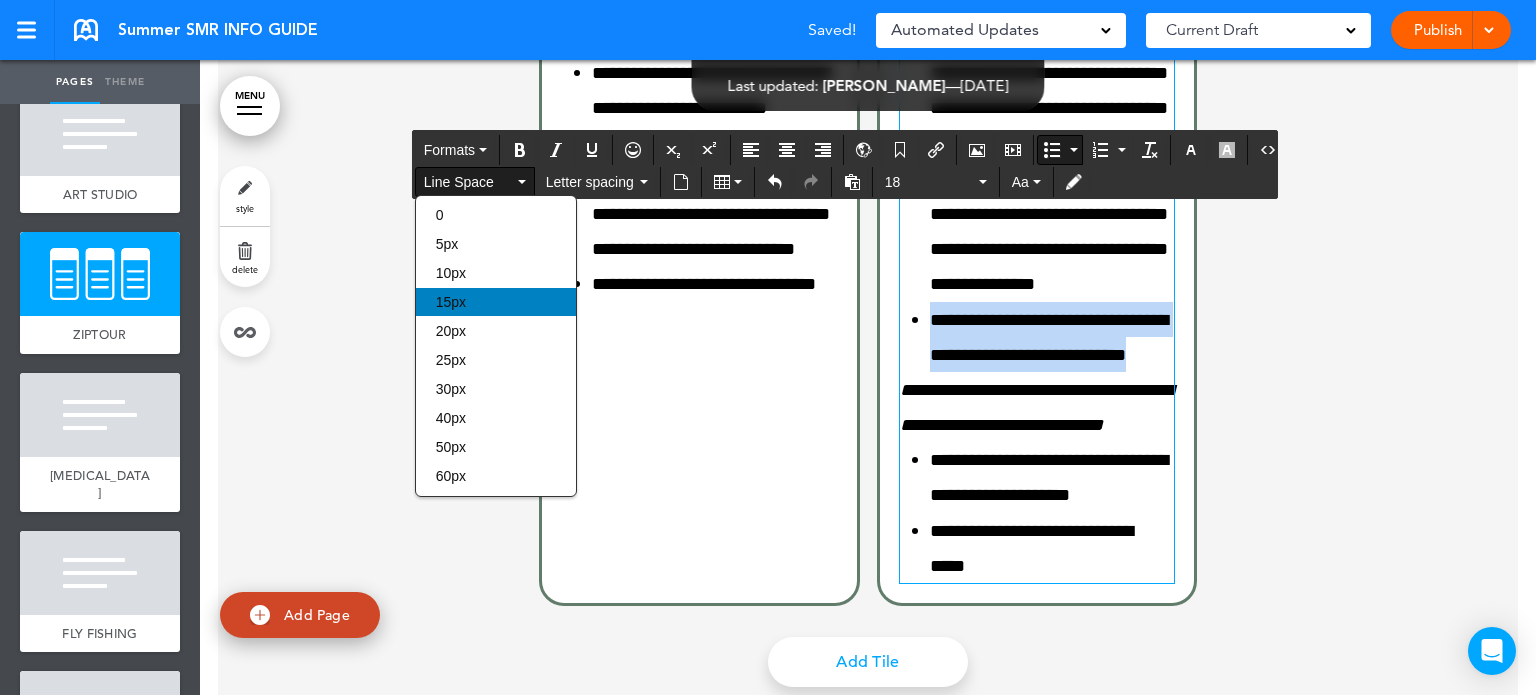 click on "15px" at bounding box center (496, 302) 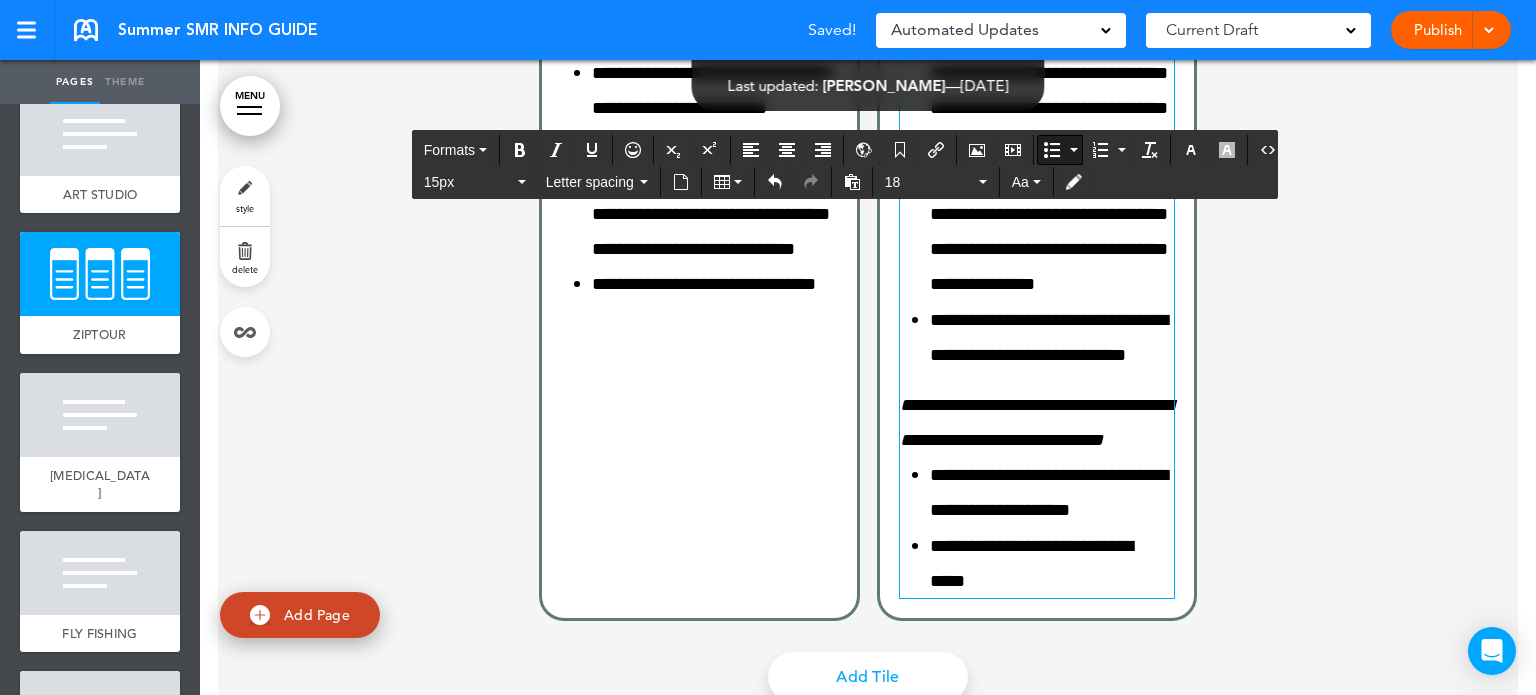 click on "**********" at bounding box center [868, -254] 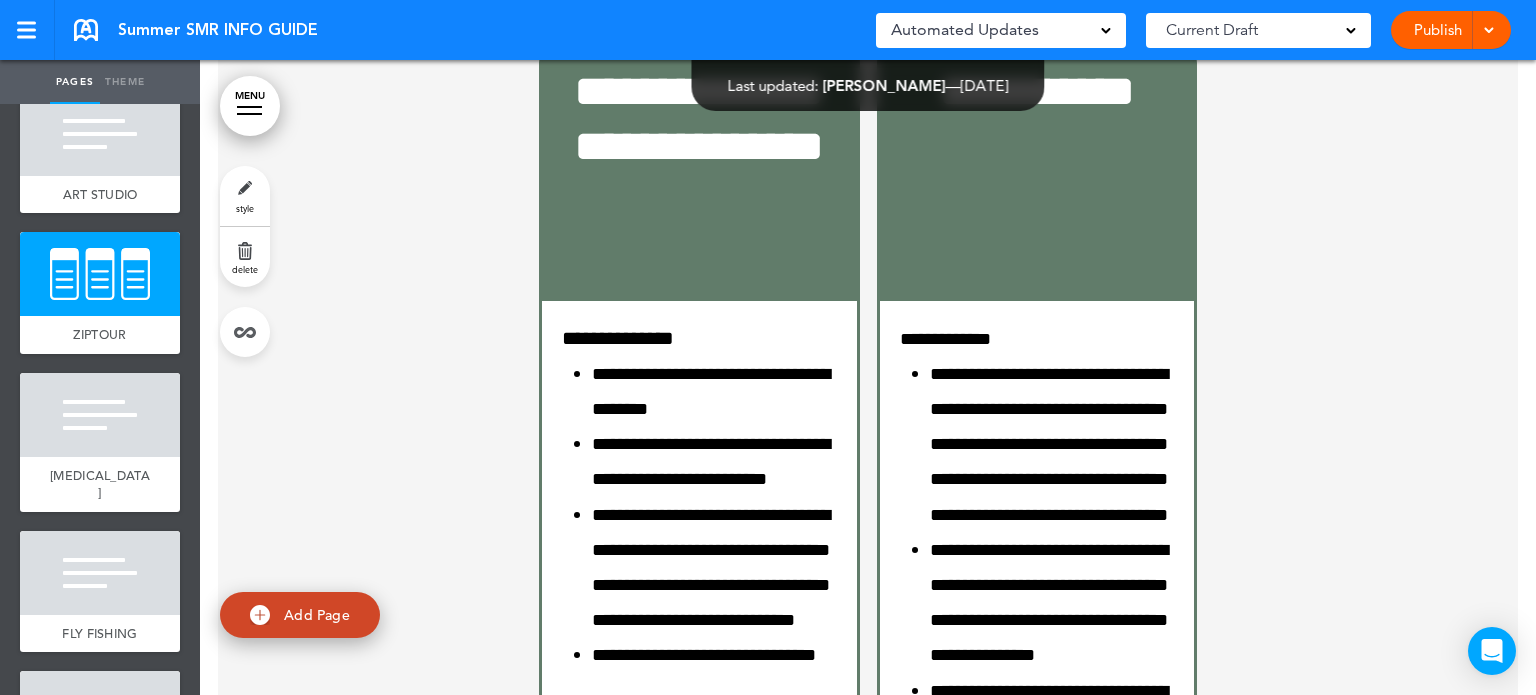 scroll, scrollTop: 19953, scrollLeft: 0, axis: vertical 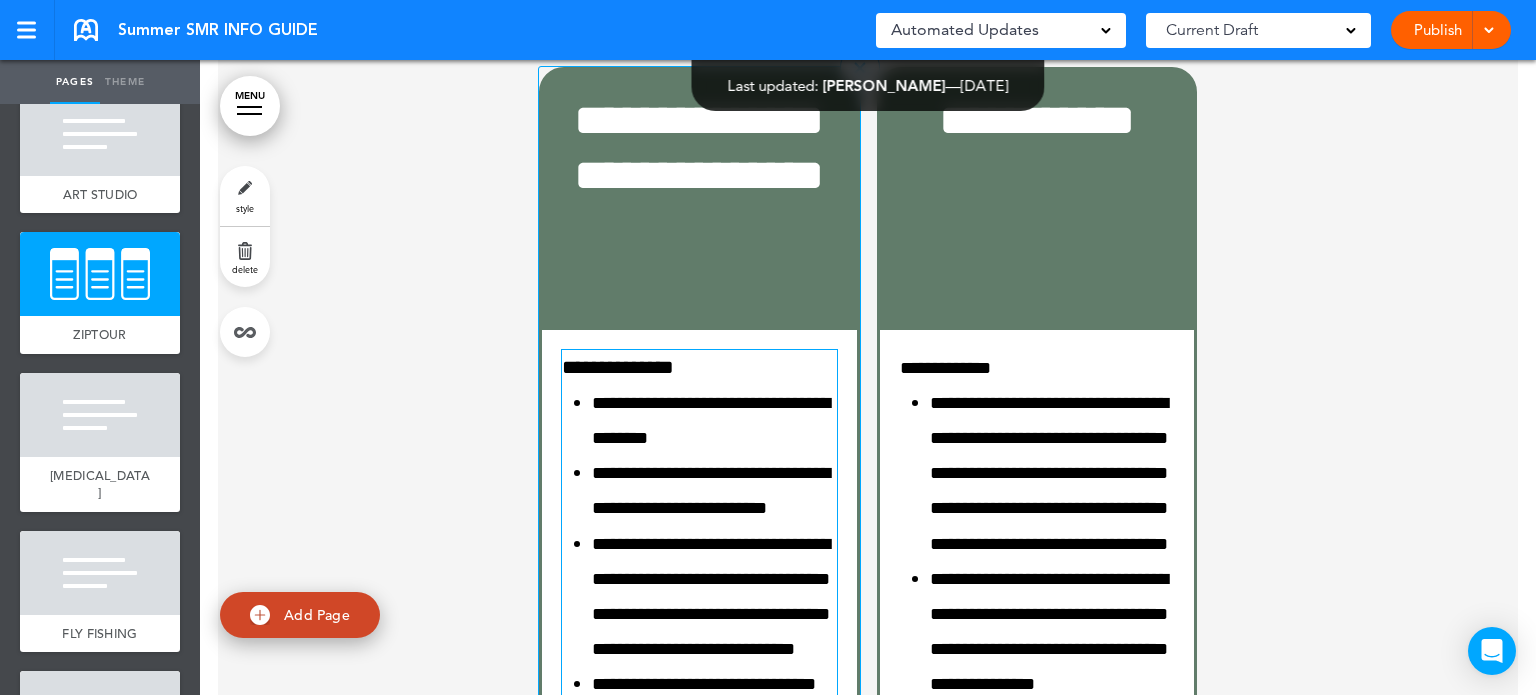 click on "**********" at bounding box center (618, 367) 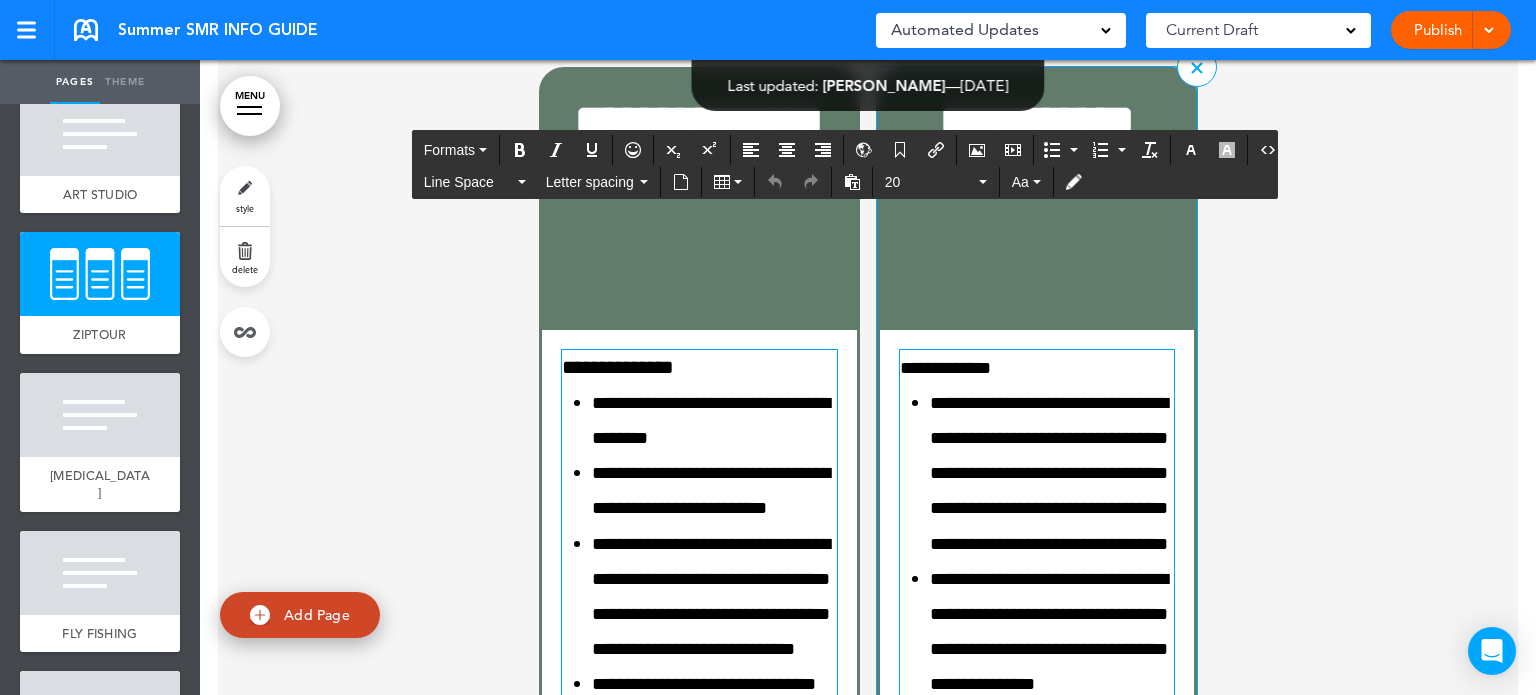 click on "**********" at bounding box center (945, 368) 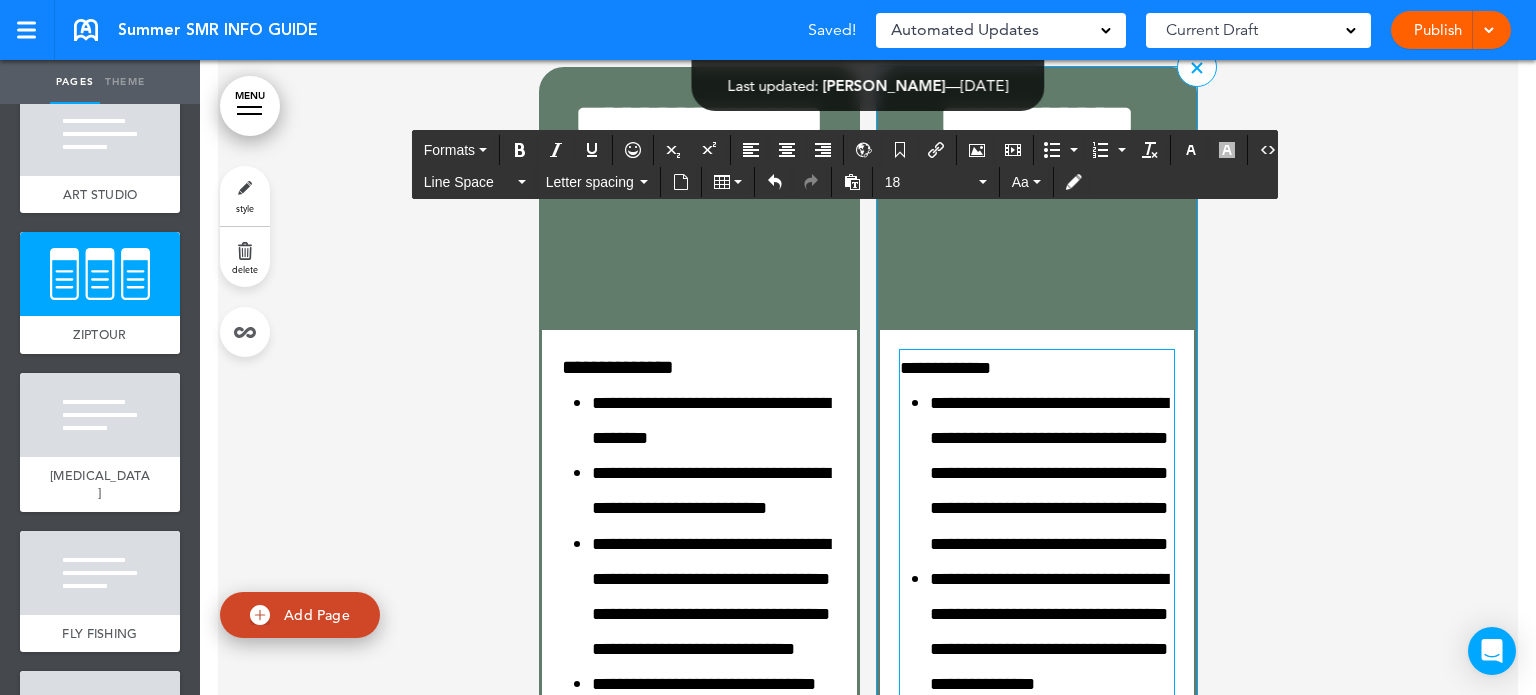 click on "**********" at bounding box center [945, 368] 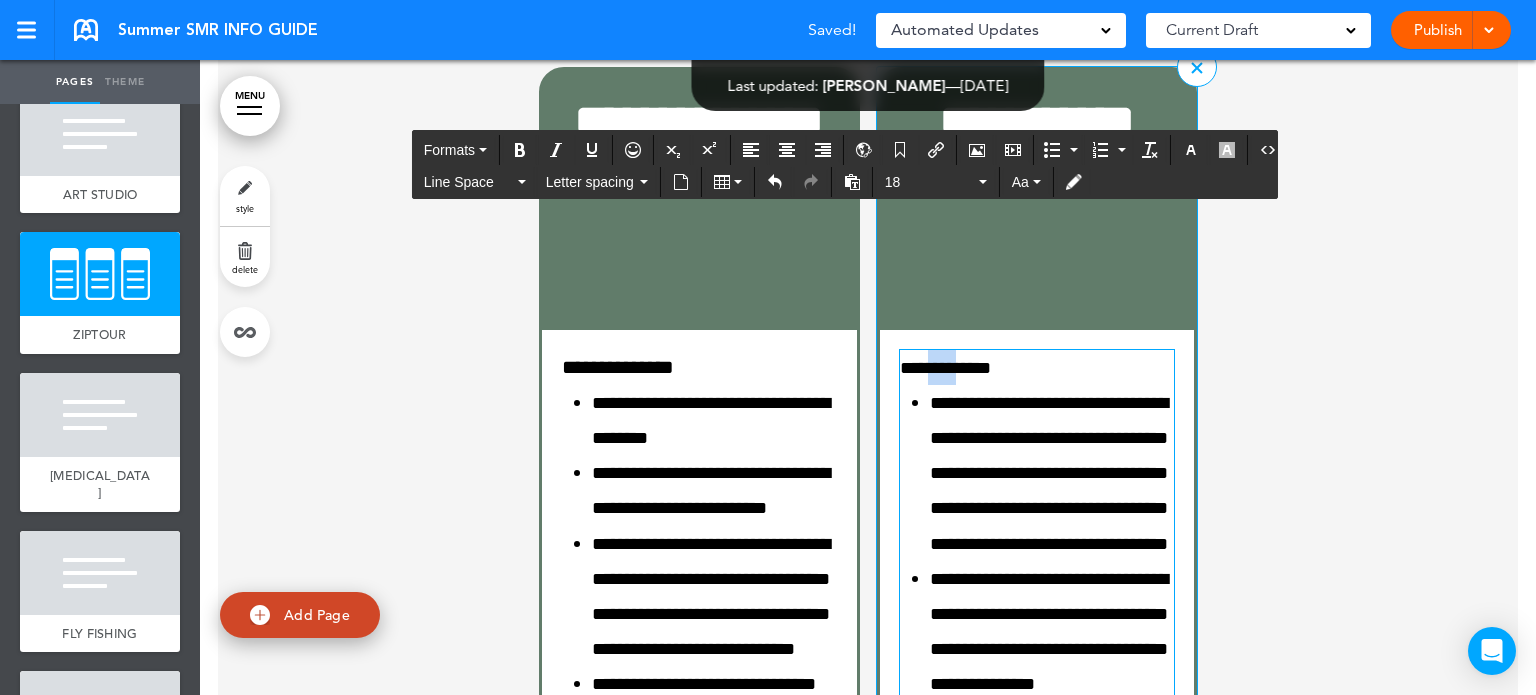 click on "**********" at bounding box center (945, 368) 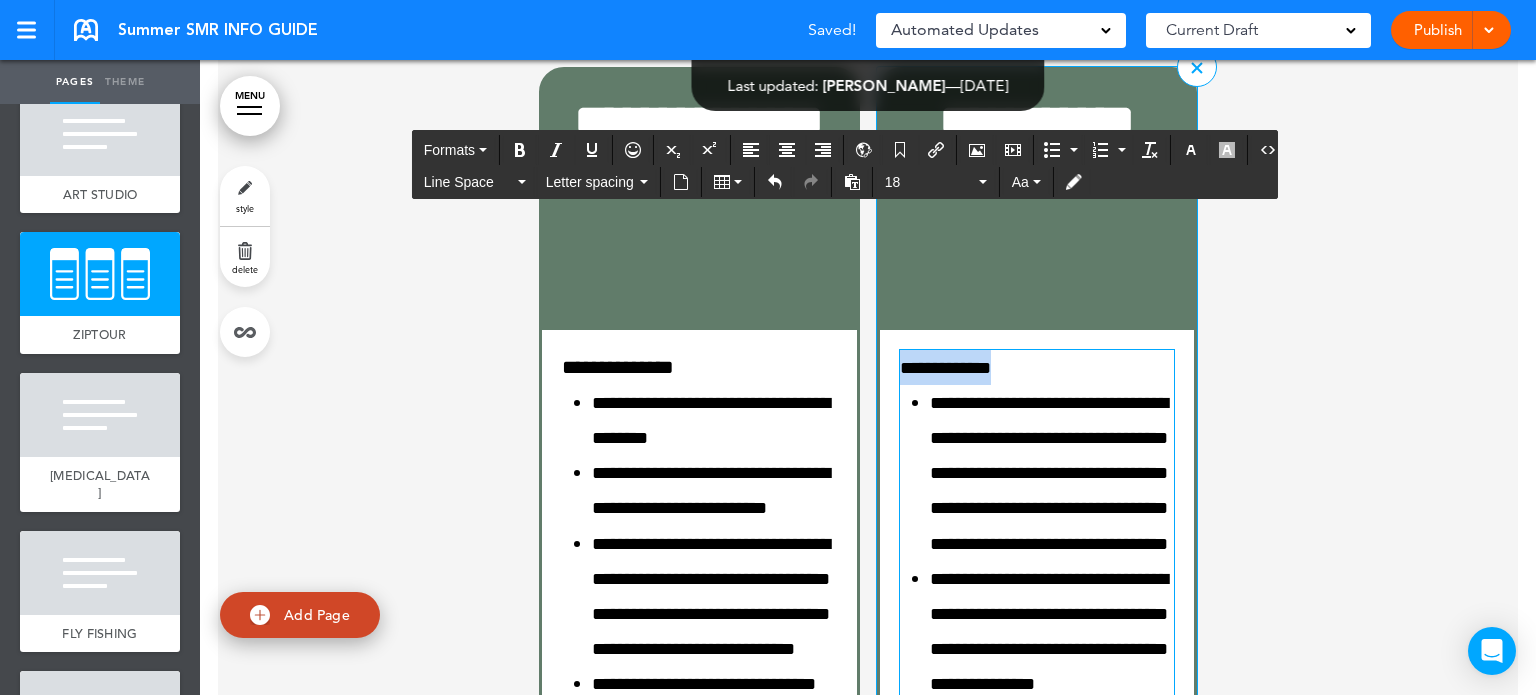 click on "**********" at bounding box center (945, 368) 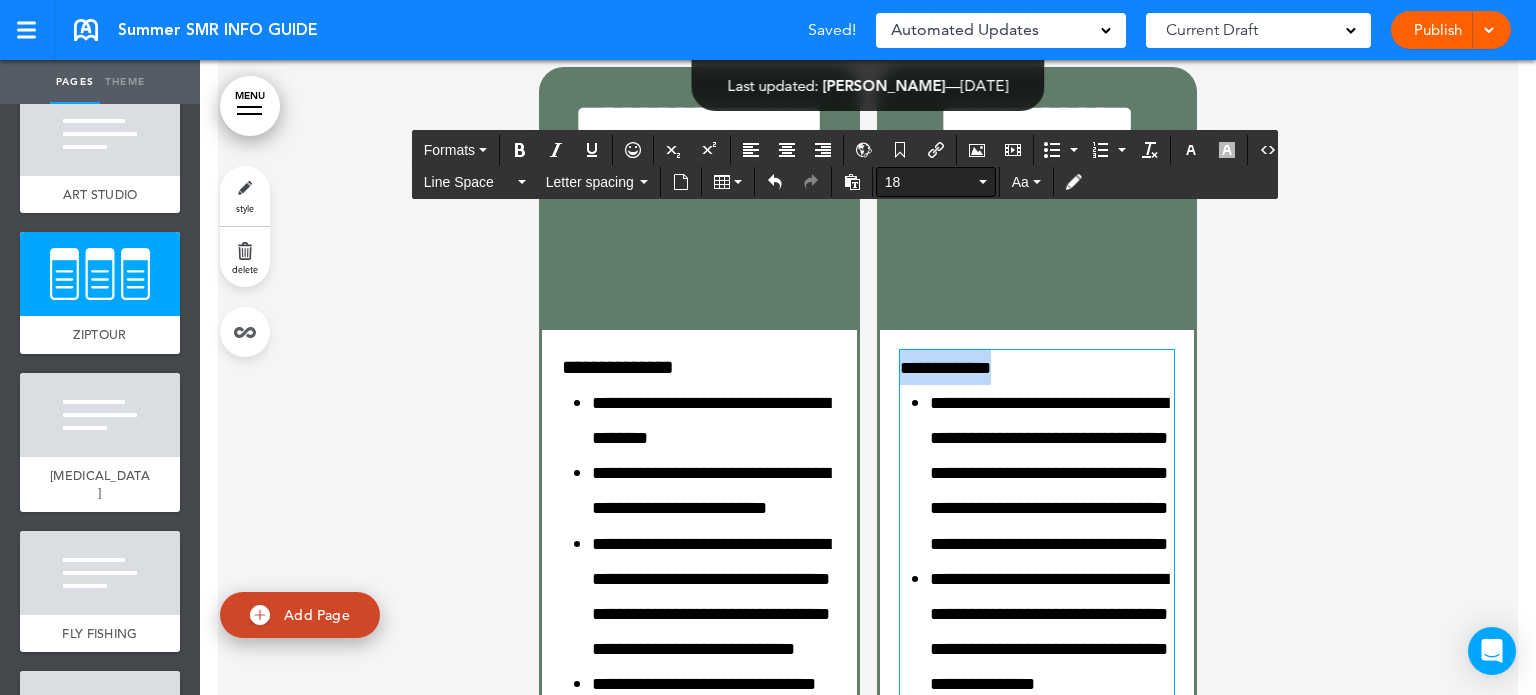 click on "18" at bounding box center (930, 182) 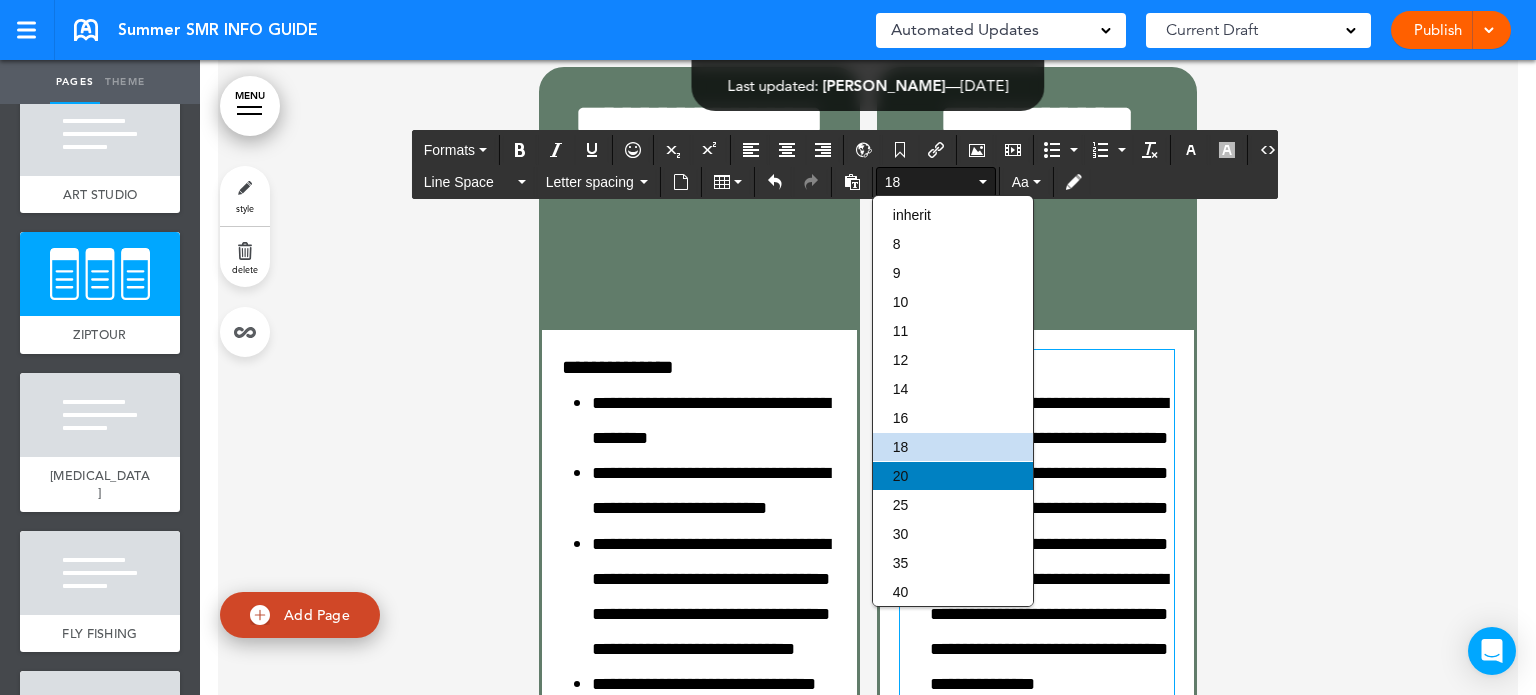 click on "20" at bounding box center (953, 476) 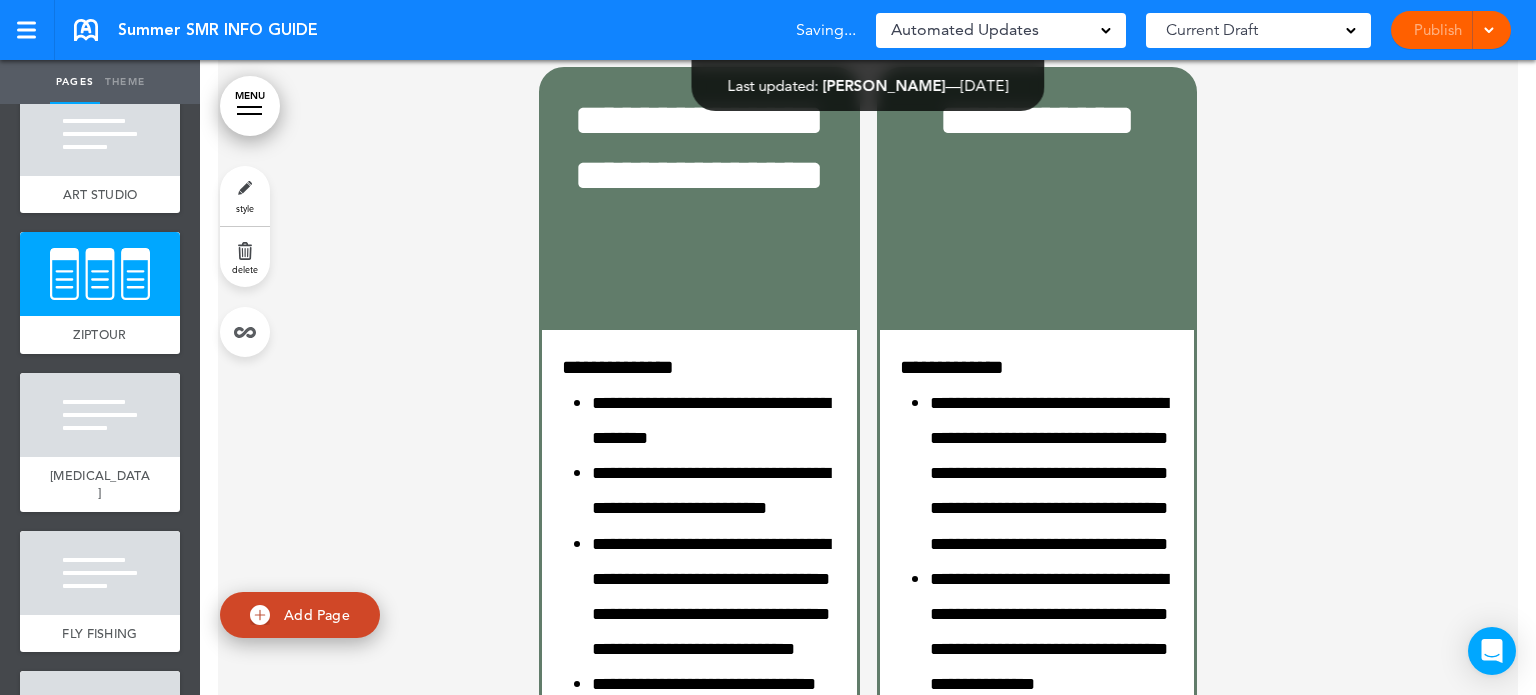 click on "**********" at bounding box center (868, 146) 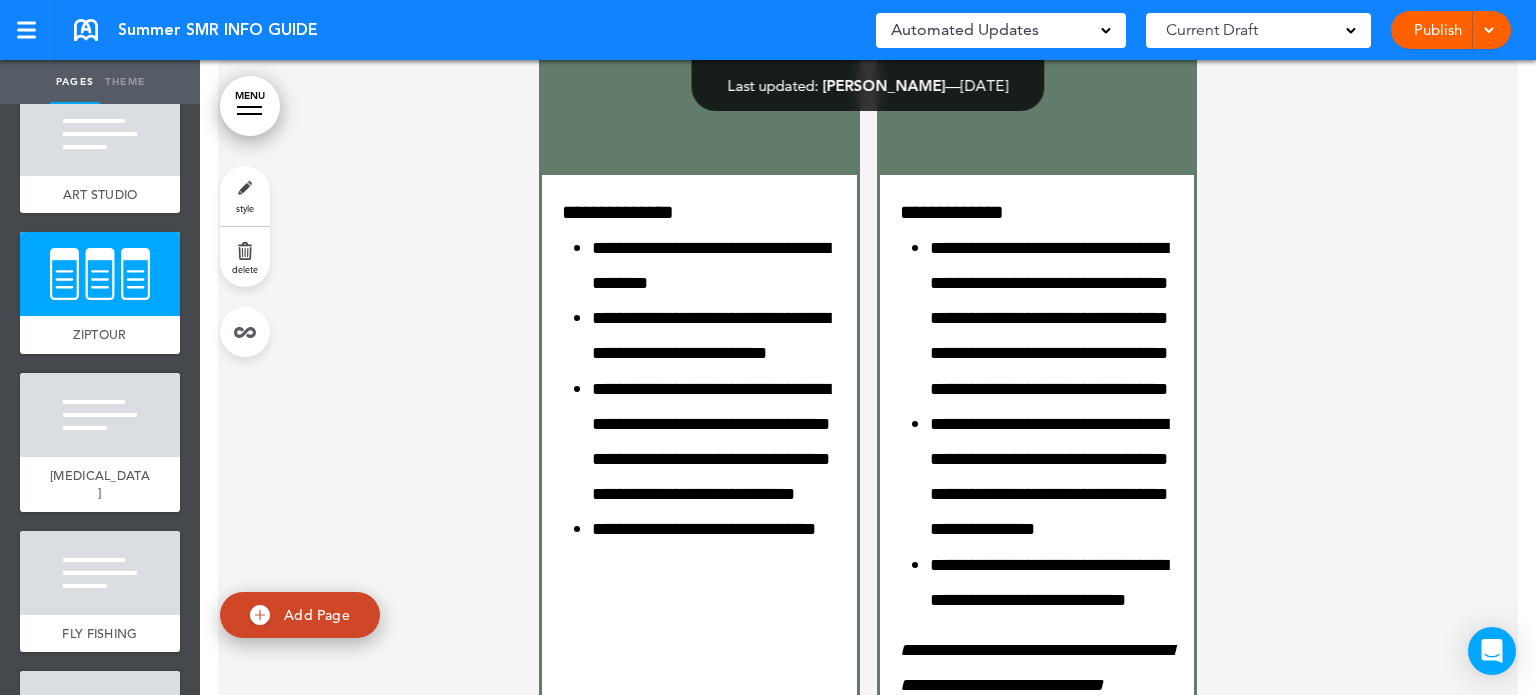 scroll, scrollTop: 20153, scrollLeft: 0, axis: vertical 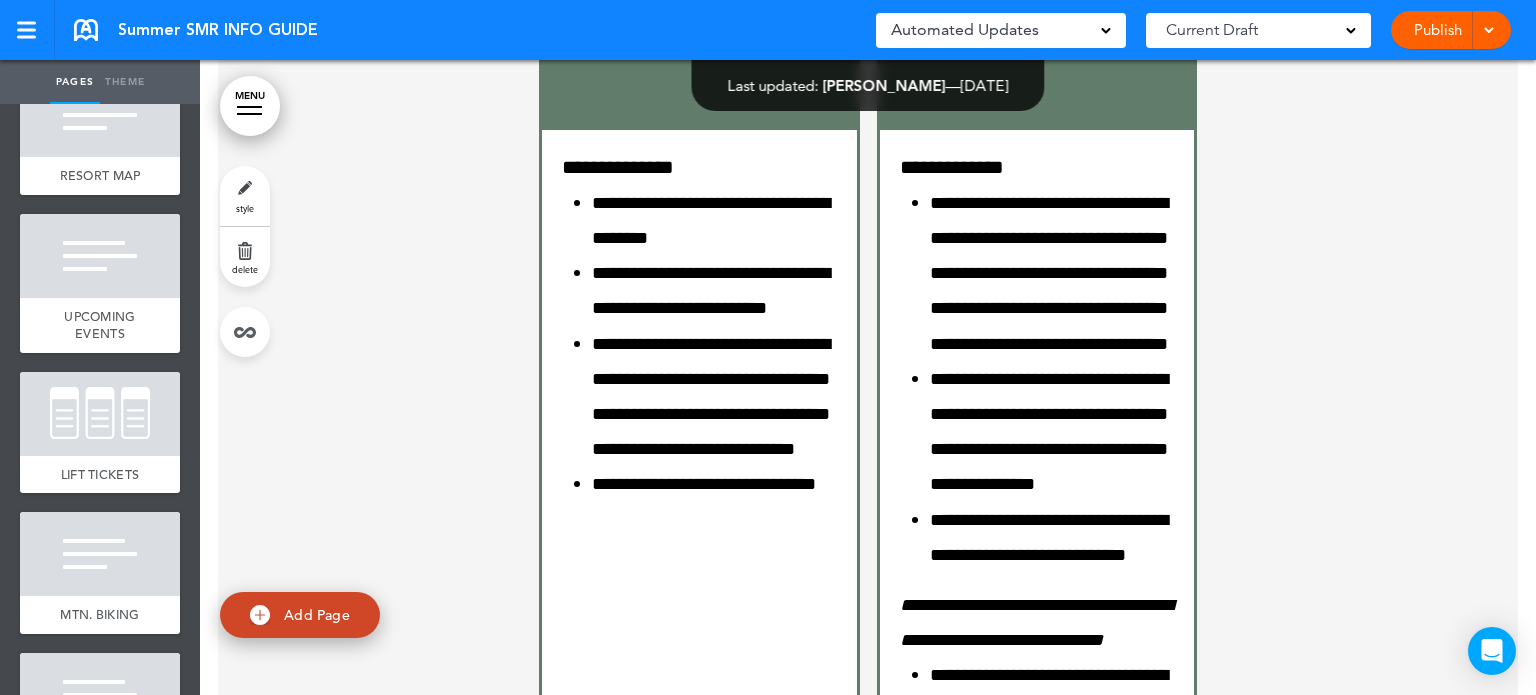 click at bounding box center (100, 256) 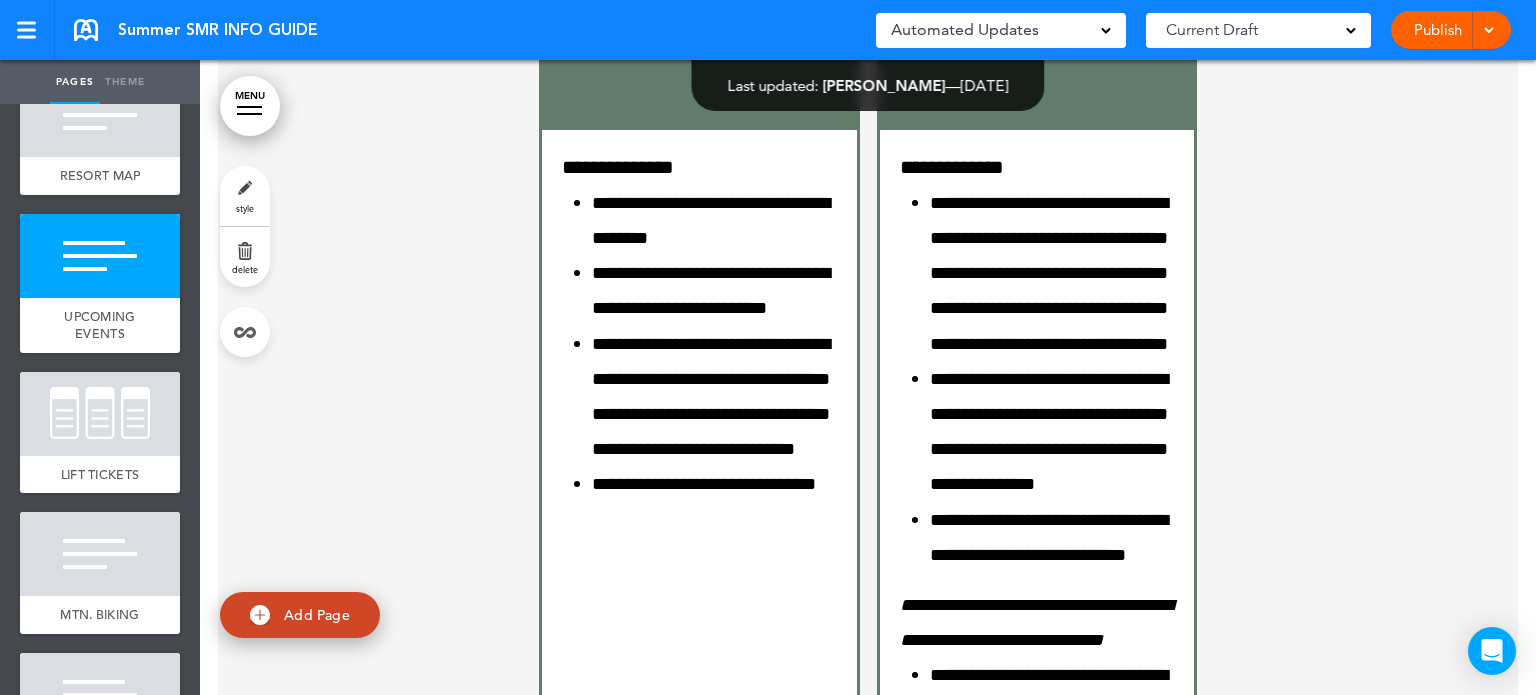 scroll, scrollTop: 6380, scrollLeft: 0, axis: vertical 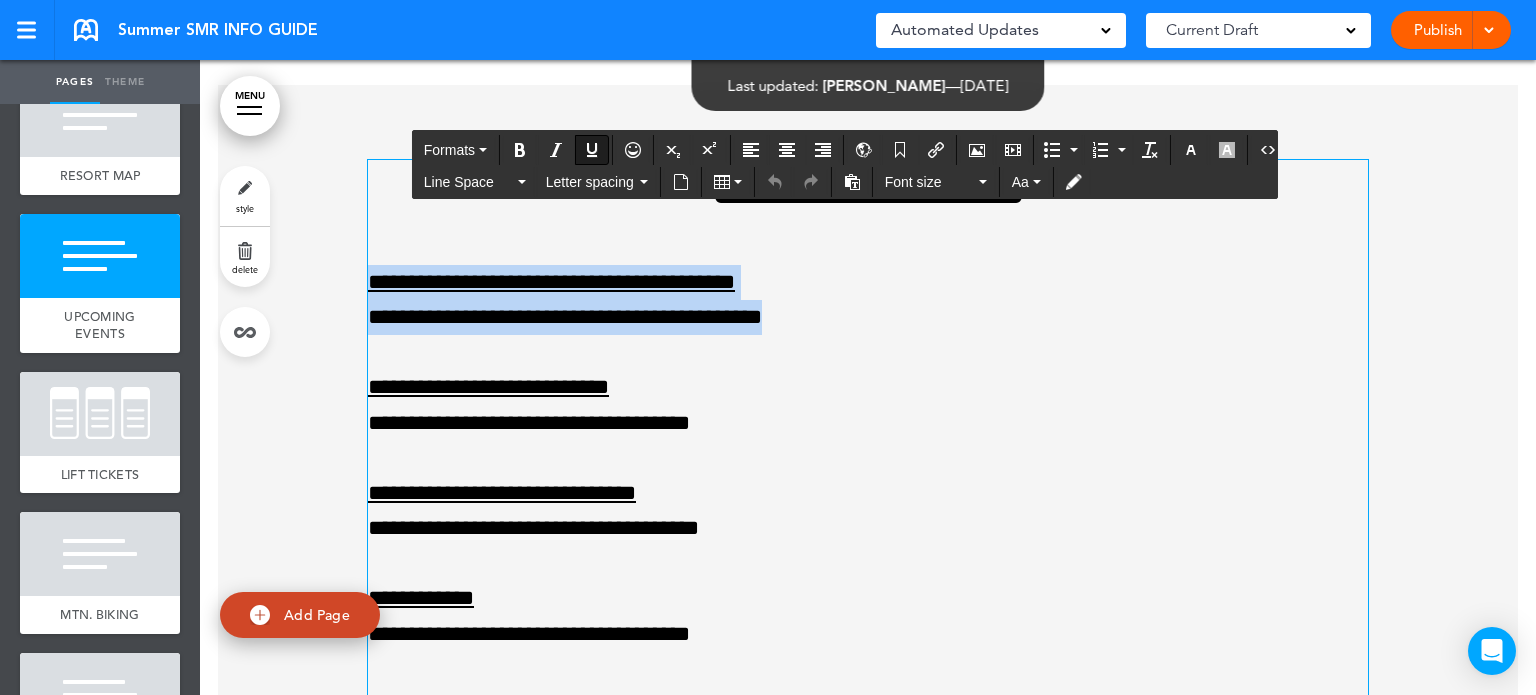 drag, startPoint x: 781, startPoint y: 316, endPoint x: 355, endPoint y: 272, distance: 428.26627 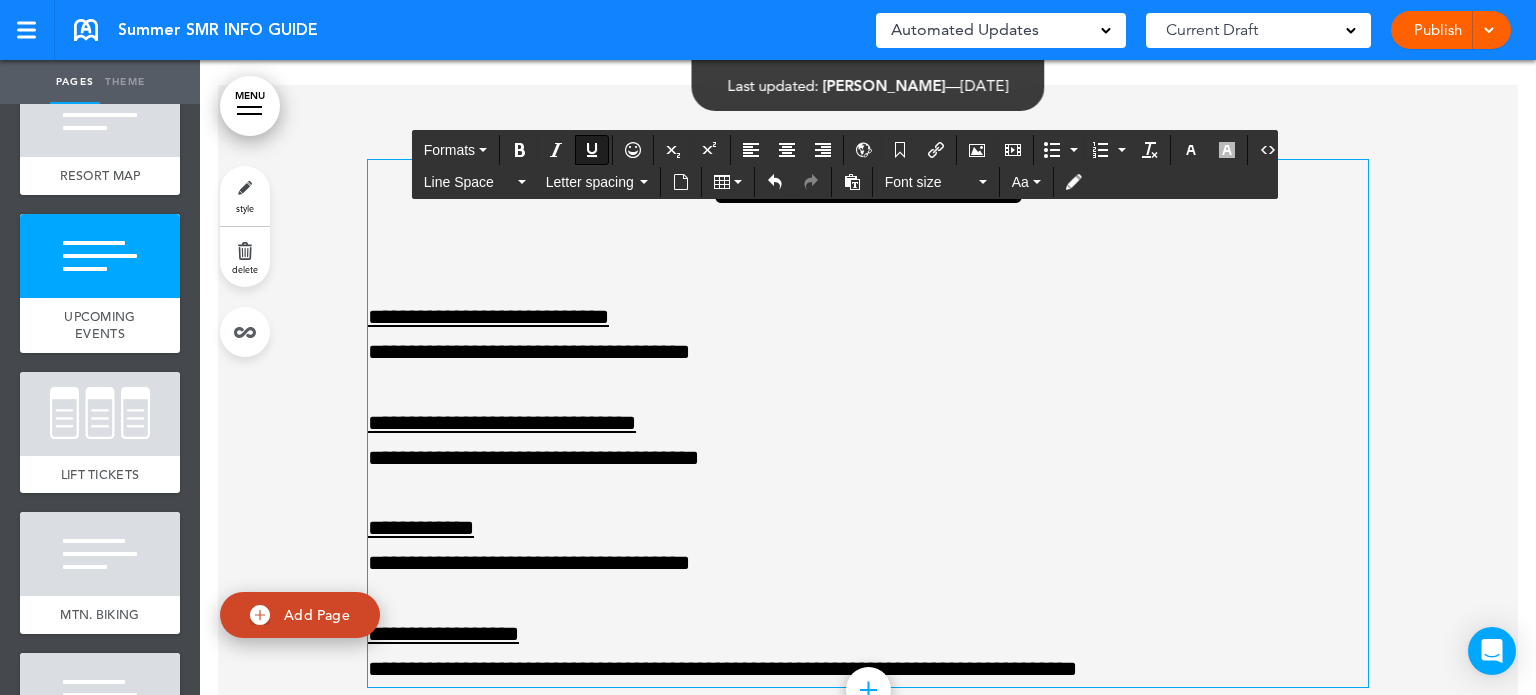 click on "**********" at bounding box center (488, 317) 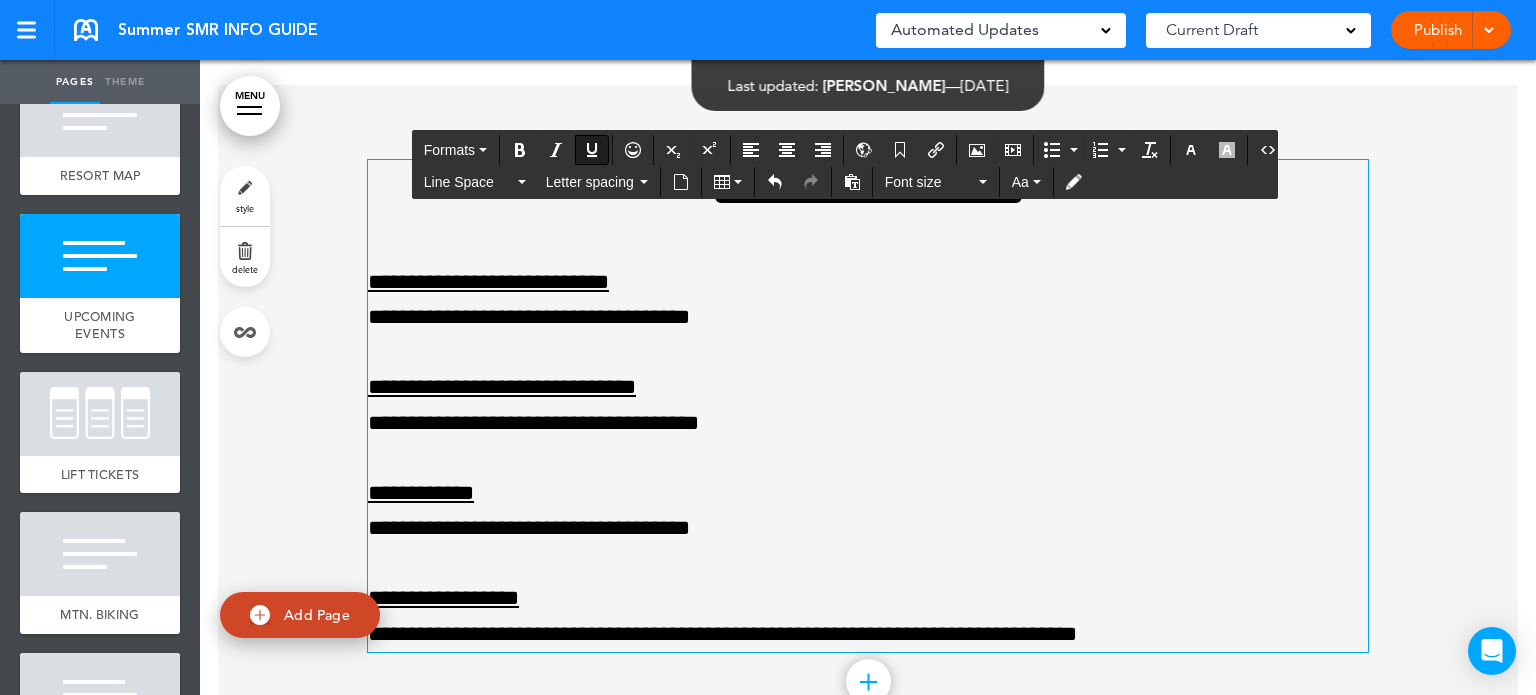 scroll, scrollTop: 6480, scrollLeft: 0, axis: vertical 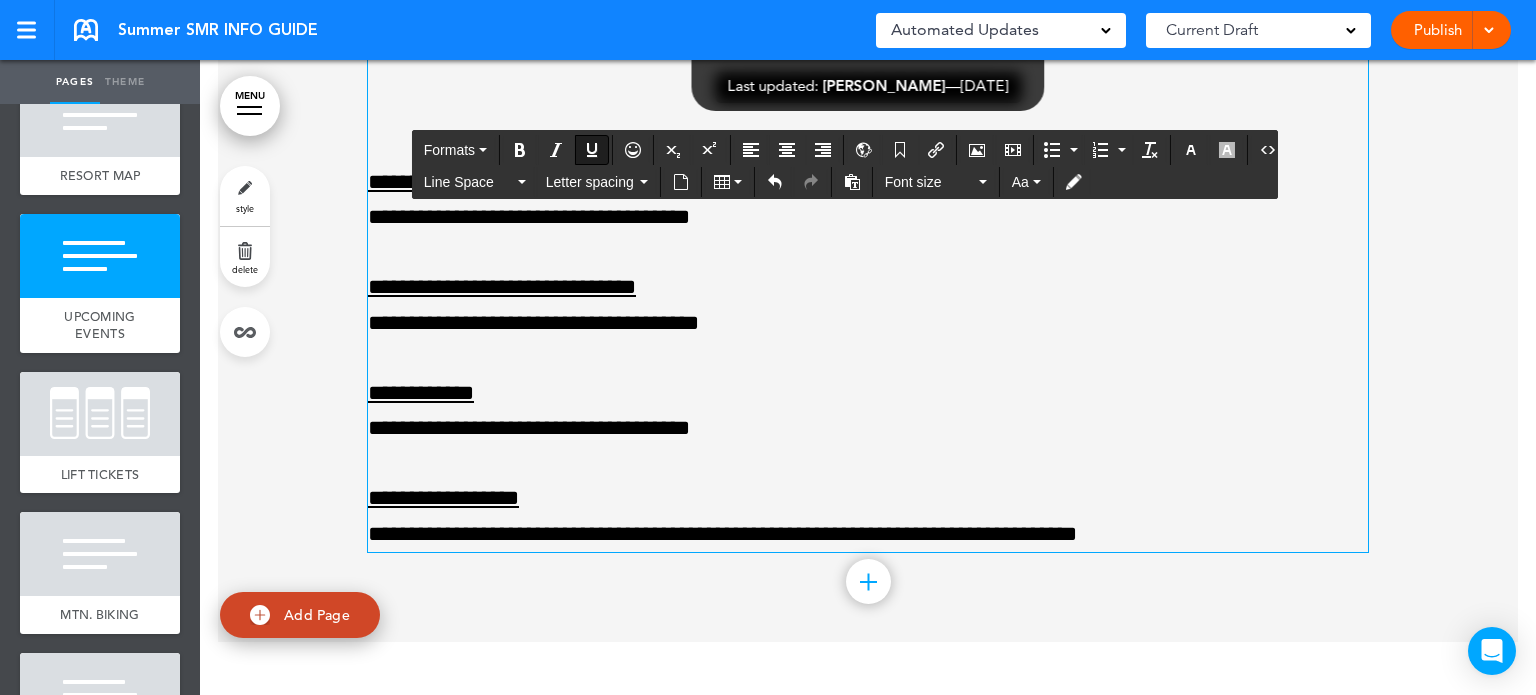 click at bounding box center (868, 313) 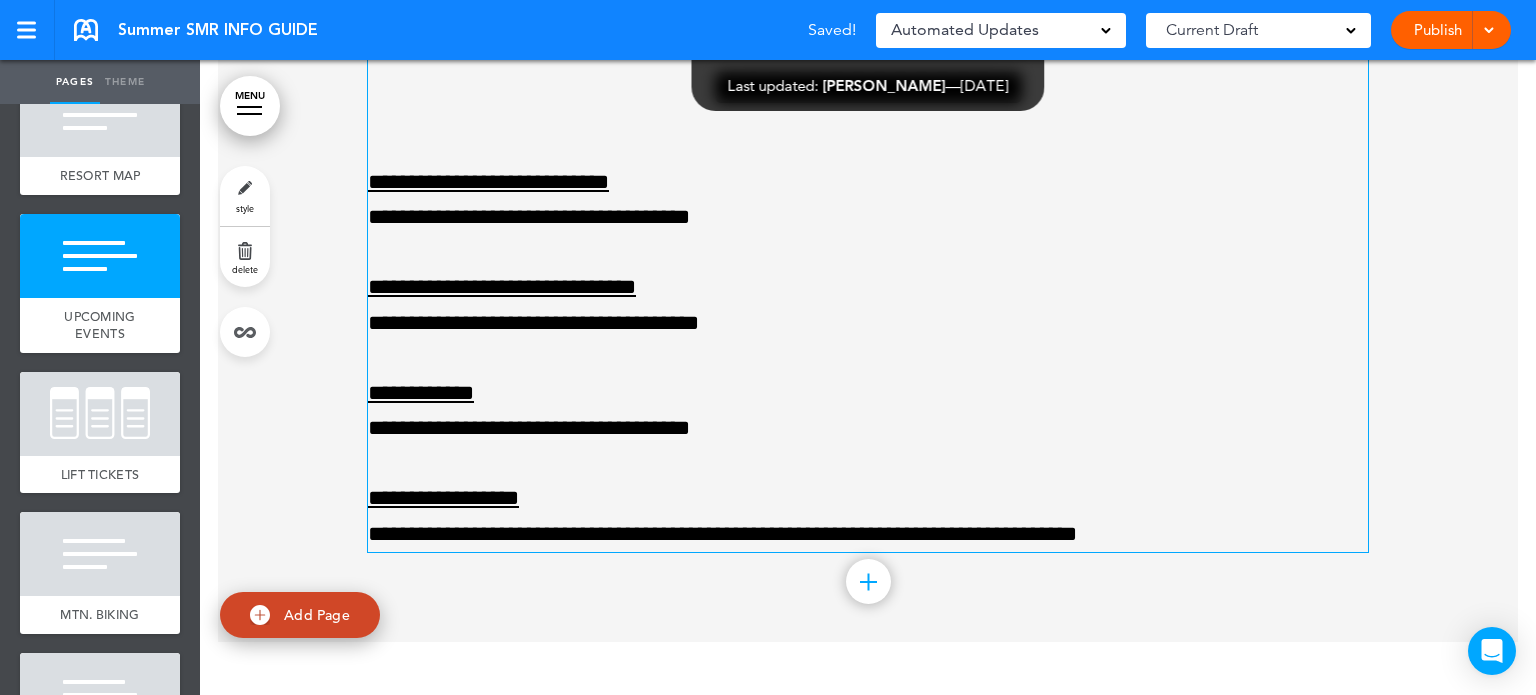 scroll, scrollTop: 6380, scrollLeft: 0, axis: vertical 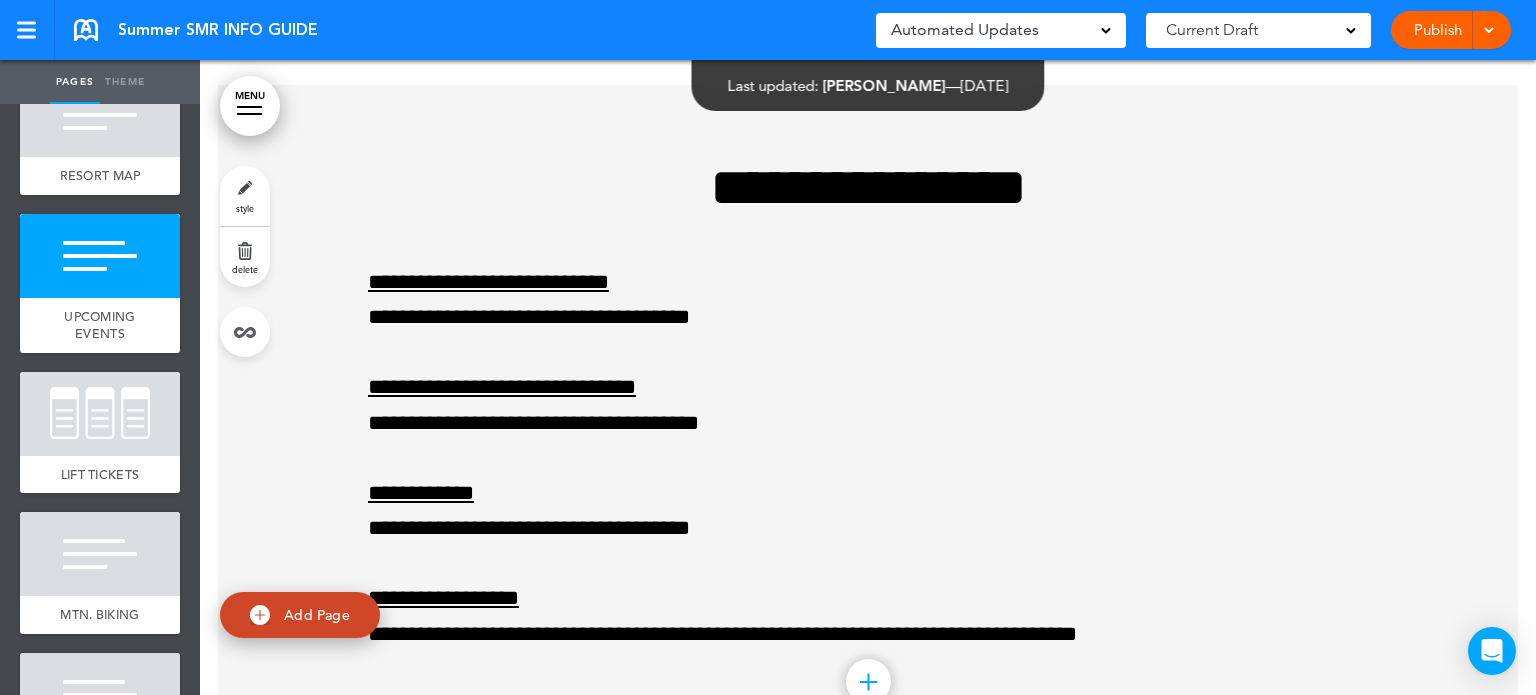 click on "Publish" at bounding box center [1437, 30] 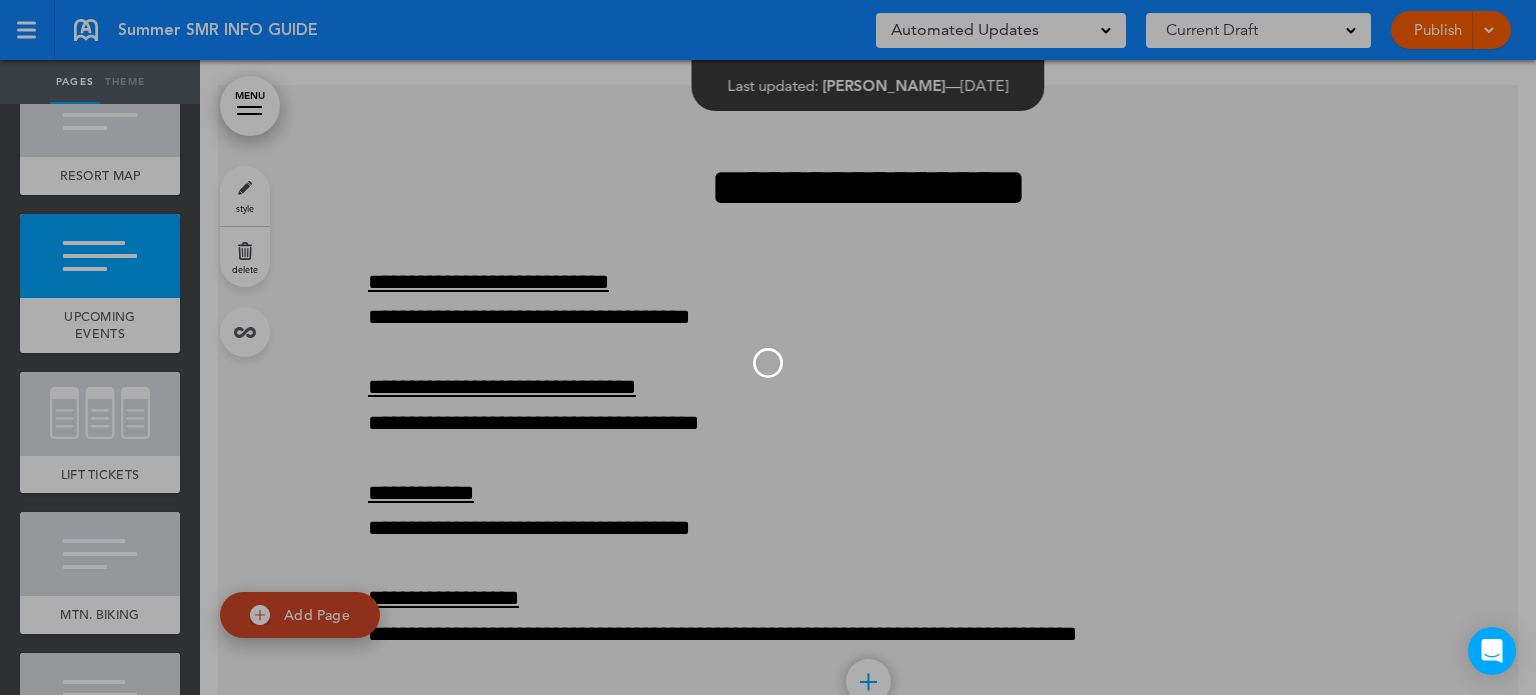 scroll, scrollTop: 0, scrollLeft: 0, axis: both 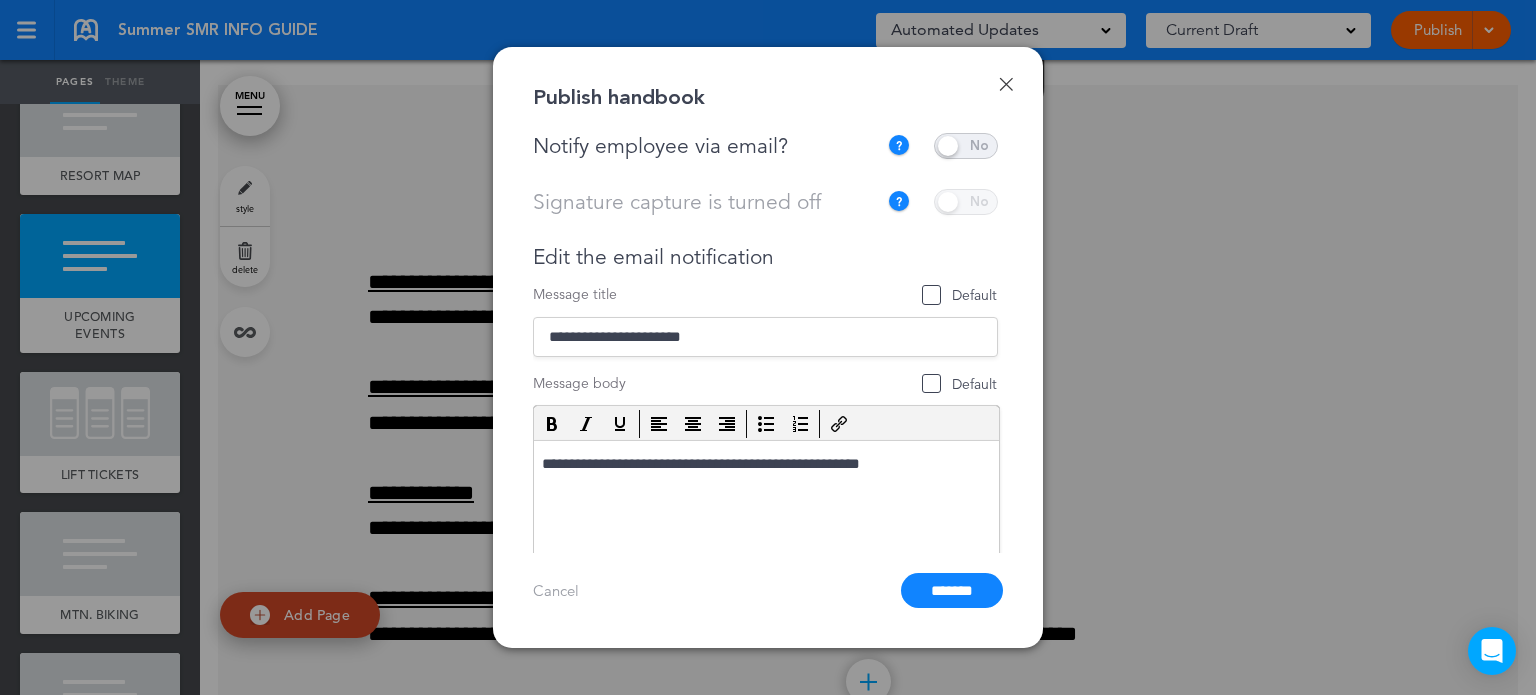 click at bounding box center (966, 146) 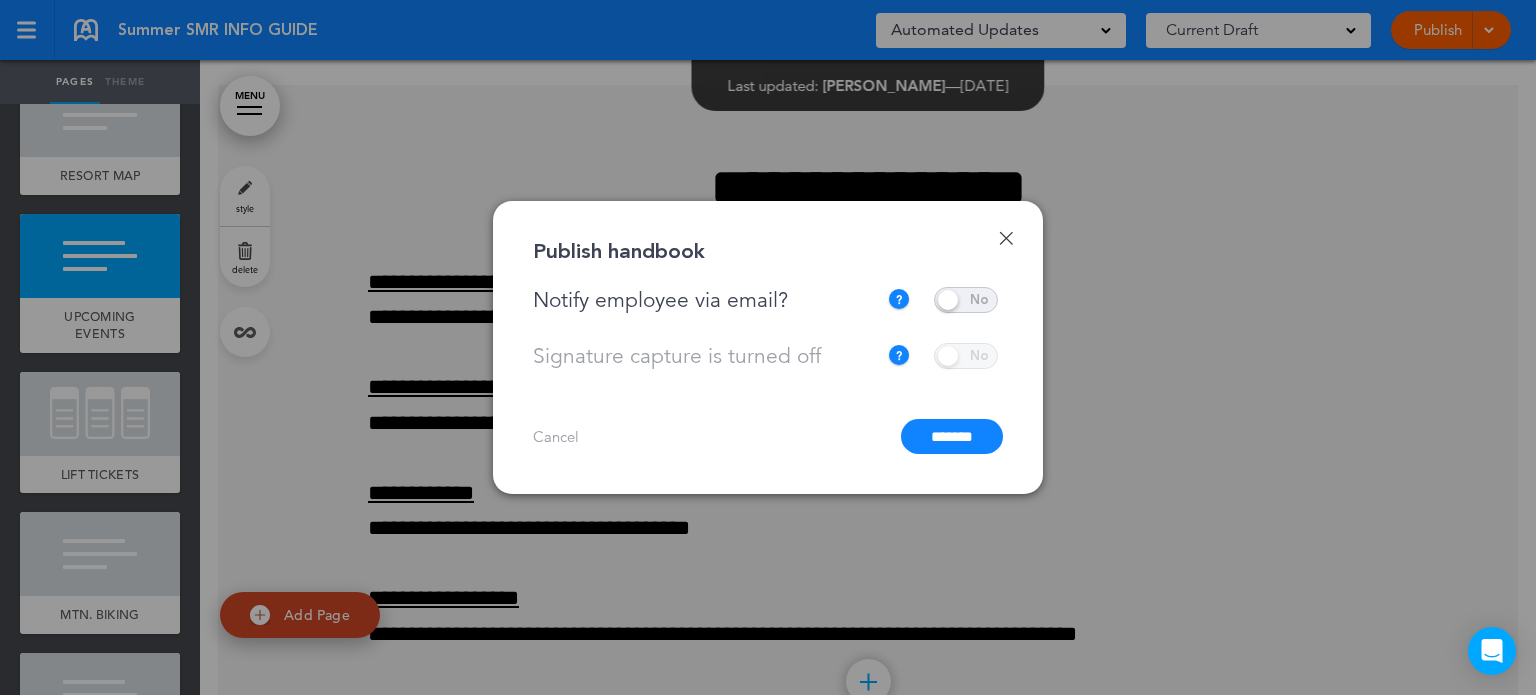 click on "*******" at bounding box center [952, 436] 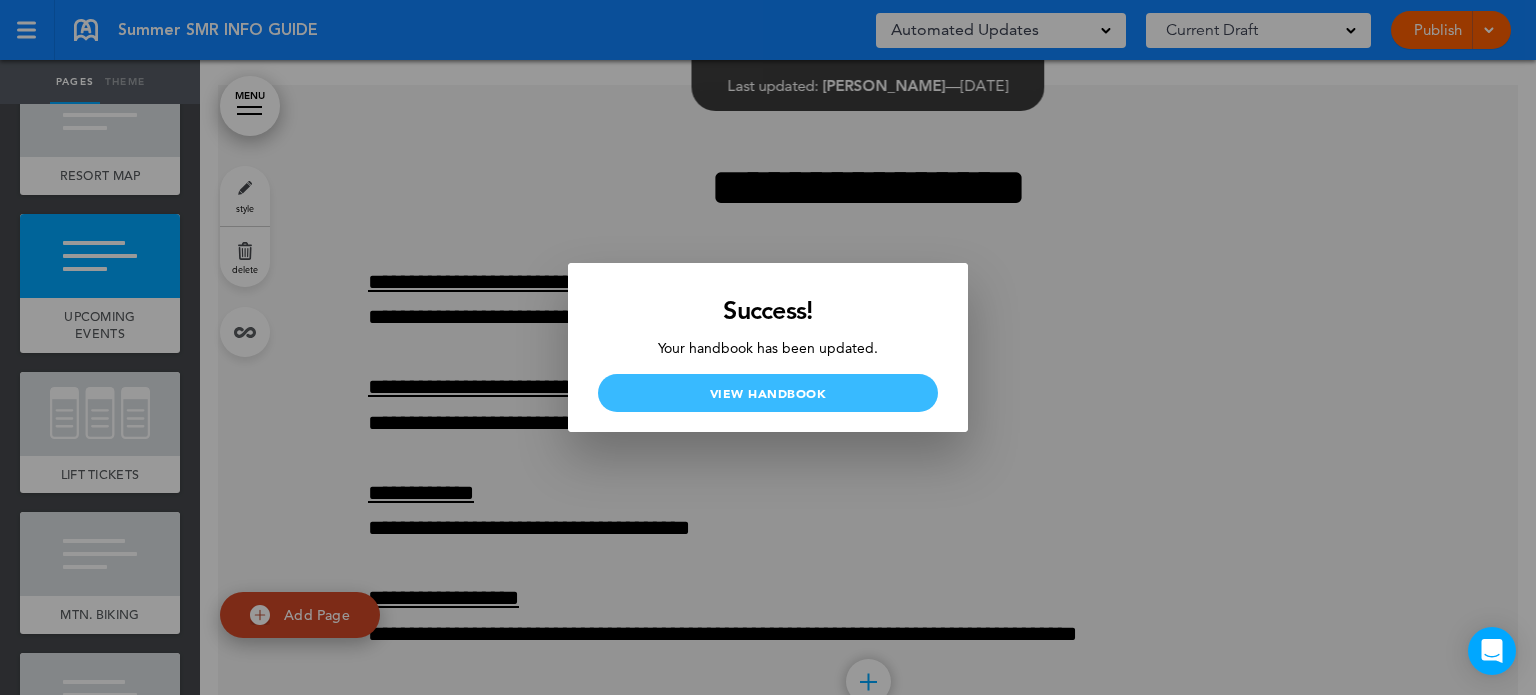 click on "View Handbook" at bounding box center (768, 393) 